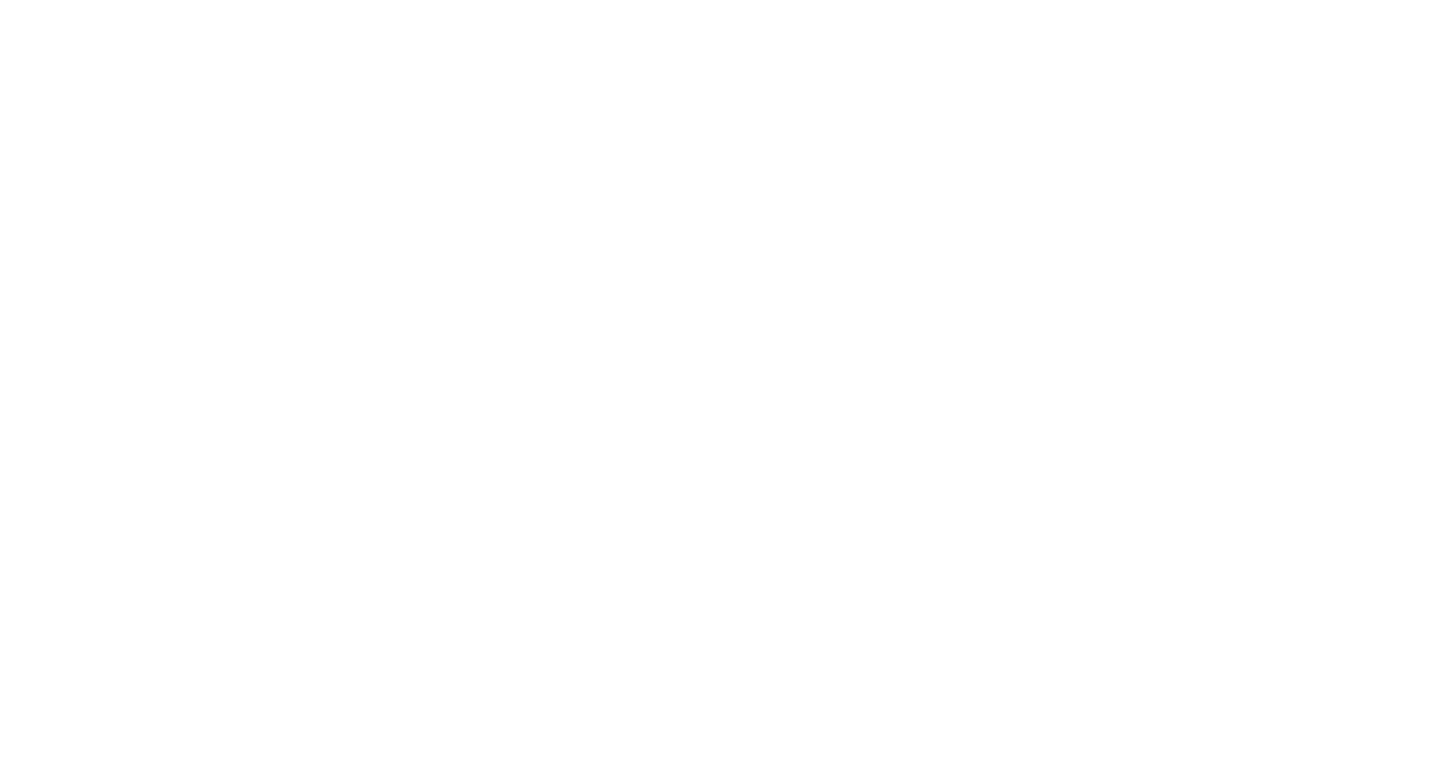 scroll, scrollTop: 0, scrollLeft: 0, axis: both 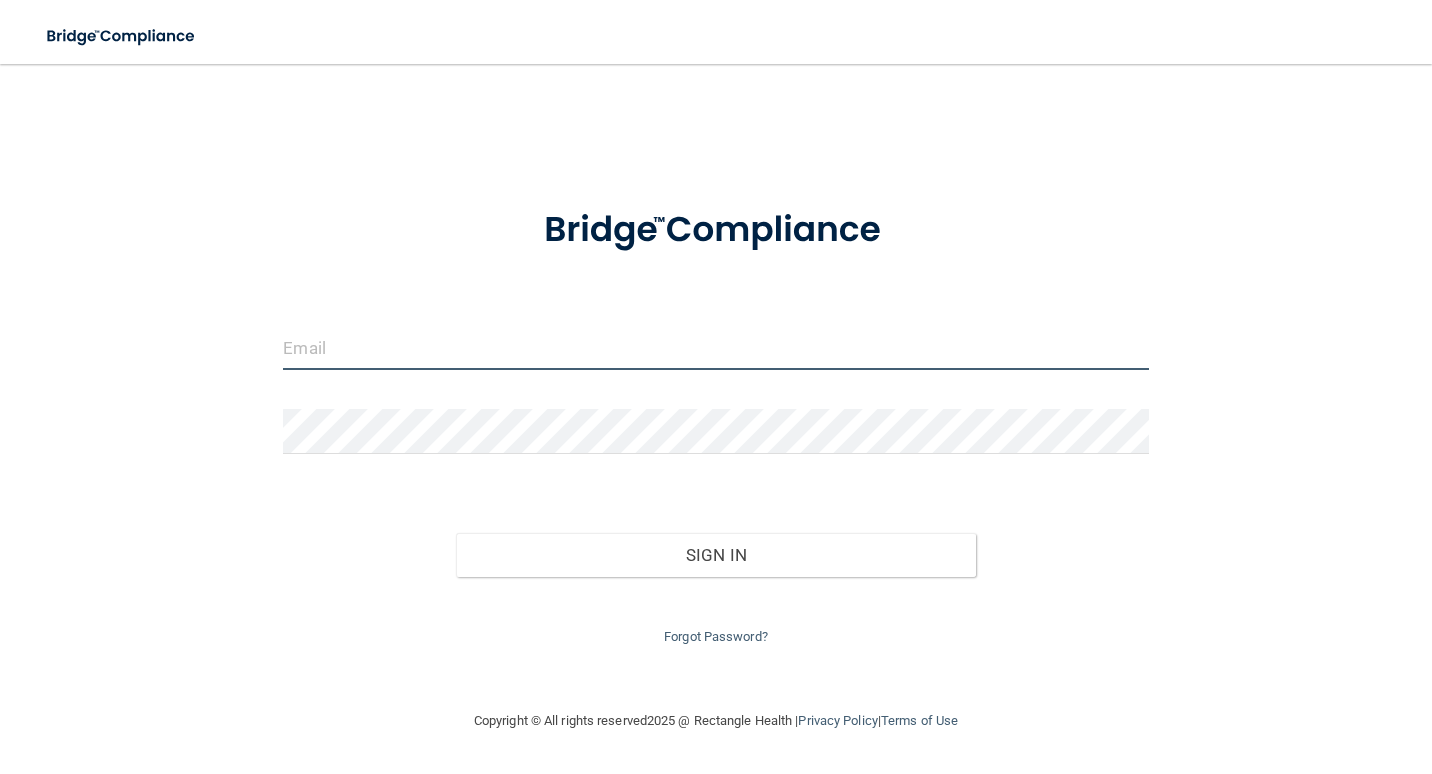 click at bounding box center [715, 347] 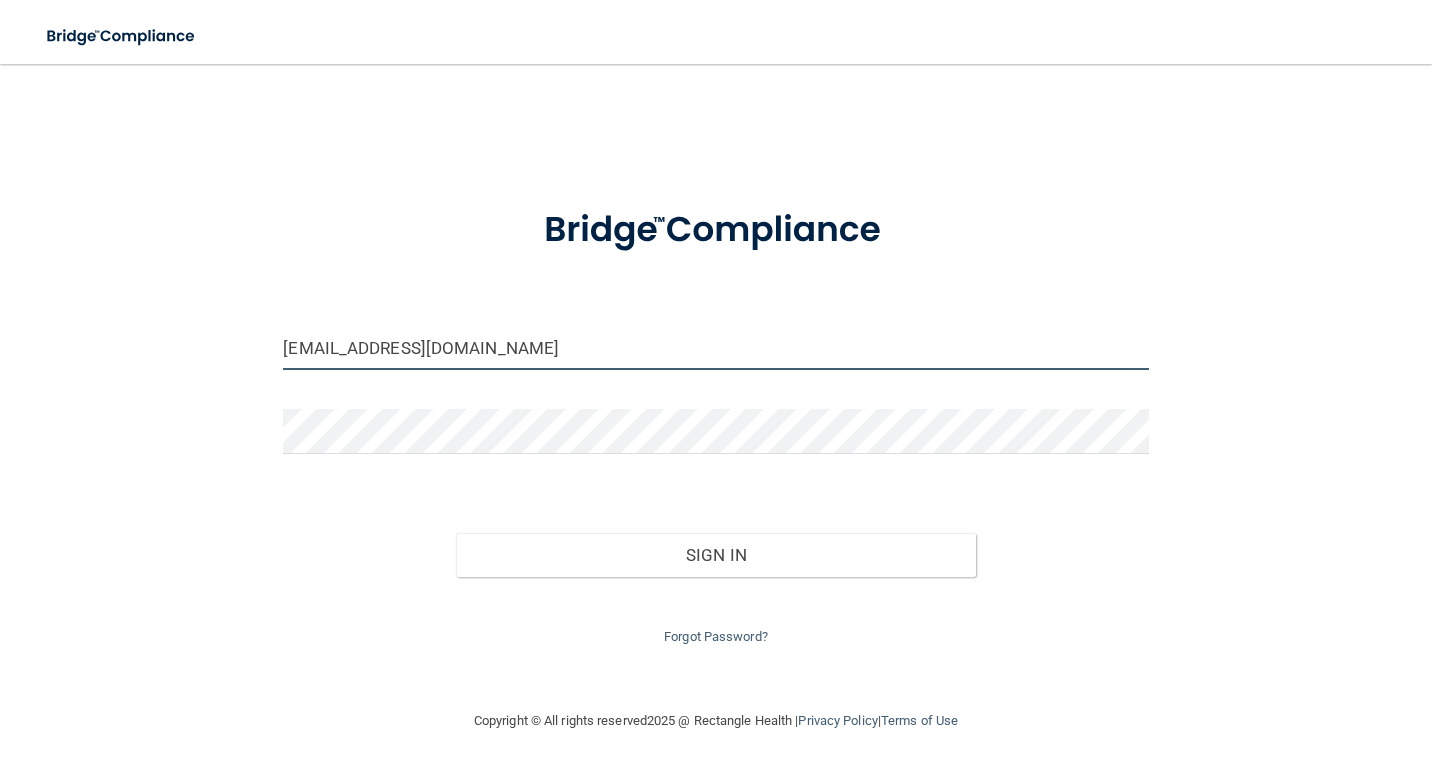 type on "[EMAIL_ADDRESS][DOMAIN_NAME]" 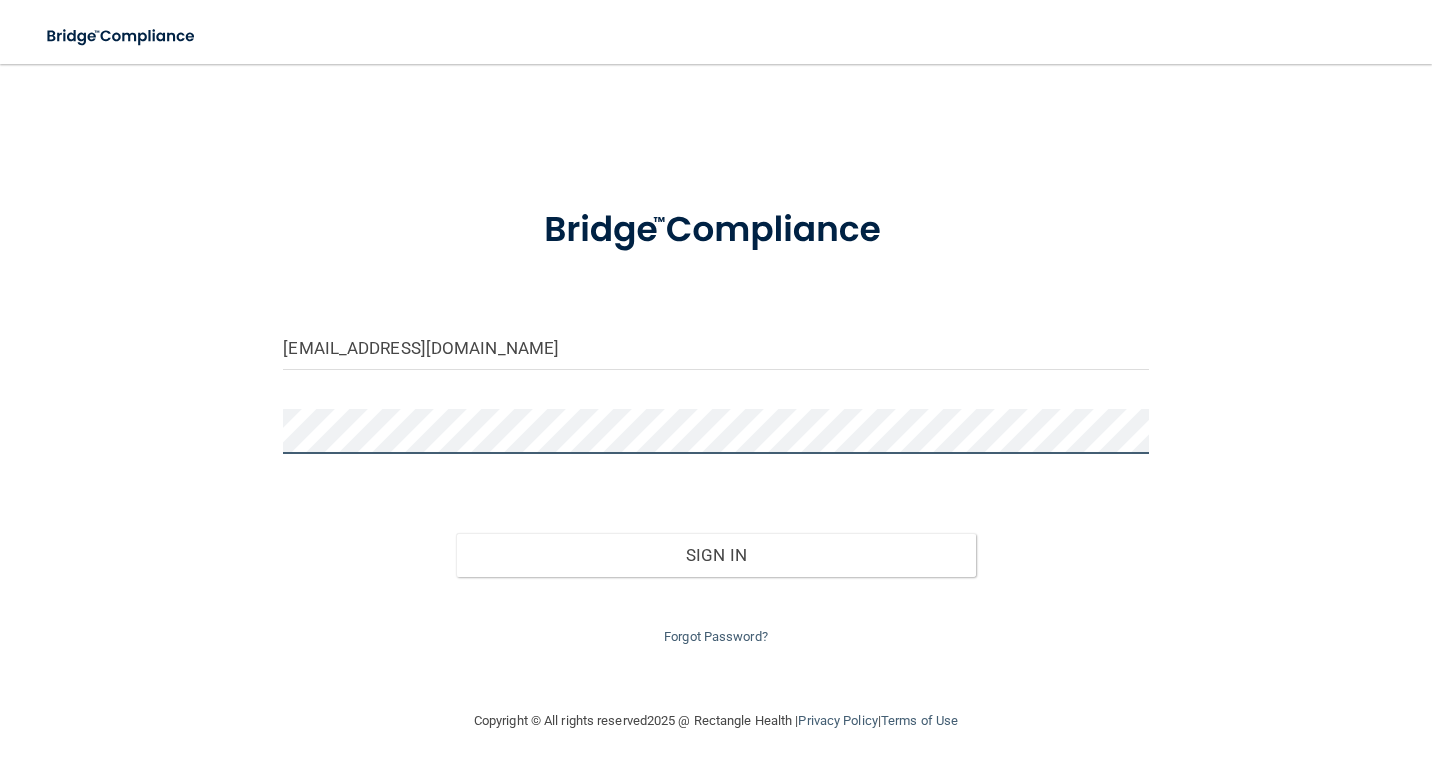 click on "Sign In" at bounding box center (715, 555) 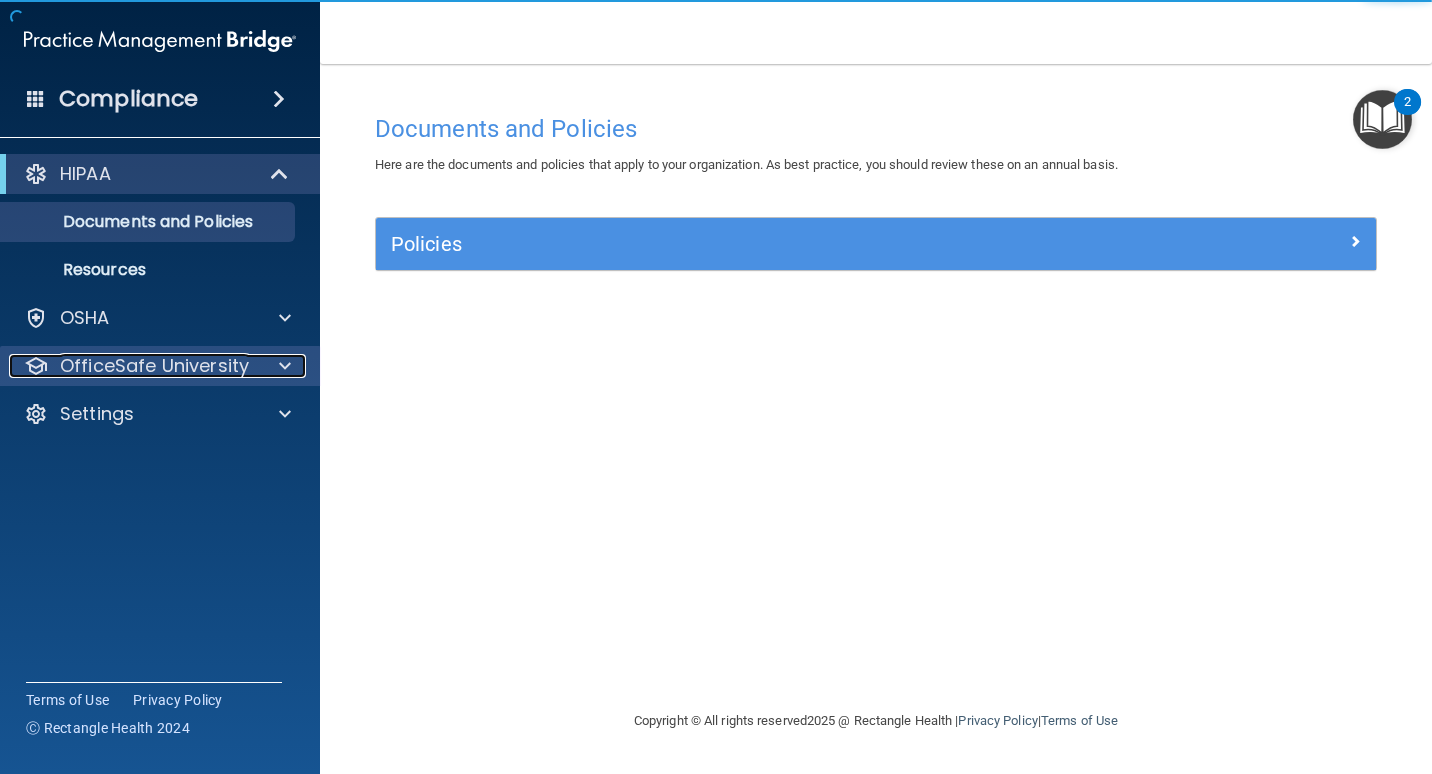 click on "OfficeSafe University" at bounding box center (154, 366) 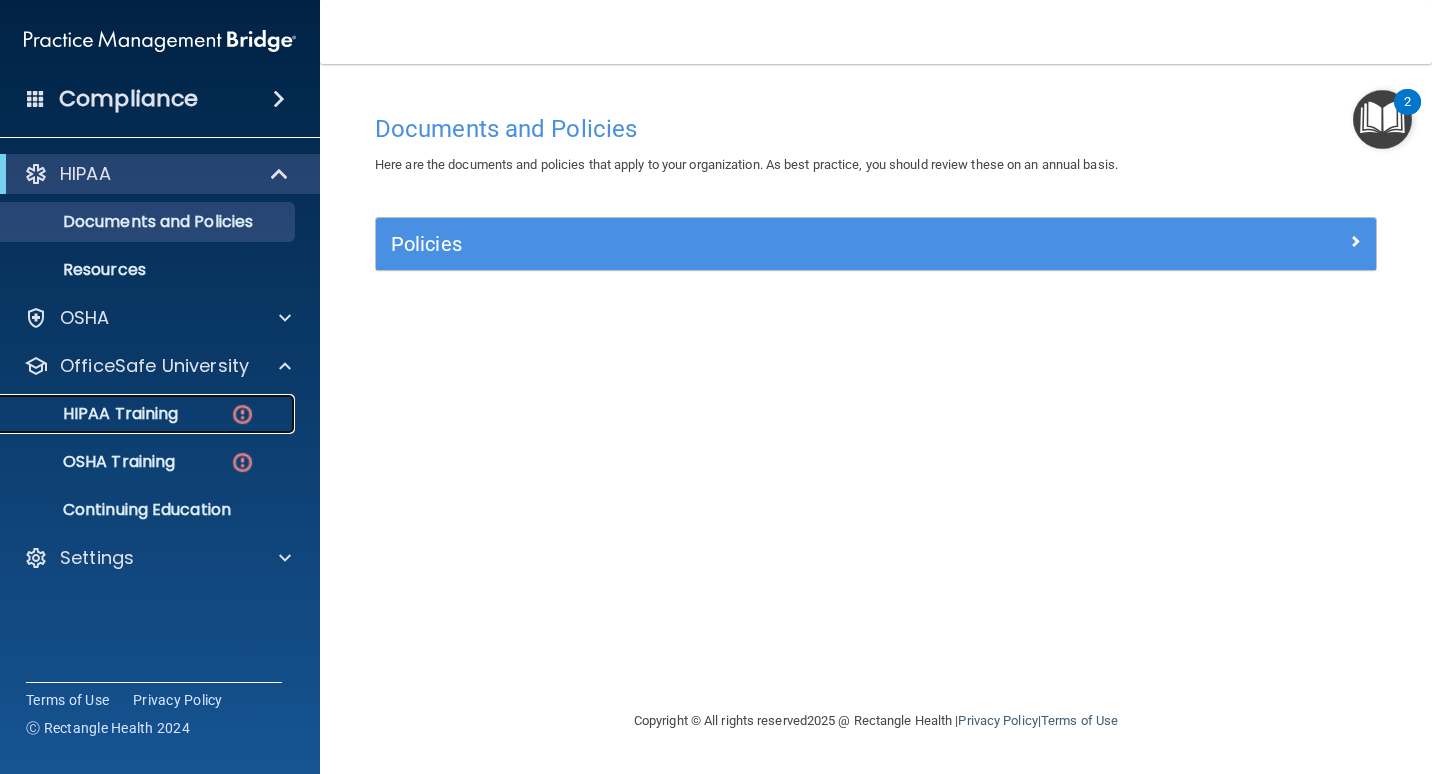 click on "HIPAA Training" at bounding box center [137, 414] 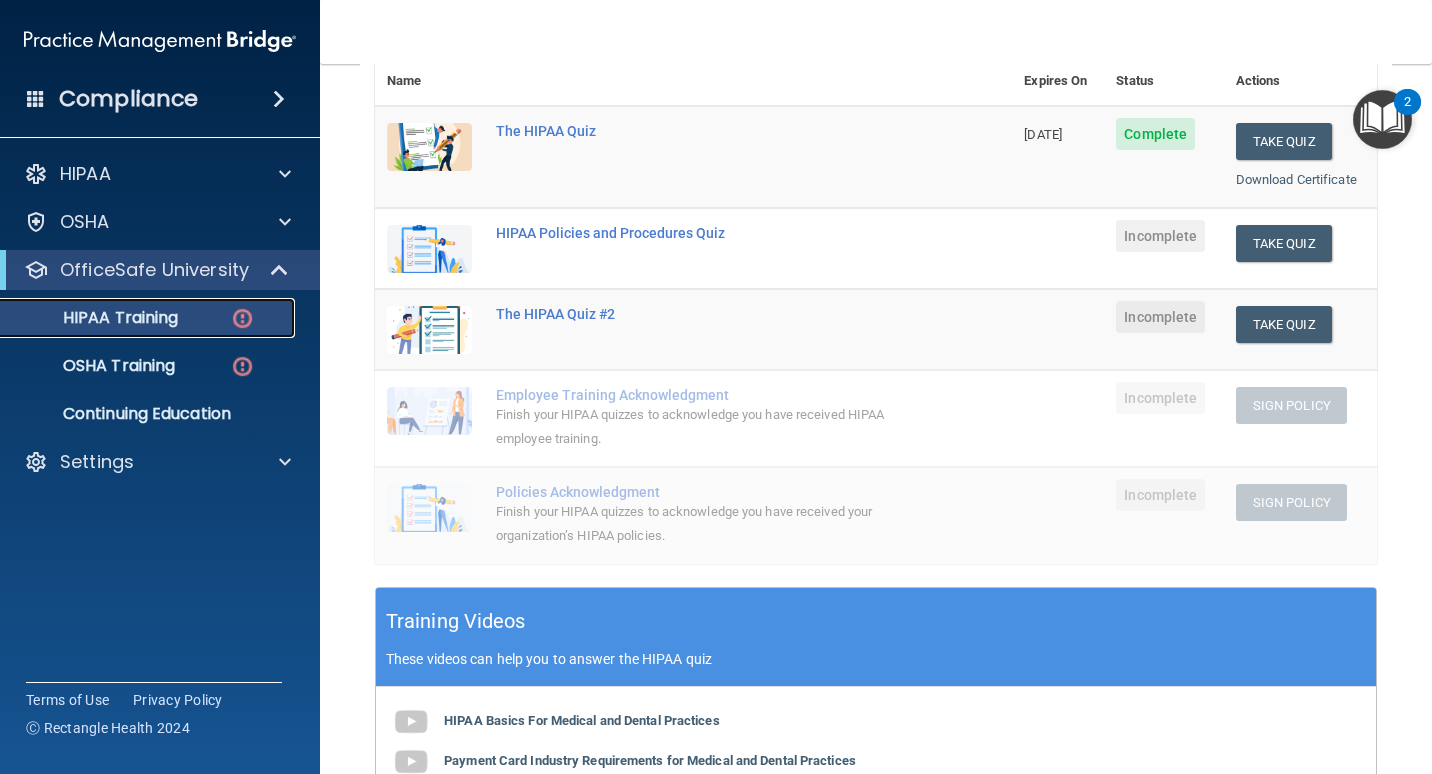 scroll, scrollTop: 200, scrollLeft: 0, axis: vertical 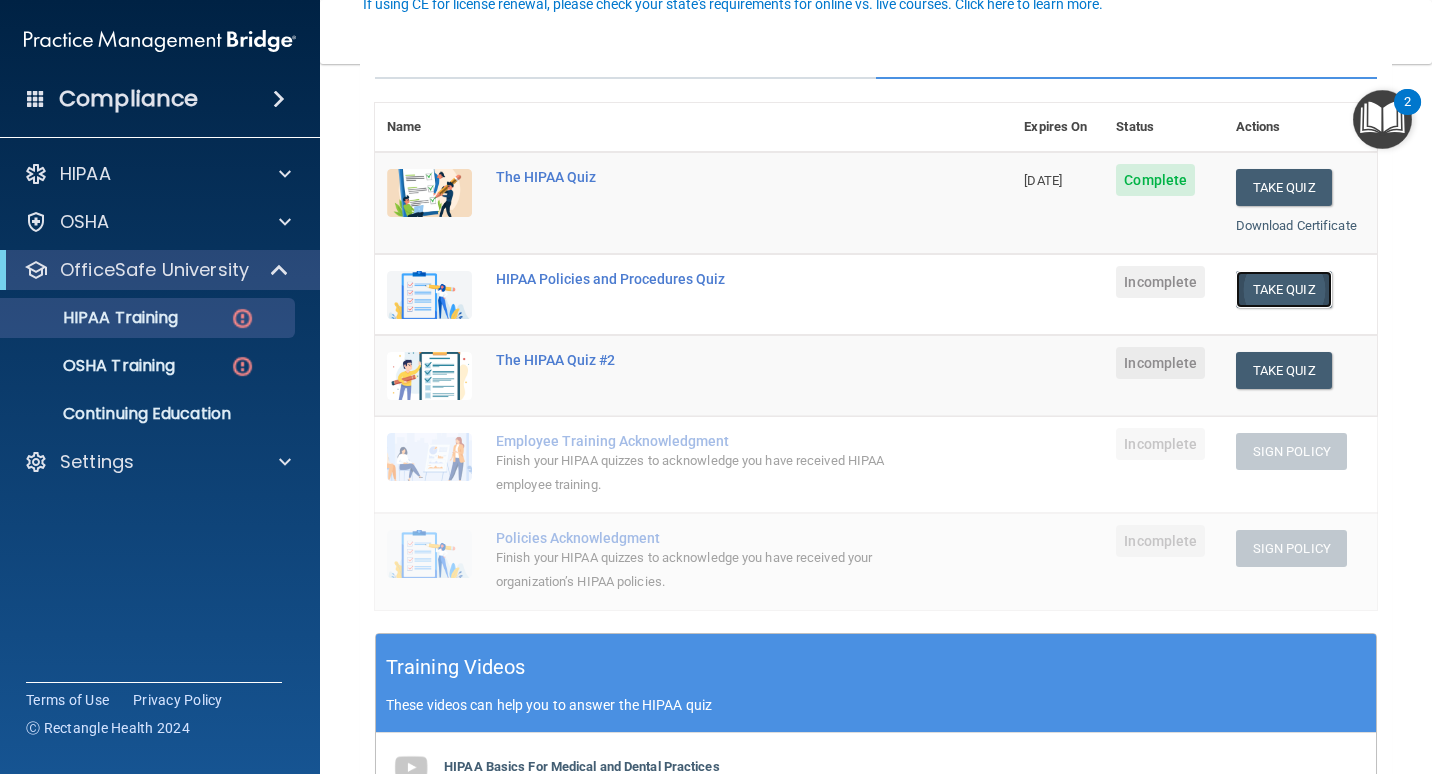 click on "Take Quiz" at bounding box center (1284, 289) 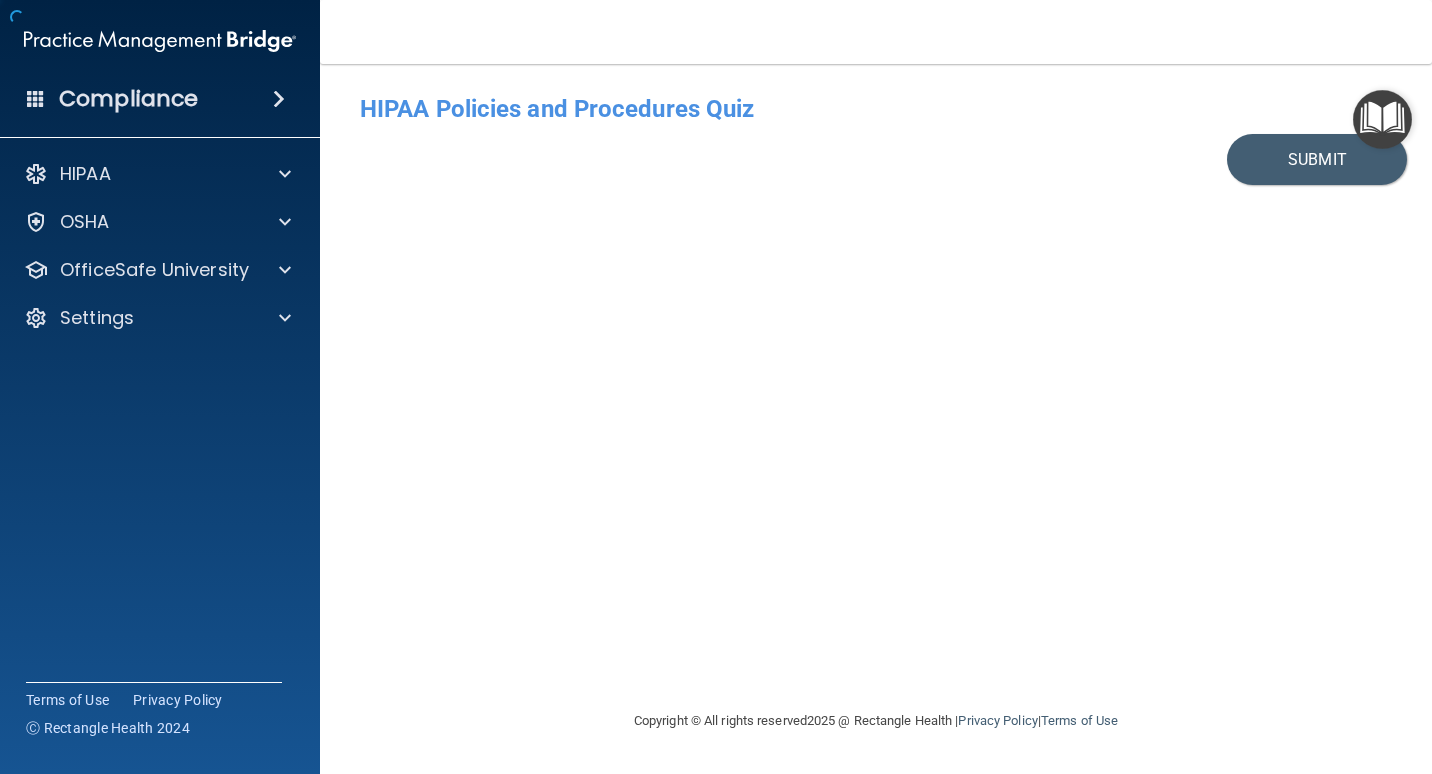 scroll, scrollTop: 0, scrollLeft: 0, axis: both 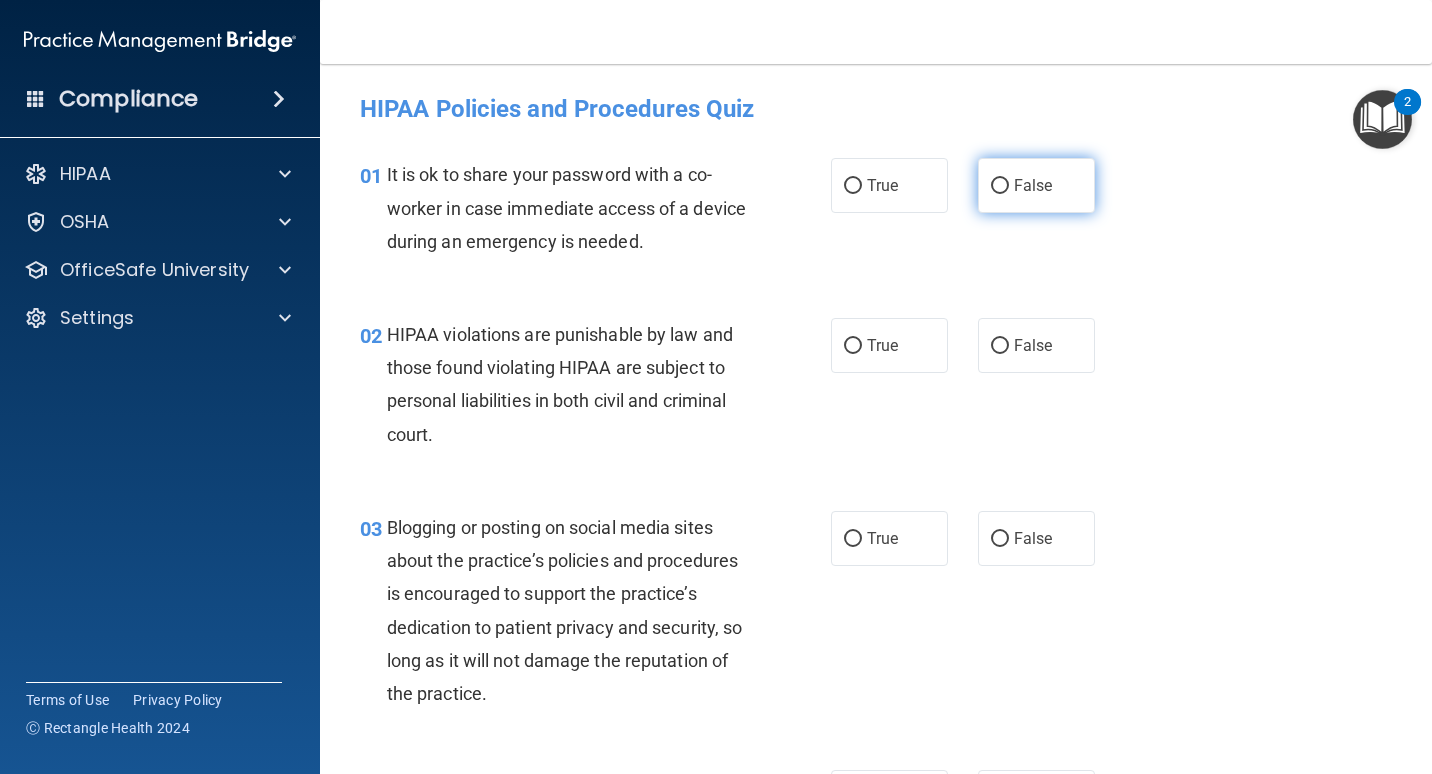 click on "False" at bounding box center (1000, 186) 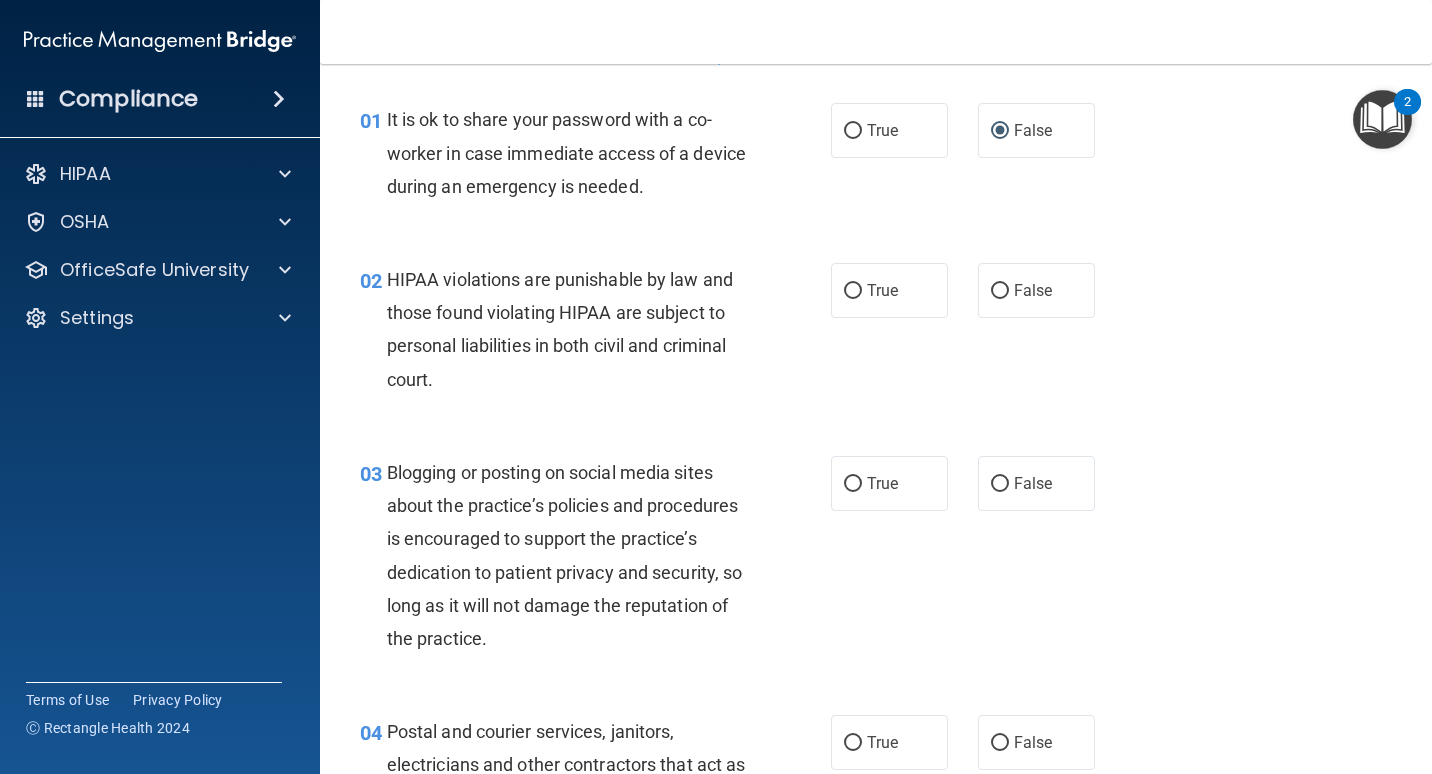 scroll, scrollTop: 100, scrollLeft: 0, axis: vertical 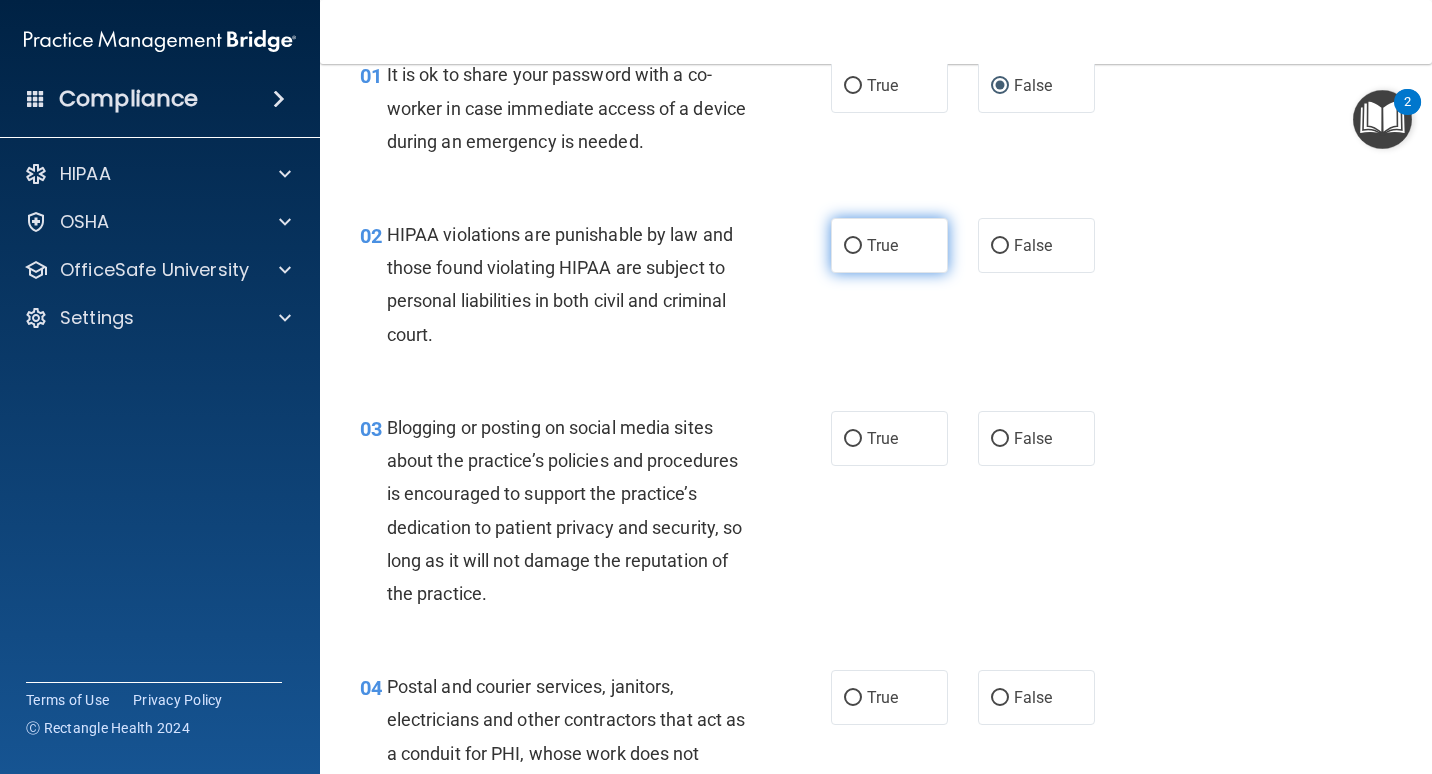 click on "True" at bounding box center (882, 245) 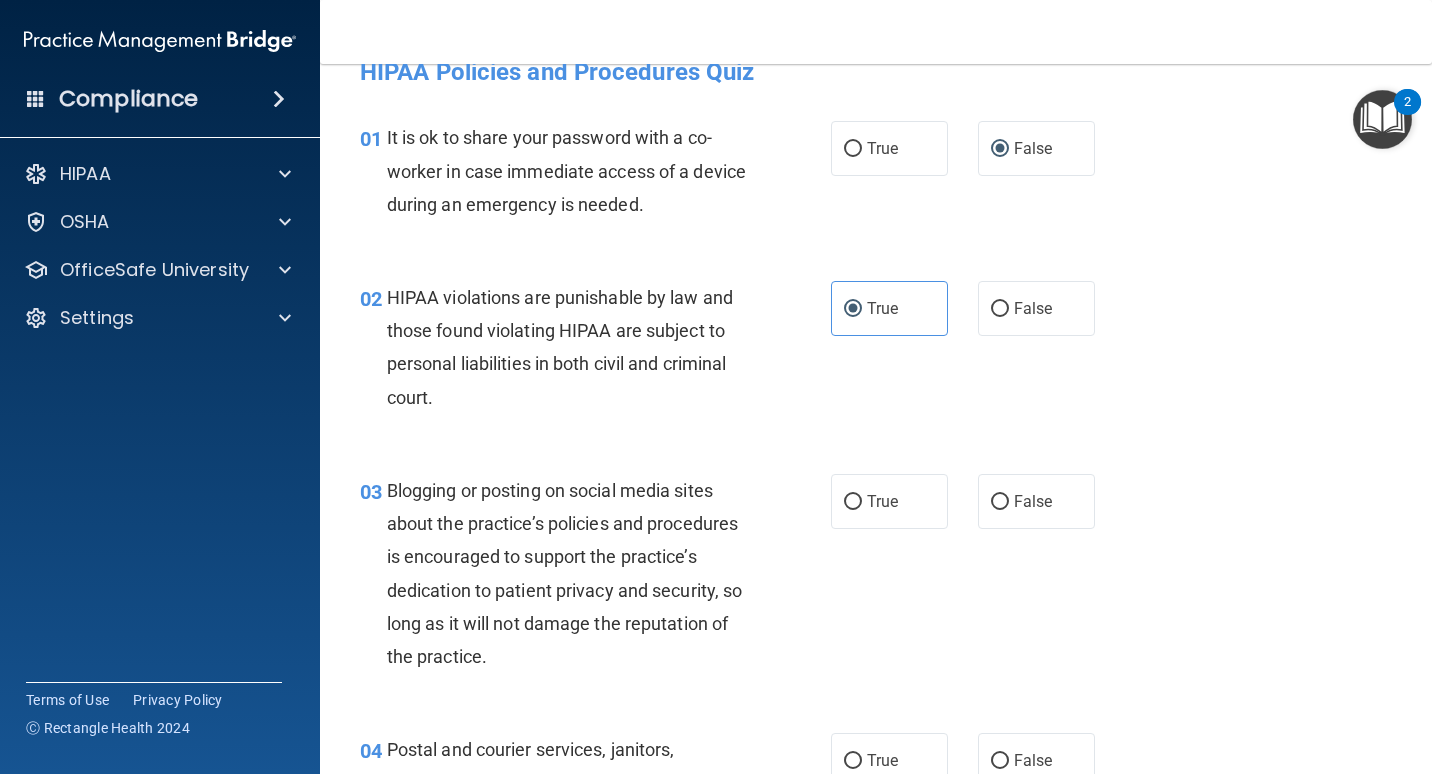 scroll, scrollTop: 100, scrollLeft: 0, axis: vertical 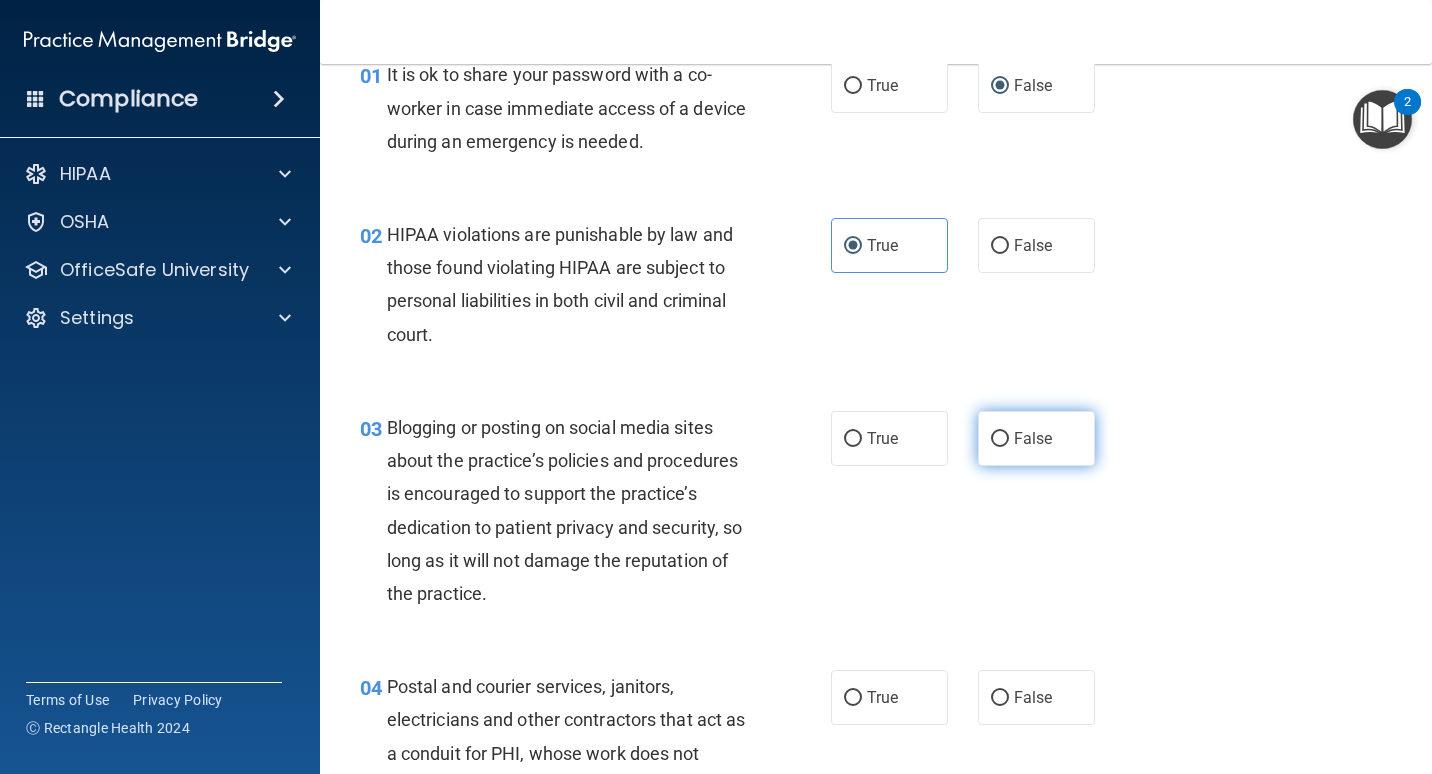 click on "False" at bounding box center [1036, 438] 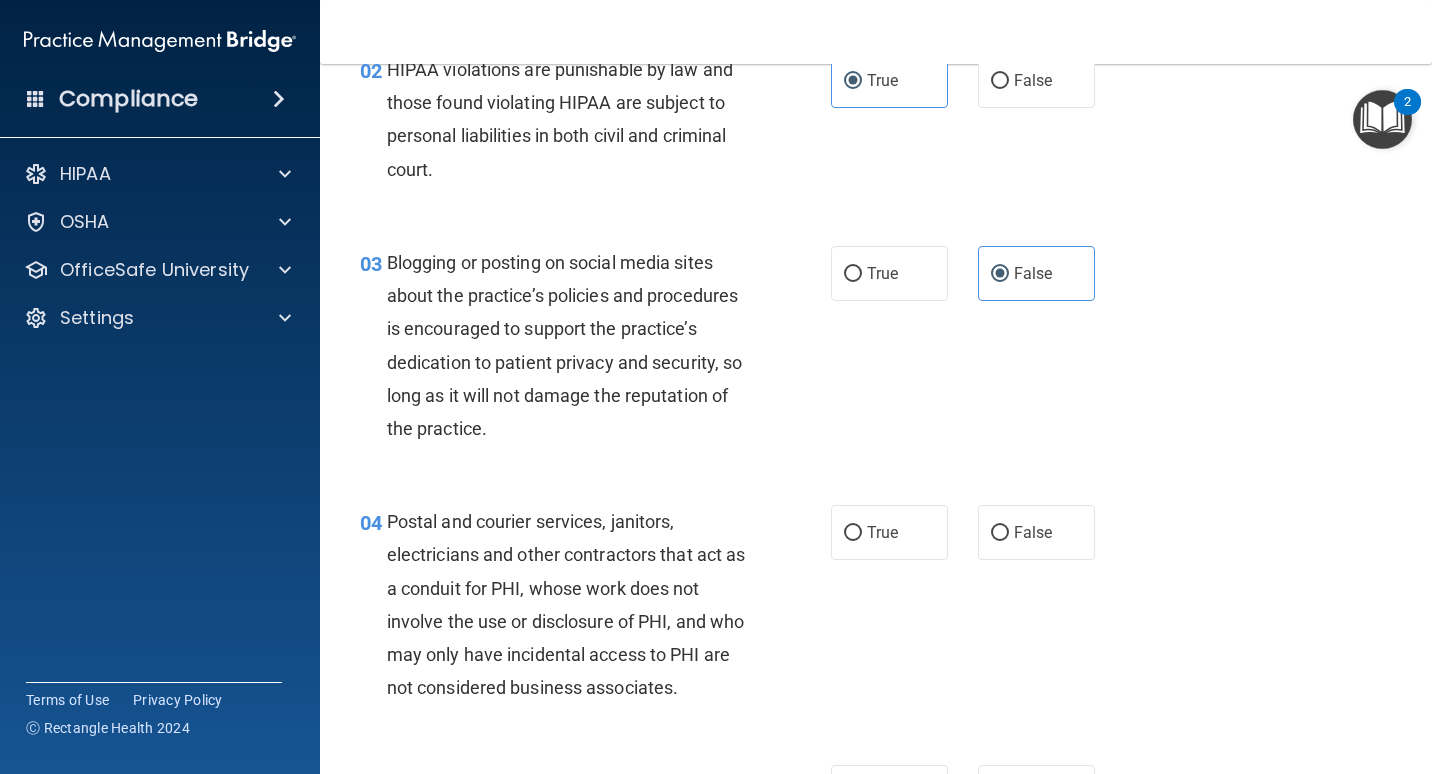 scroll, scrollTop: 300, scrollLeft: 0, axis: vertical 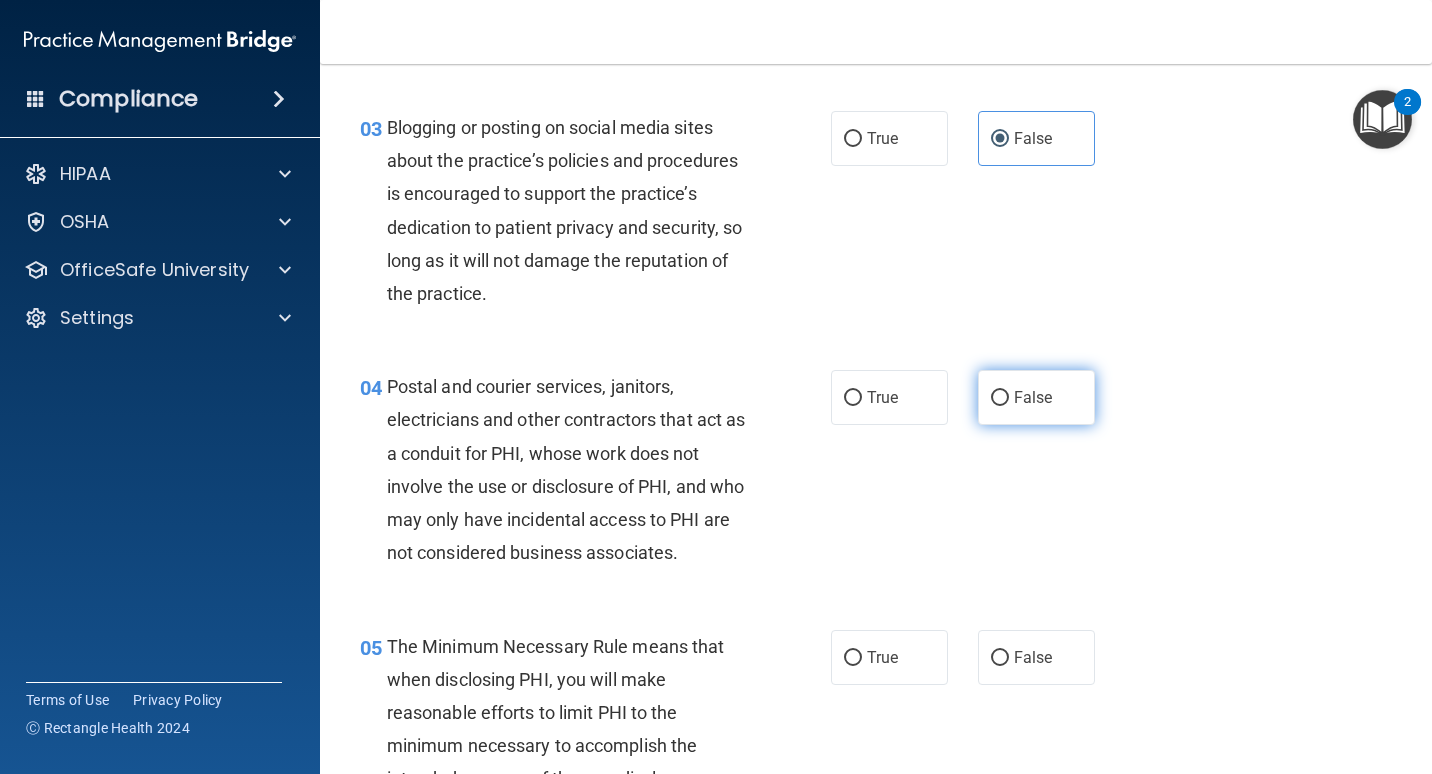 click on "False" at bounding box center [1033, 397] 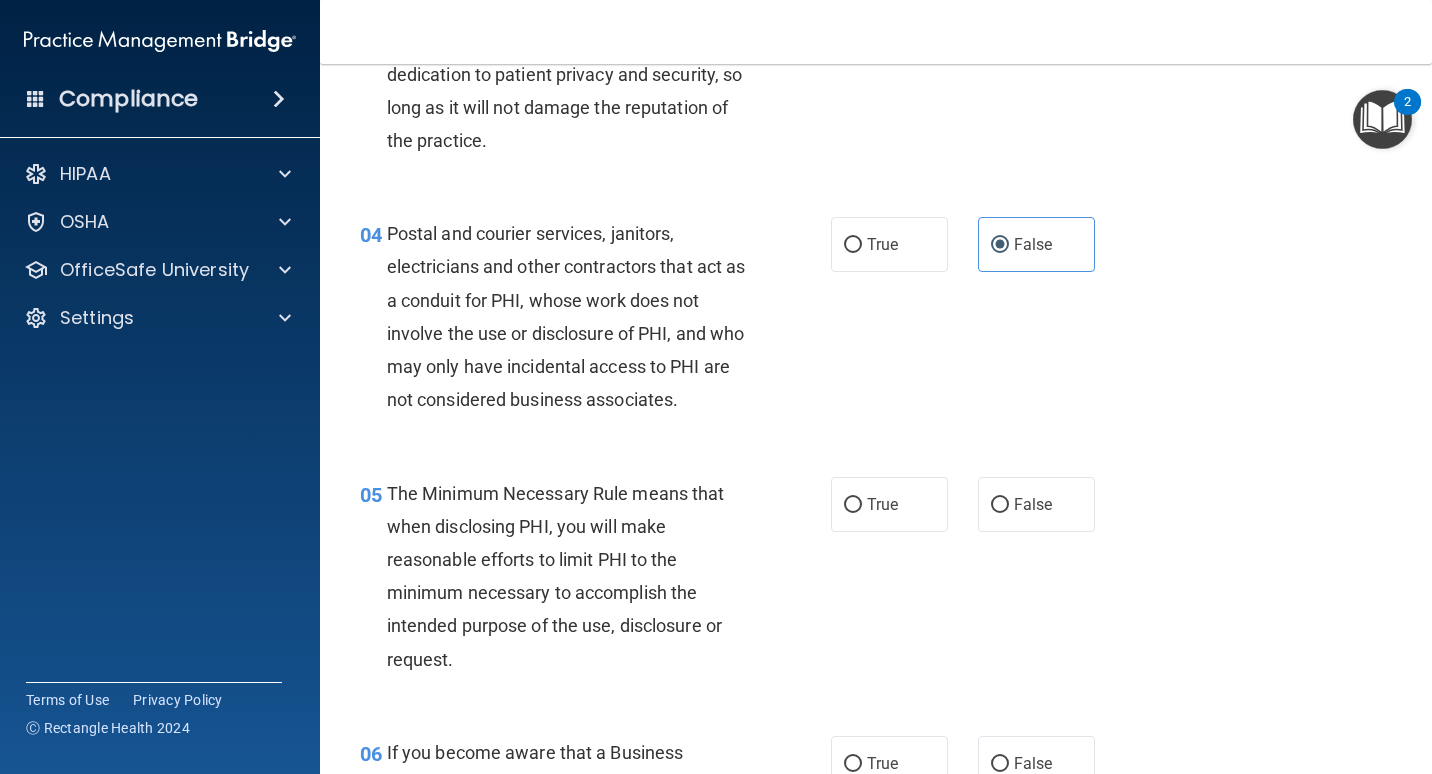 scroll, scrollTop: 700, scrollLeft: 0, axis: vertical 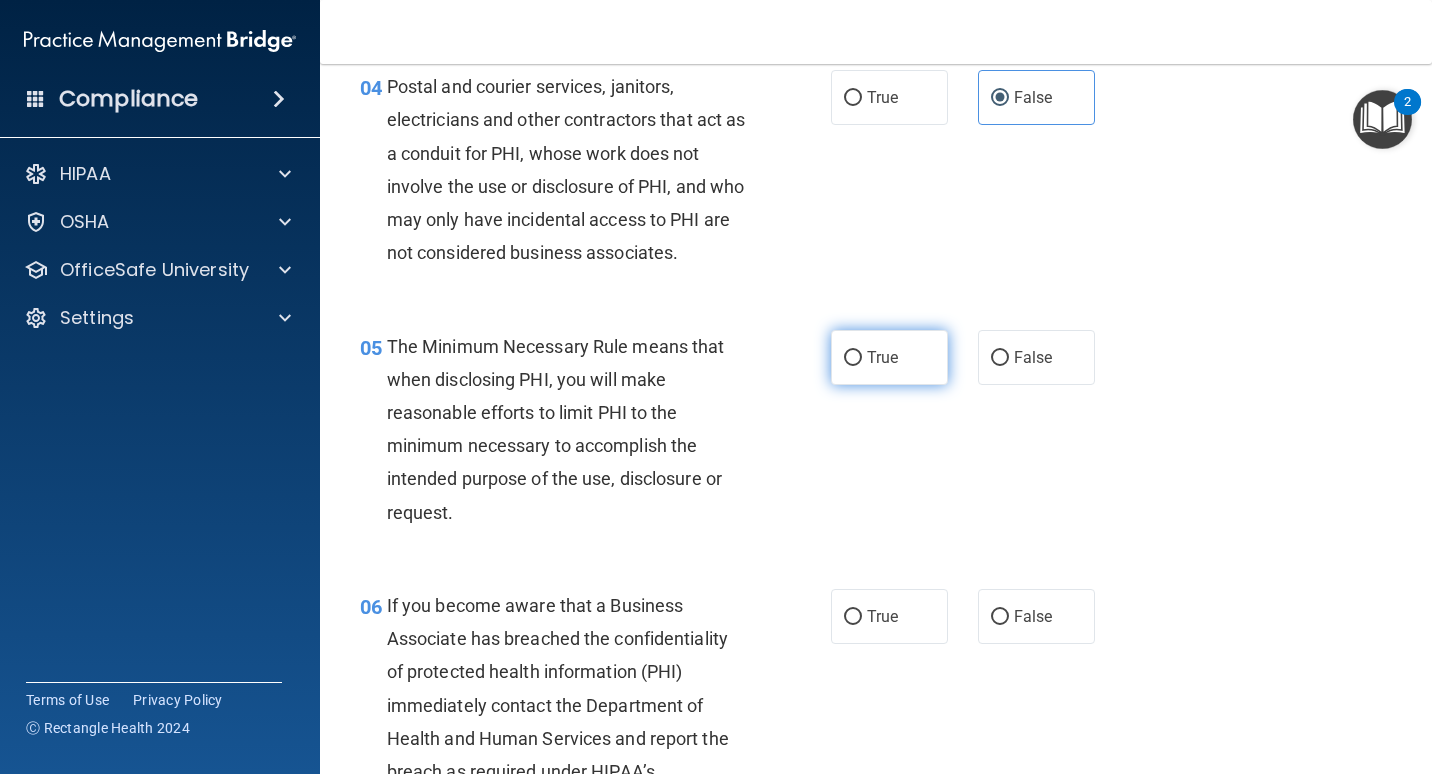 click on "True" at bounding box center (889, 357) 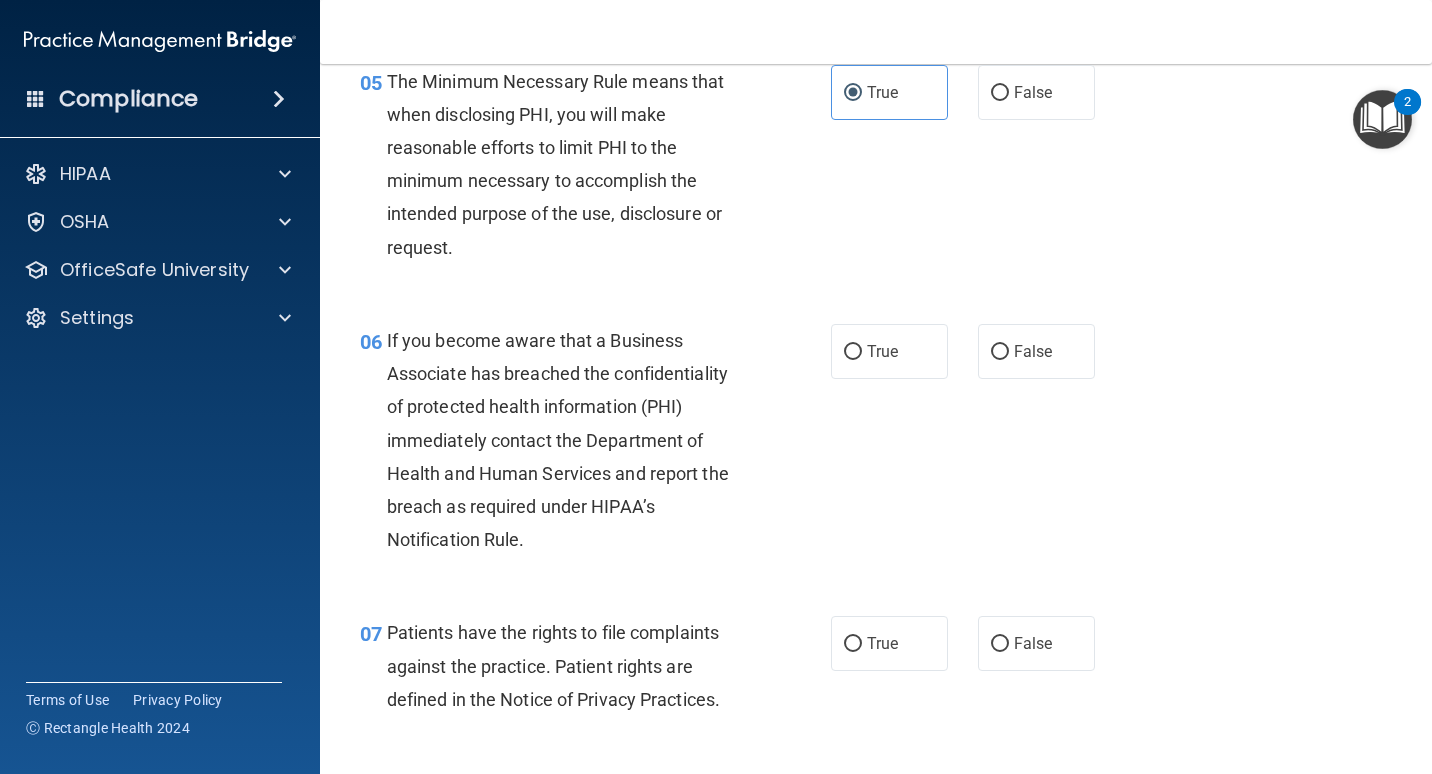 scroll, scrollTop: 1100, scrollLeft: 0, axis: vertical 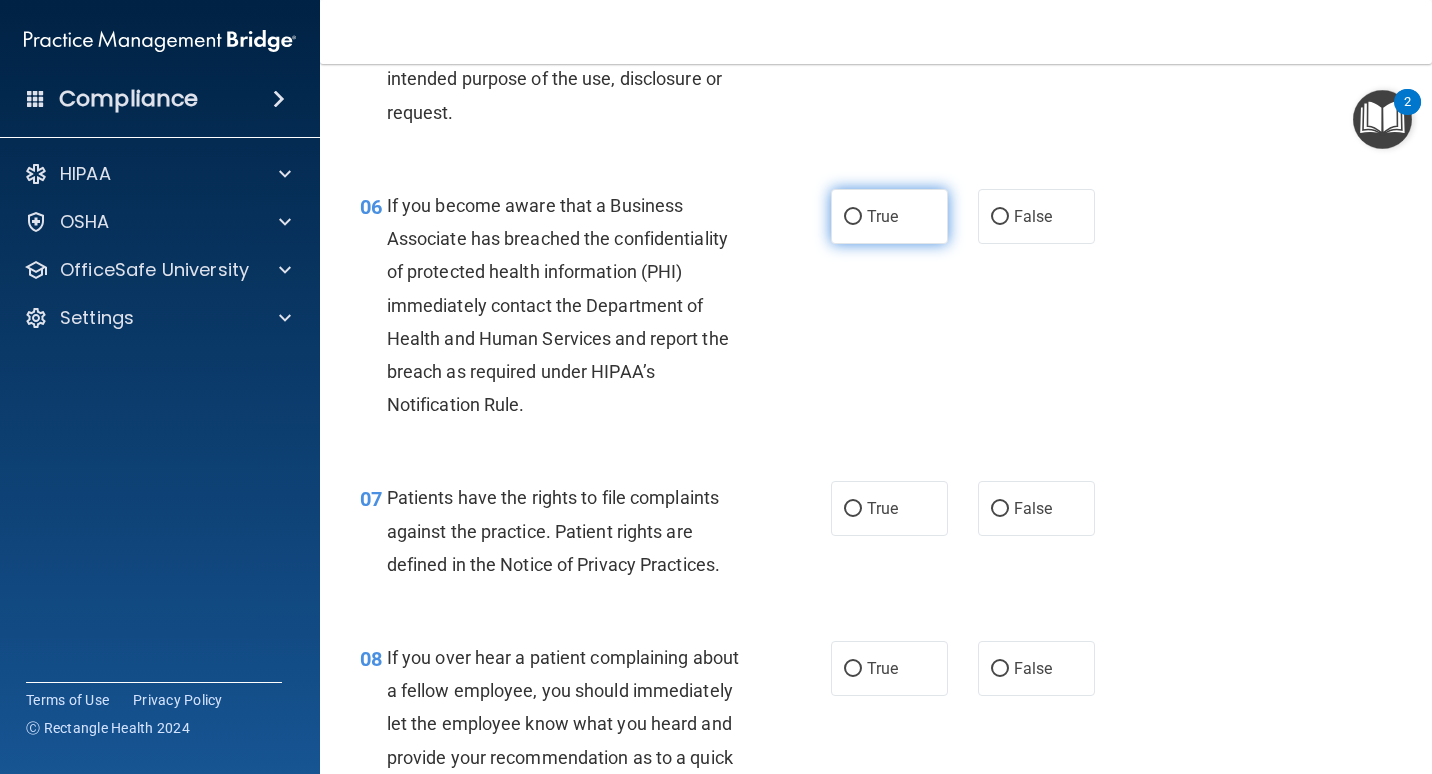 click on "True" at bounding box center [853, 217] 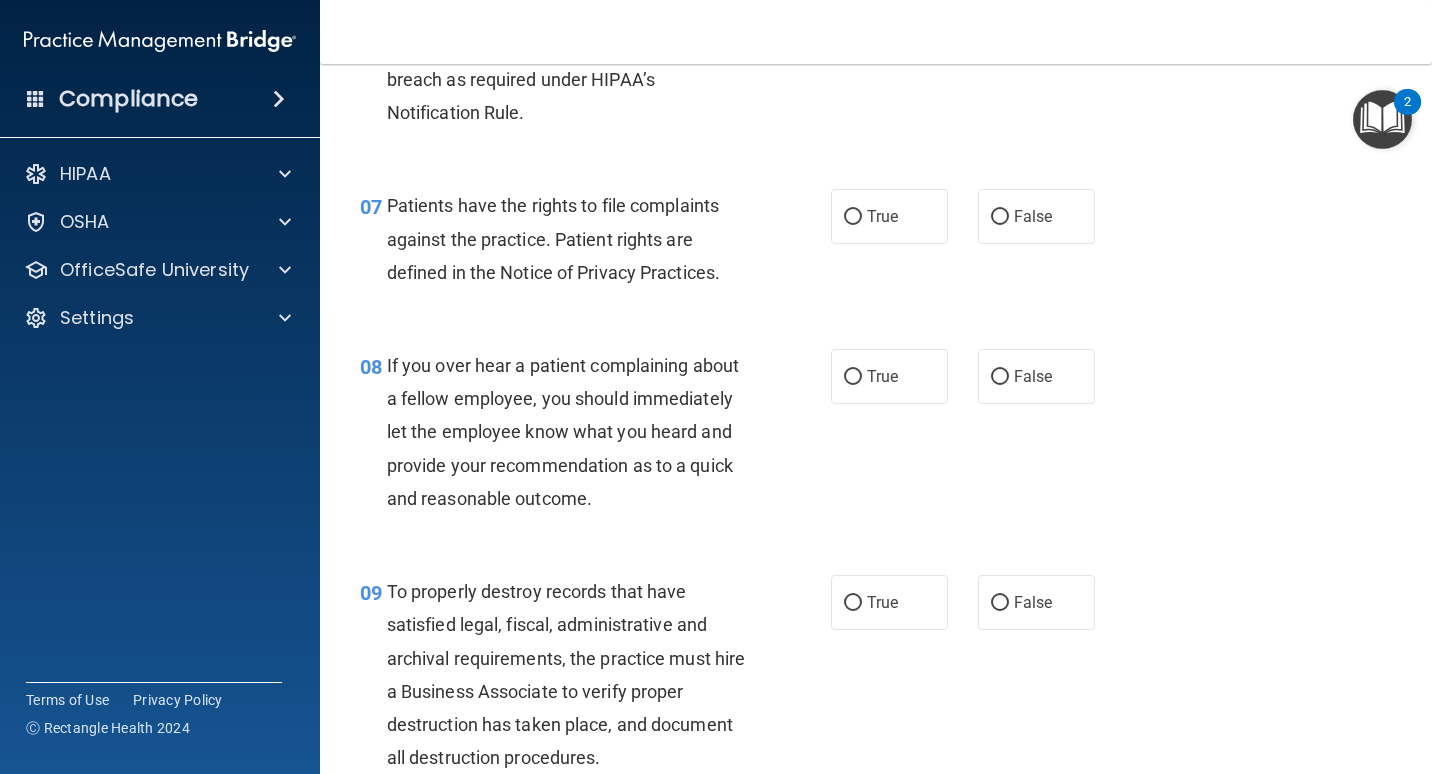 scroll, scrollTop: 1400, scrollLeft: 0, axis: vertical 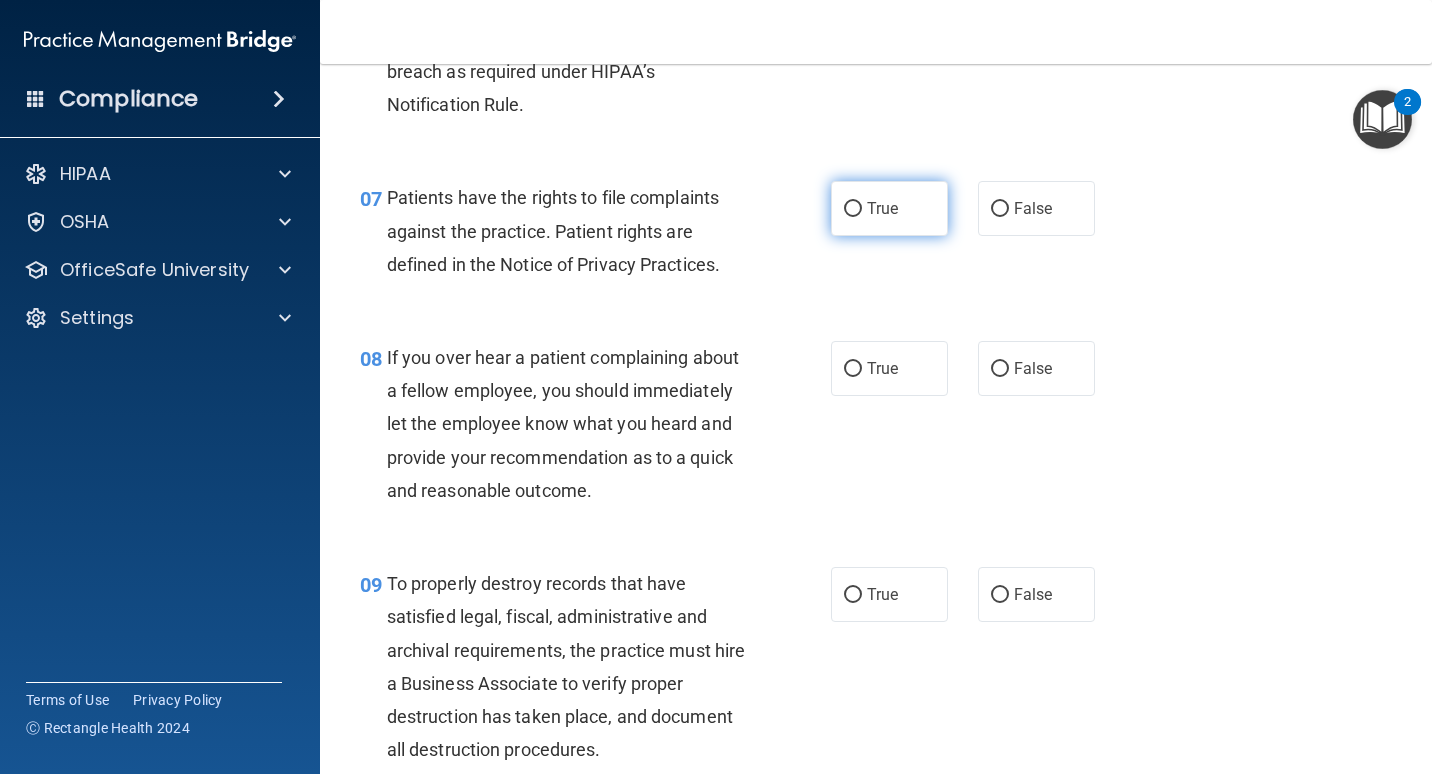 click on "True" at bounding box center (882, 208) 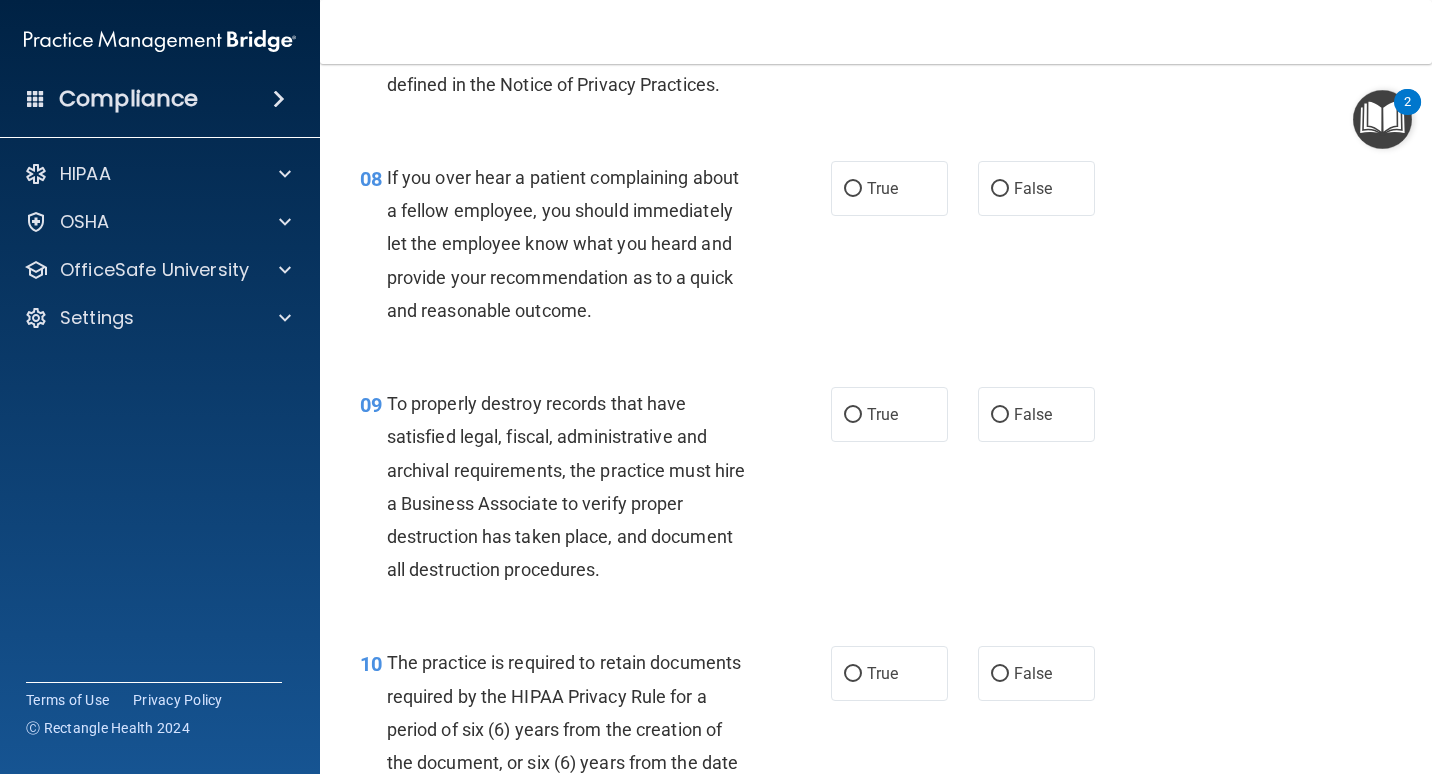 scroll, scrollTop: 1600, scrollLeft: 0, axis: vertical 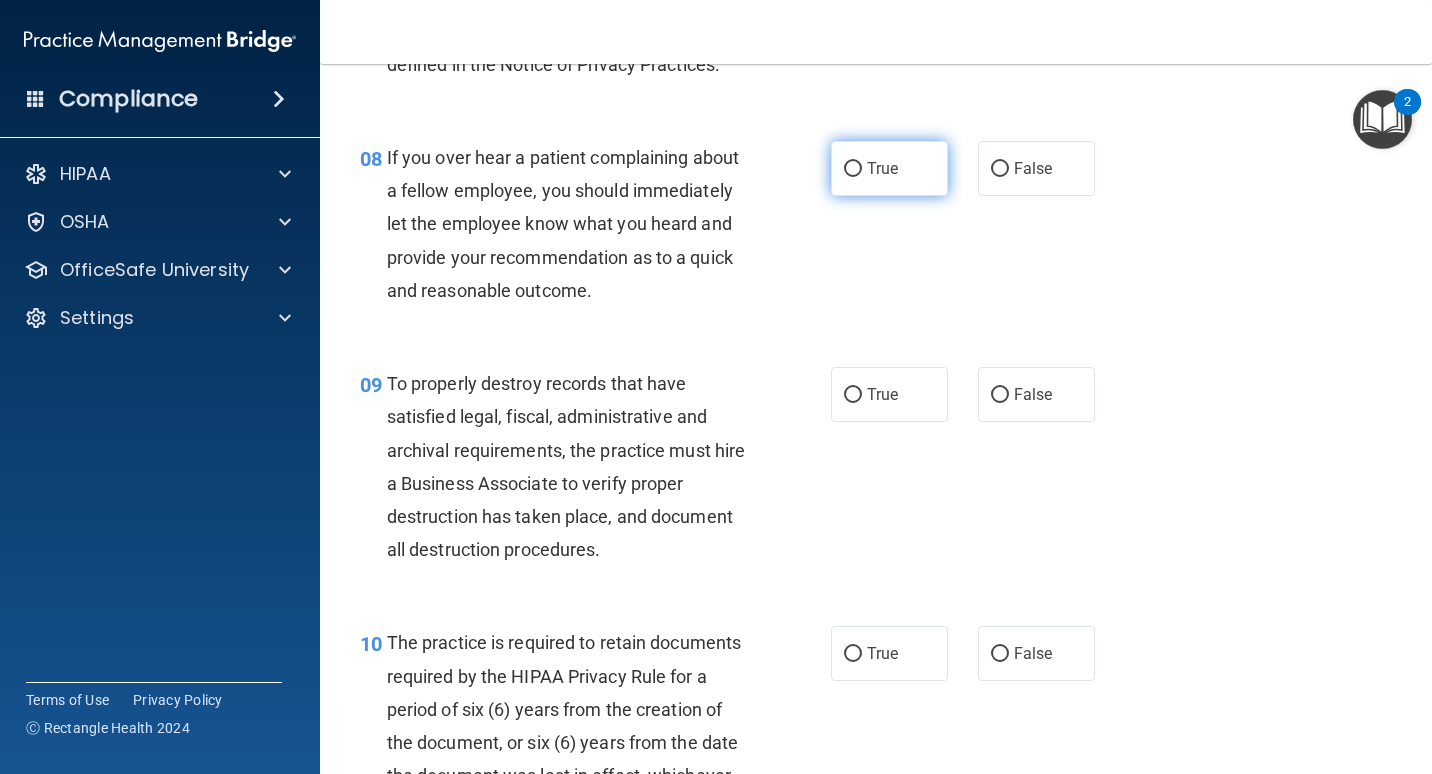 click on "True" at bounding box center [889, 168] 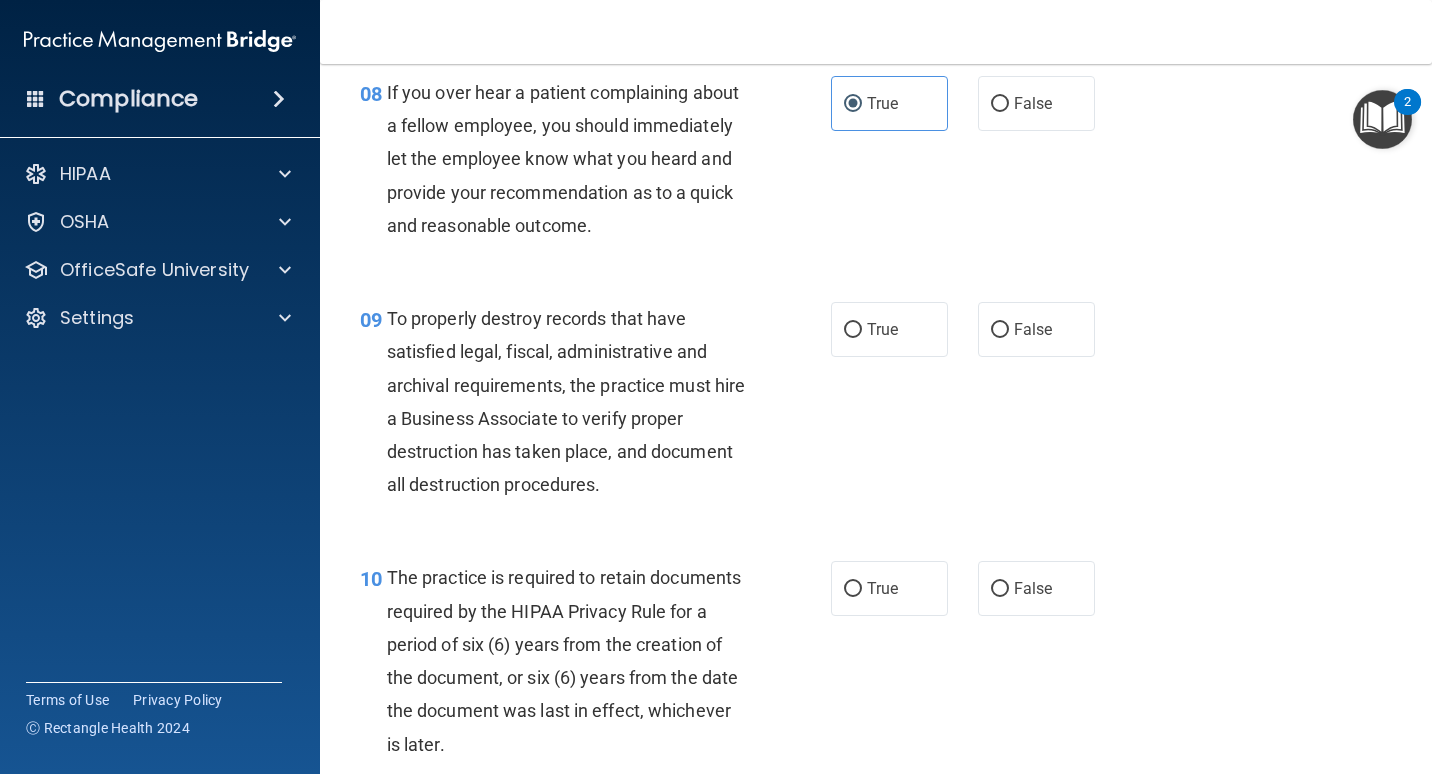 scroll, scrollTop: 1700, scrollLeft: 0, axis: vertical 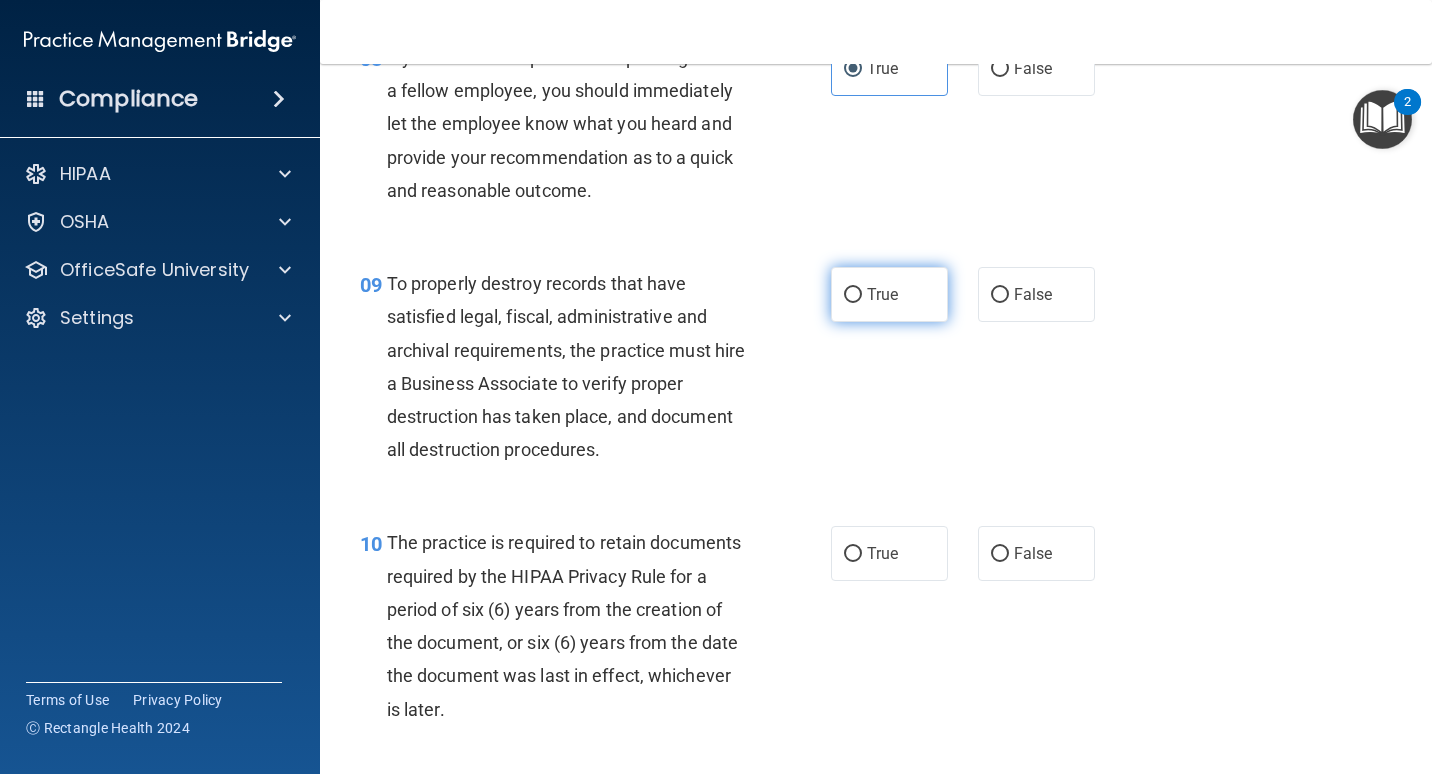 click on "True" at bounding box center [882, 294] 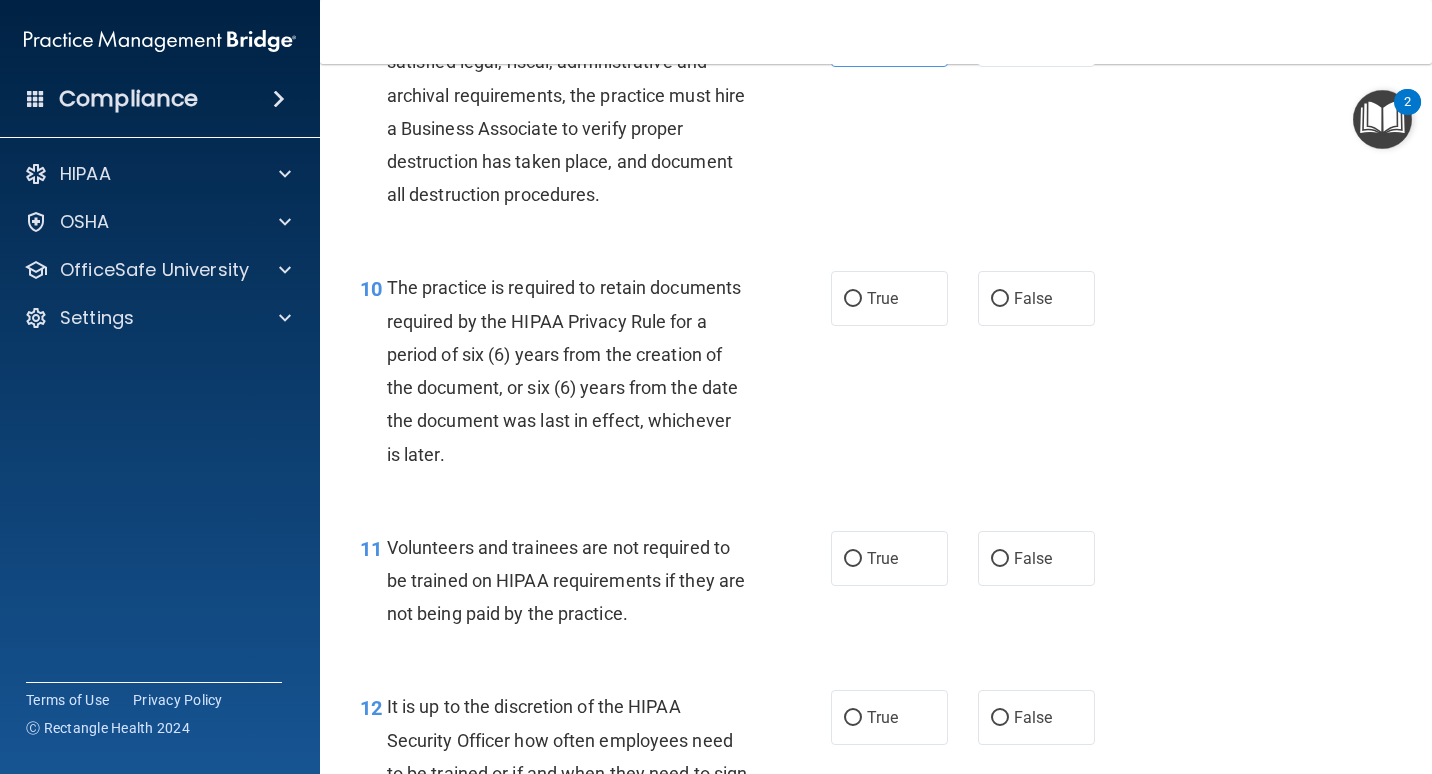 scroll, scrollTop: 2000, scrollLeft: 0, axis: vertical 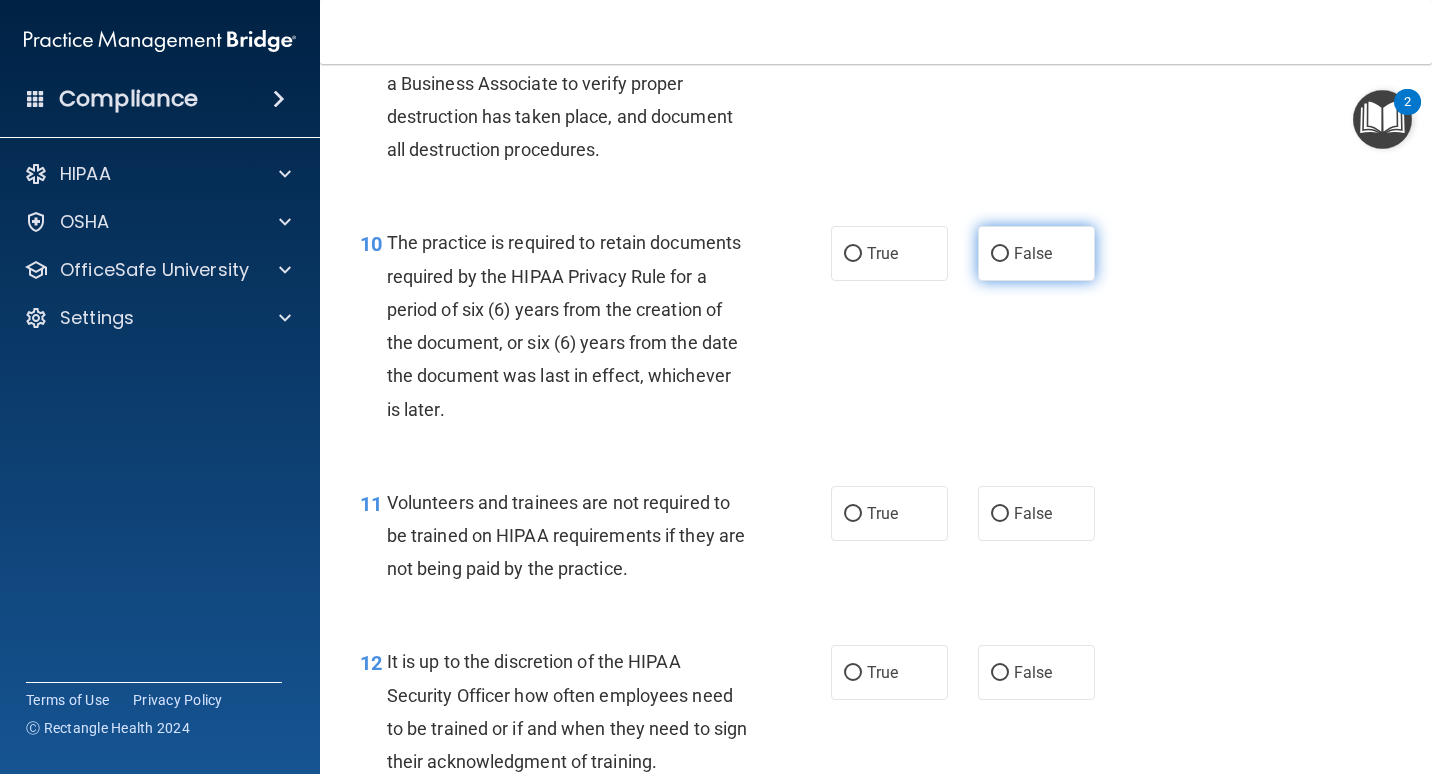 drag, startPoint x: 1003, startPoint y: 259, endPoint x: 970, endPoint y: 269, distance: 34.48188 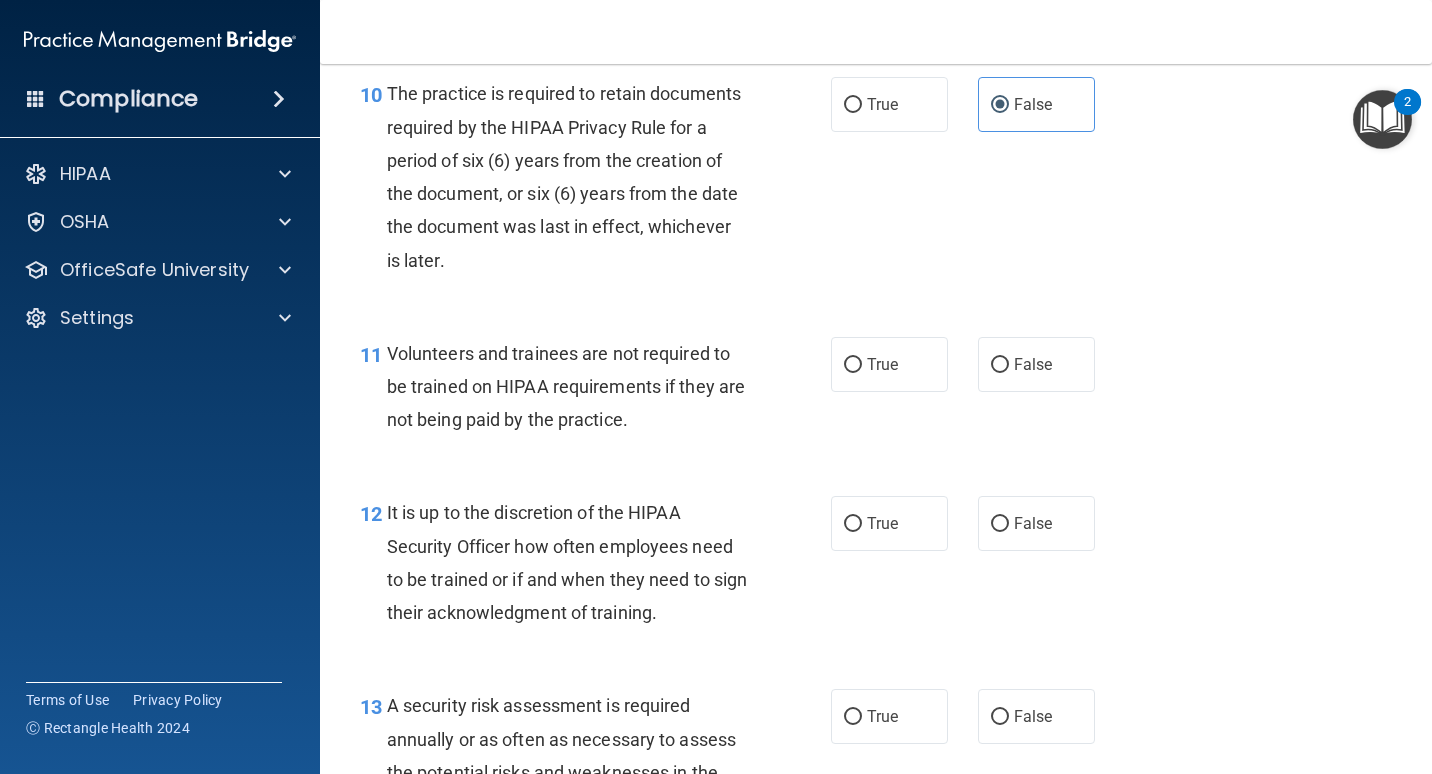 scroll, scrollTop: 2200, scrollLeft: 0, axis: vertical 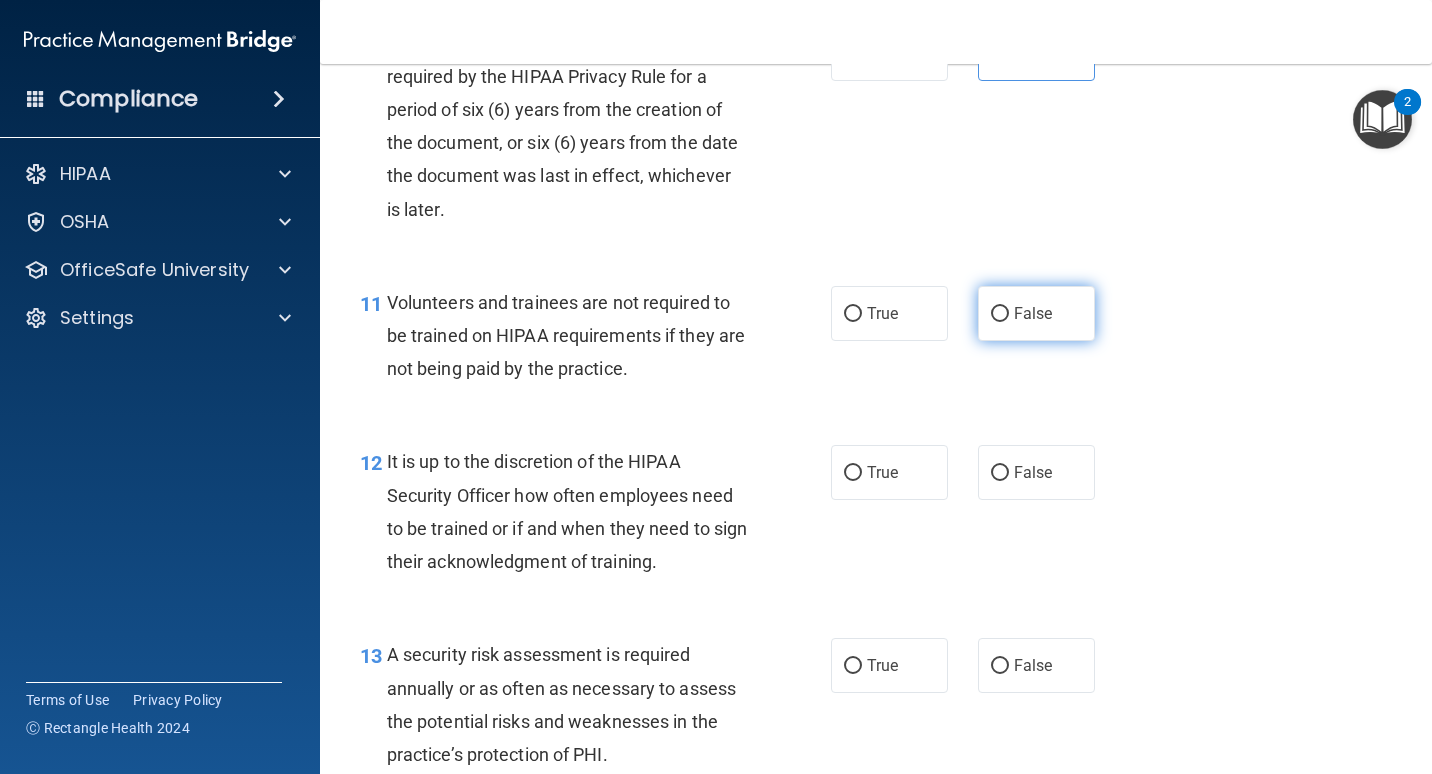 click on "False" at bounding box center (1000, 314) 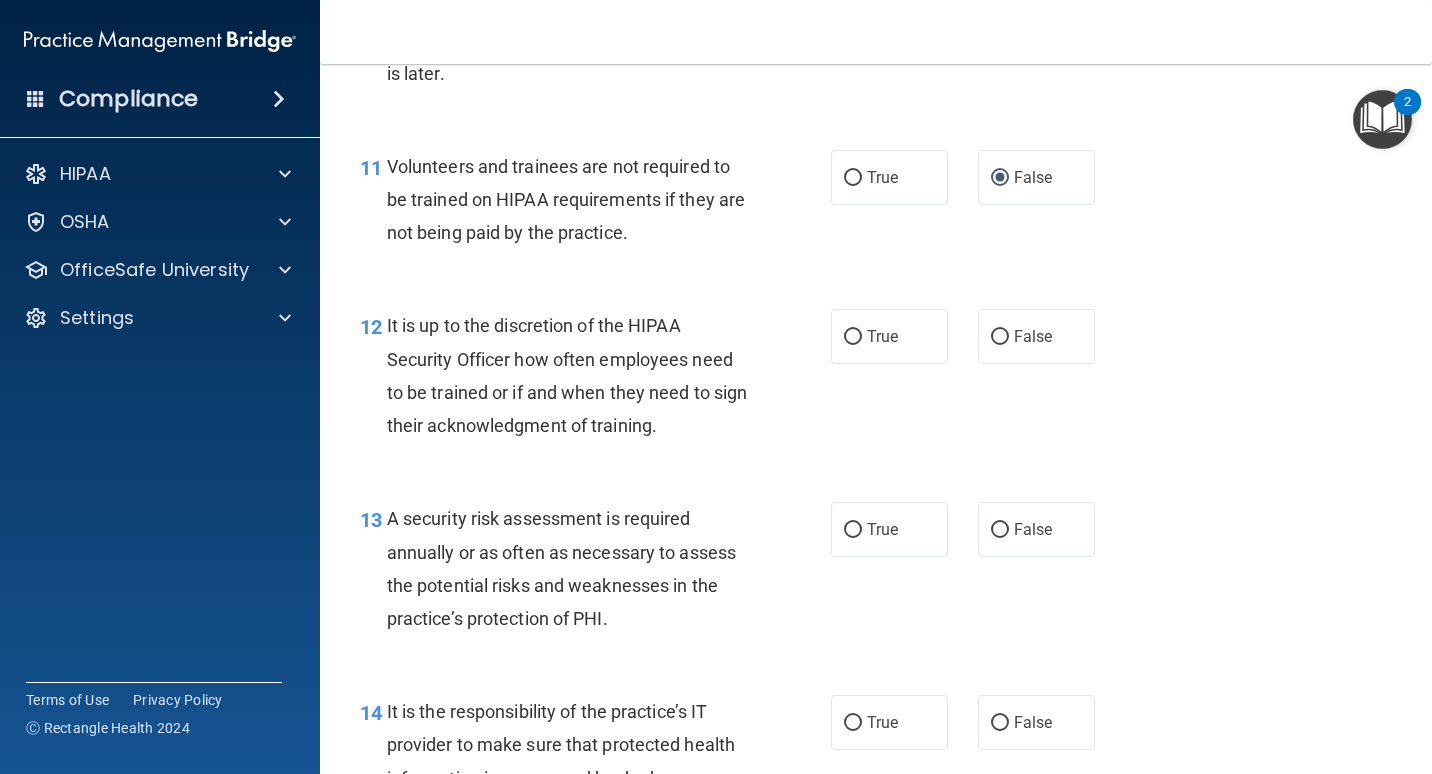 scroll, scrollTop: 2400, scrollLeft: 0, axis: vertical 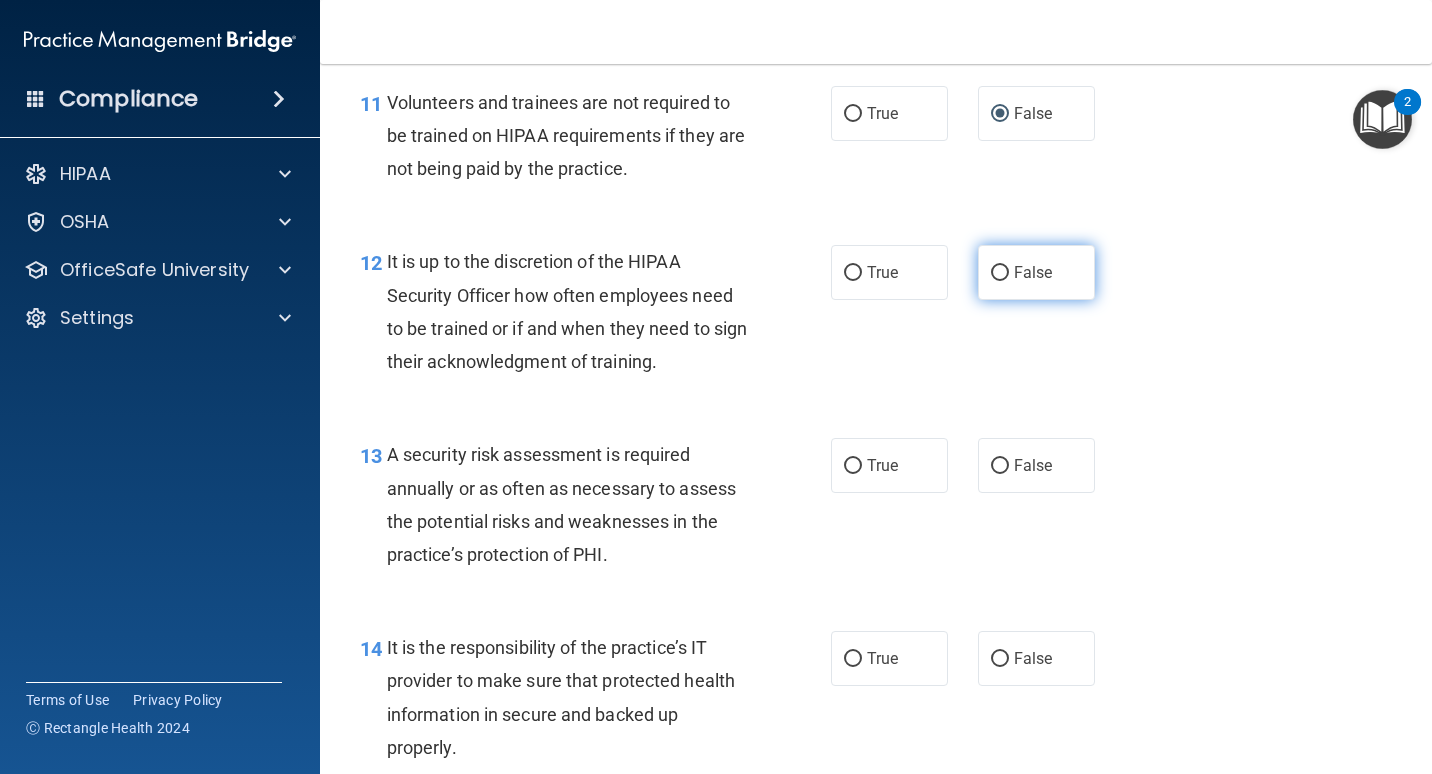 click on "False" at bounding box center (1036, 272) 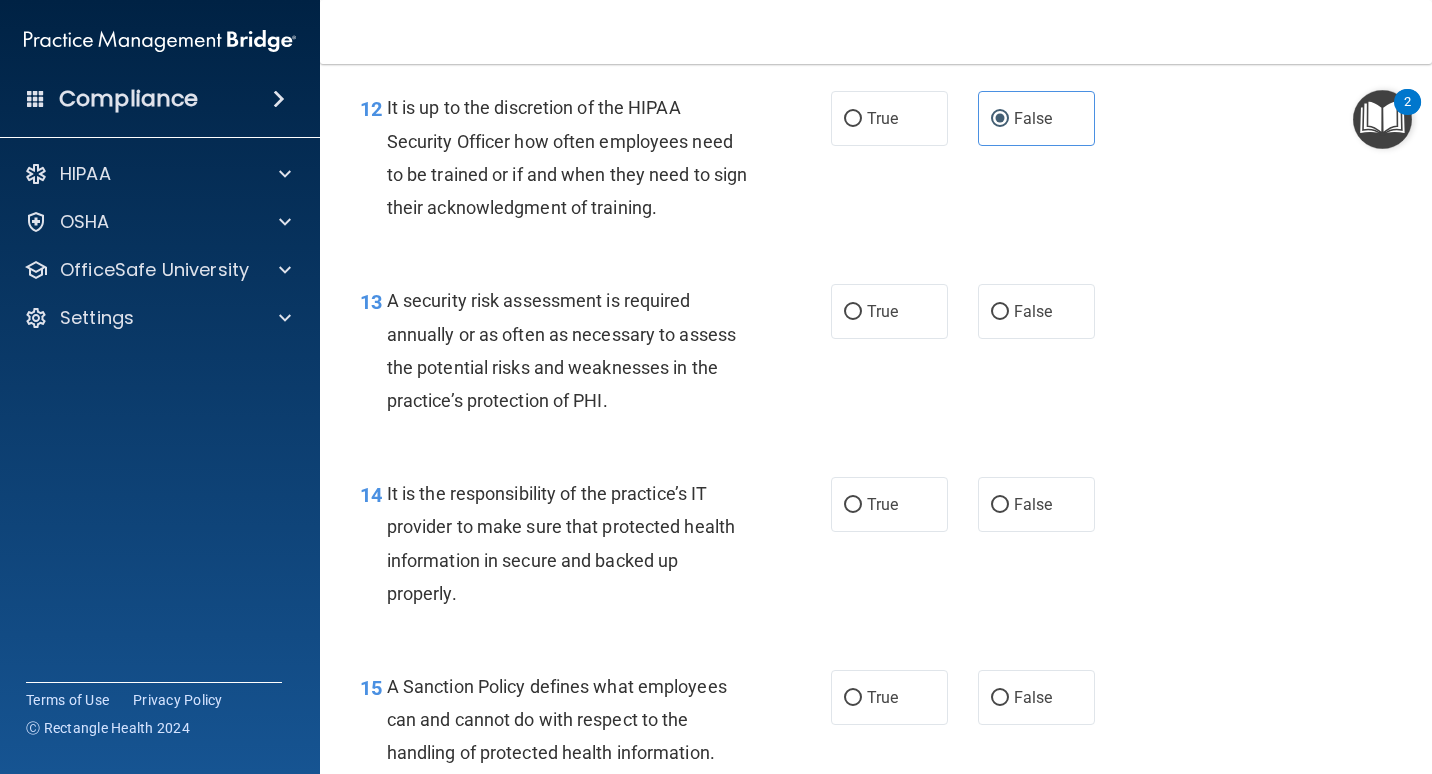 scroll, scrollTop: 2600, scrollLeft: 0, axis: vertical 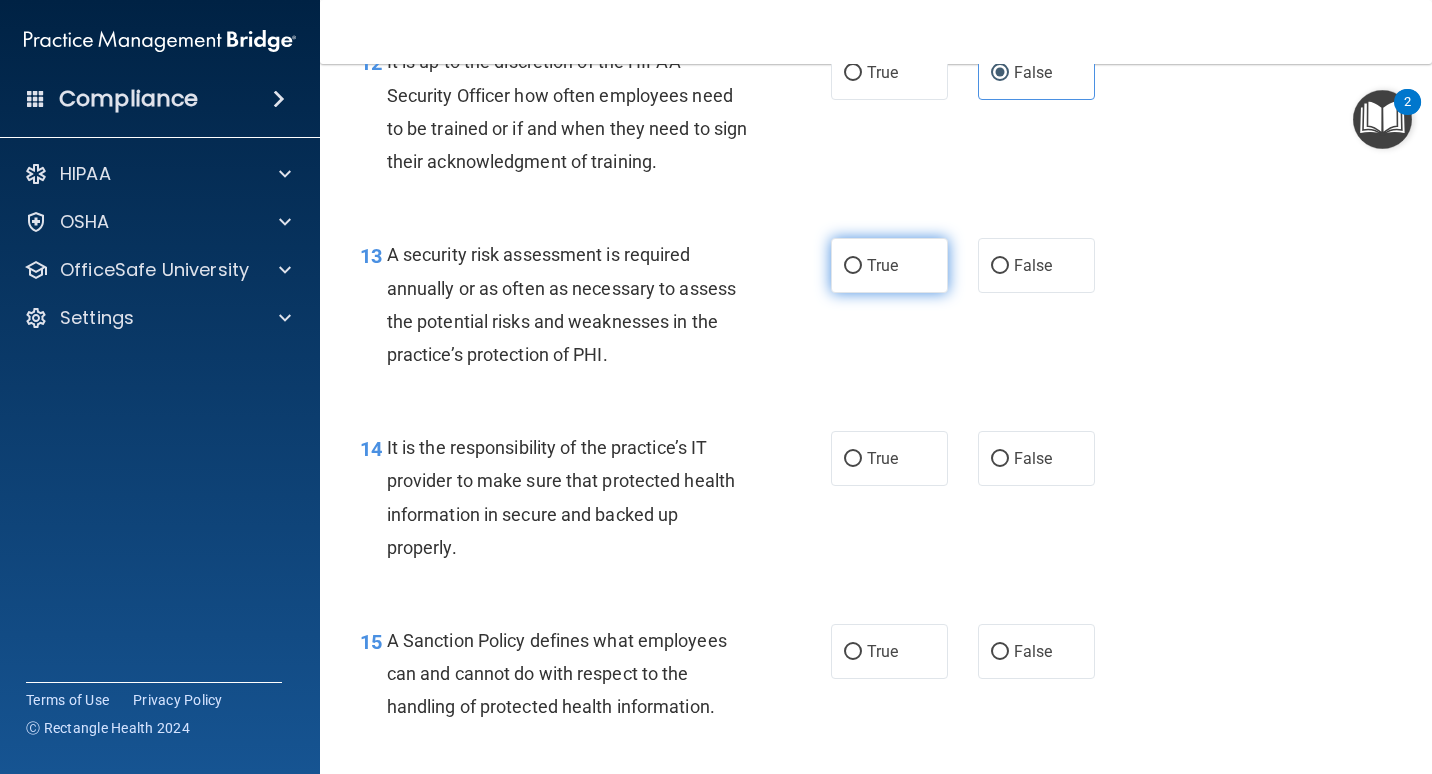 click on "True" at bounding box center [853, 266] 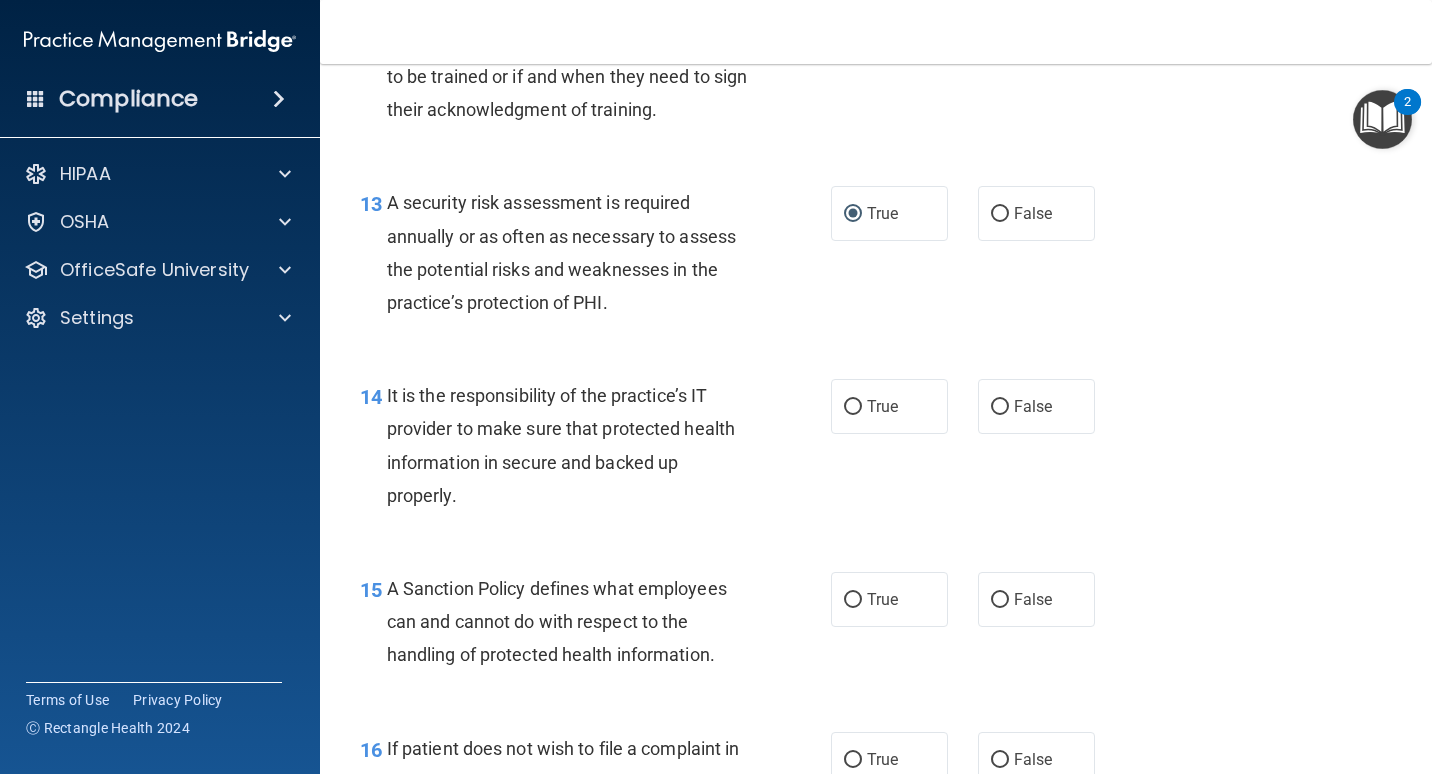 scroll, scrollTop: 2800, scrollLeft: 0, axis: vertical 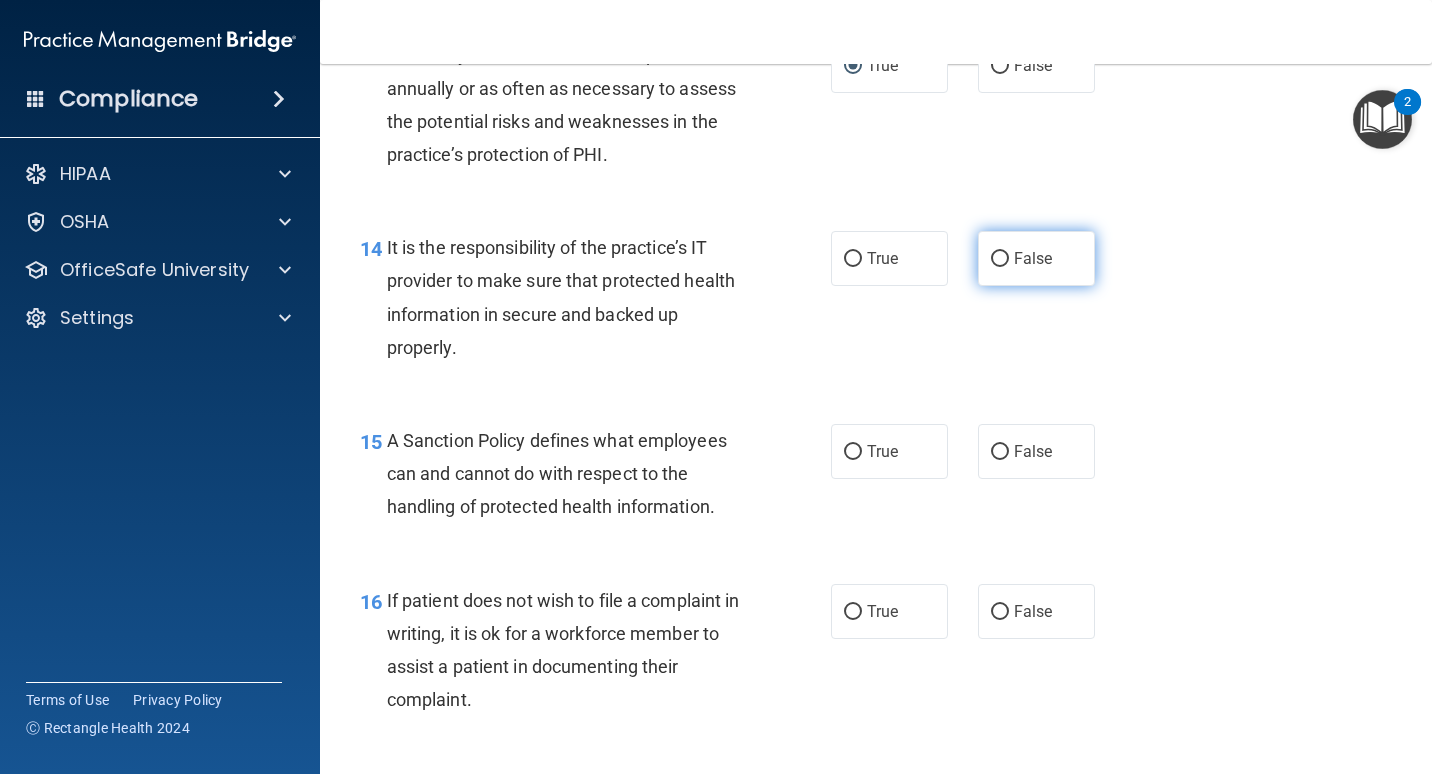 click on "False" at bounding box center [1036, 258] 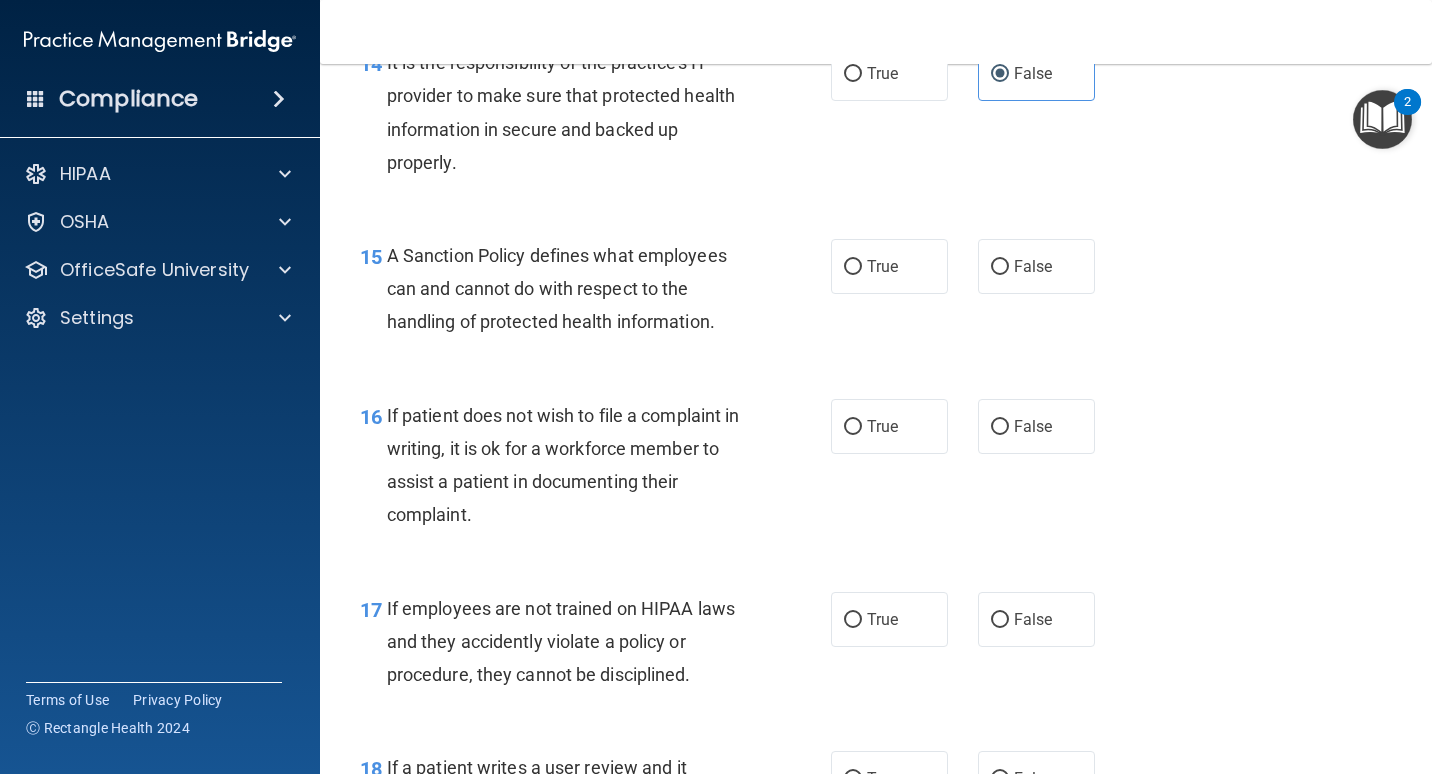 scroll, scrollTop: 3000, scrollLeft: 0, axis: vertical 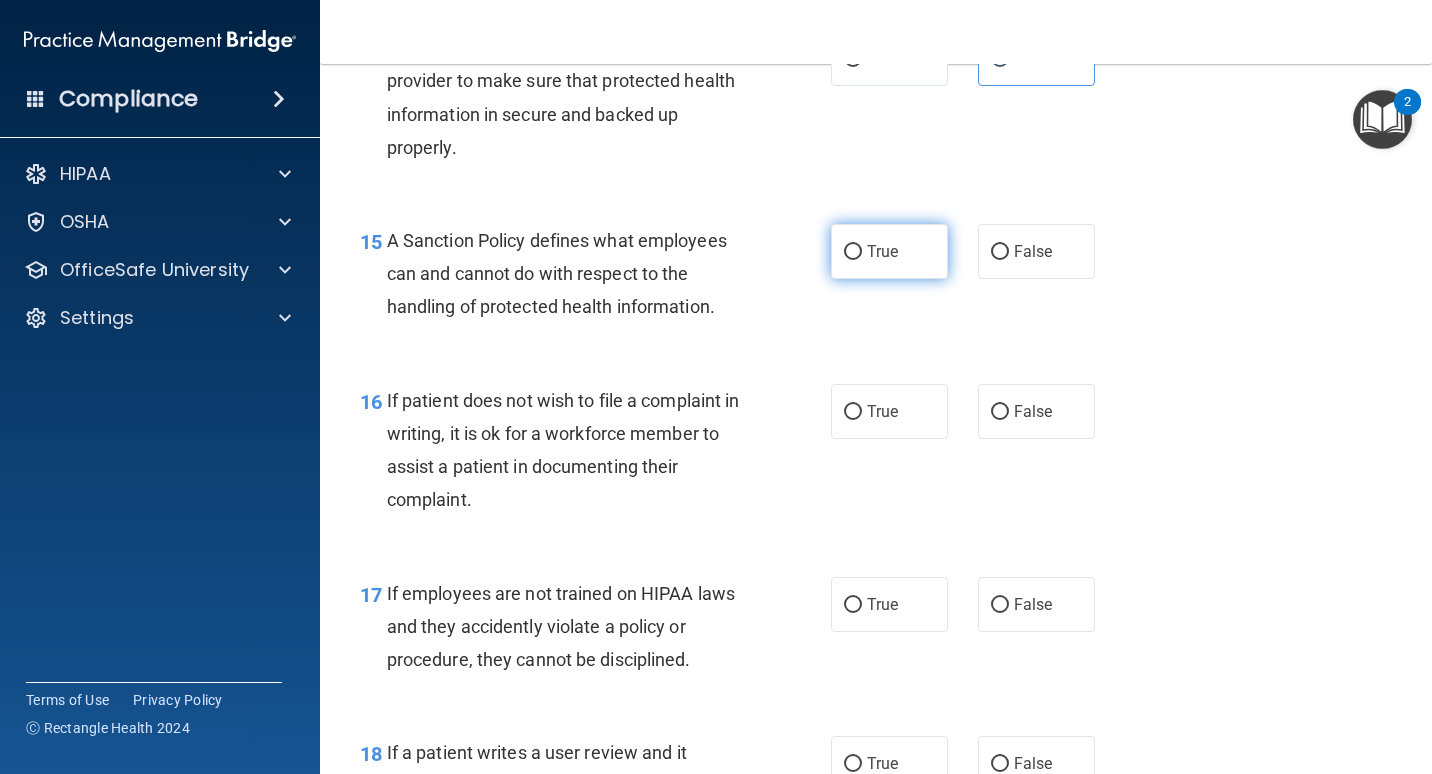 click on "True" at bounding box center [882, 251] 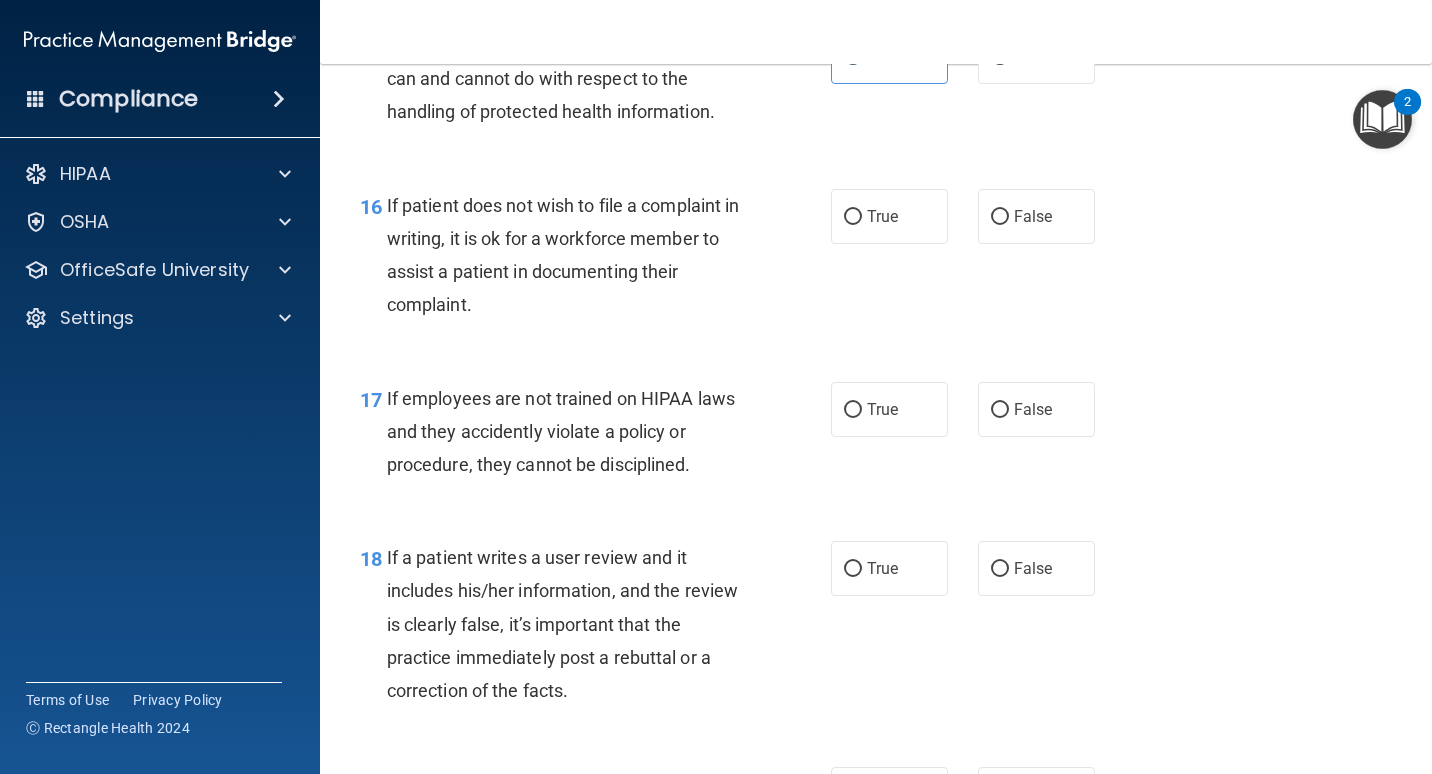 scroll, scrollTop: 3200, scrollLeft: 0, axis: vertical 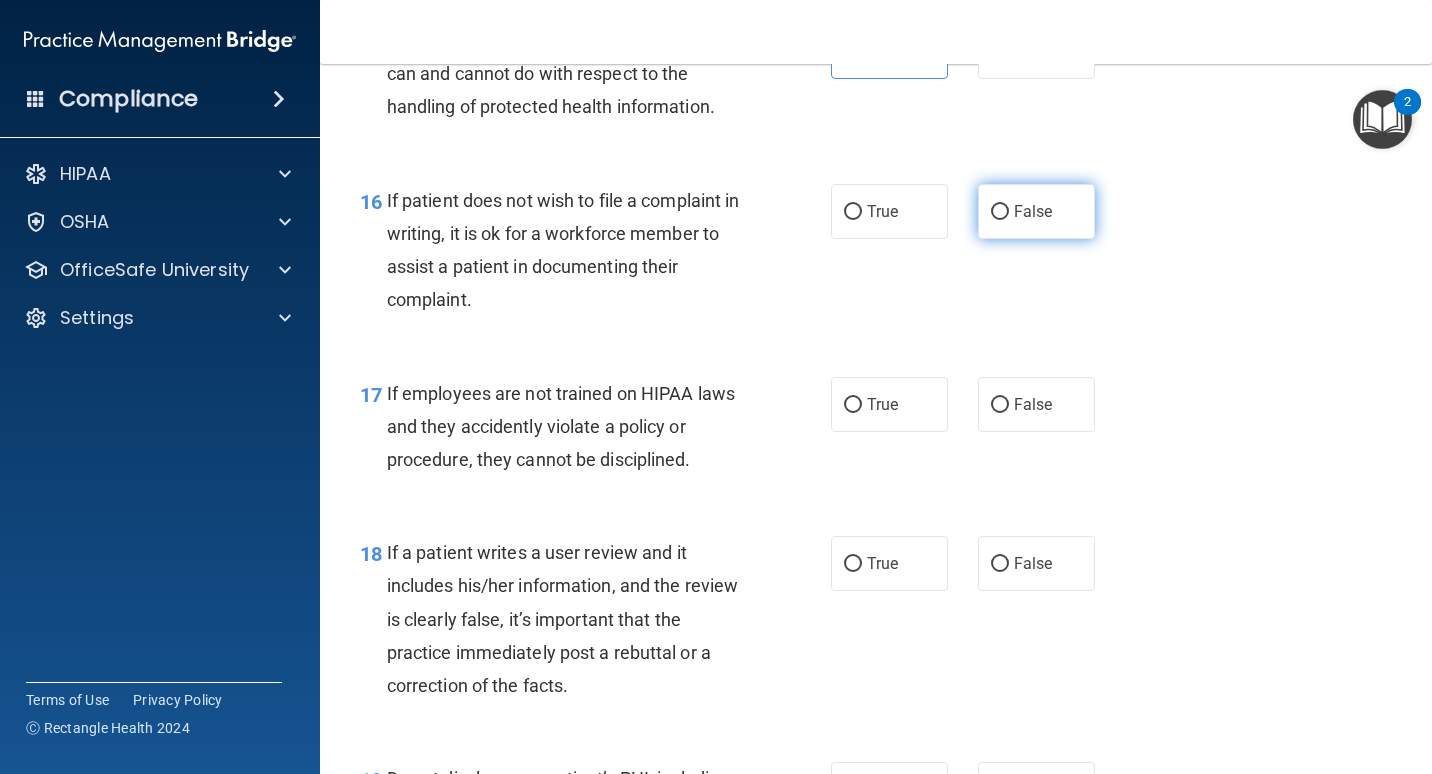click on "False" at bounding box center (1000, 212) 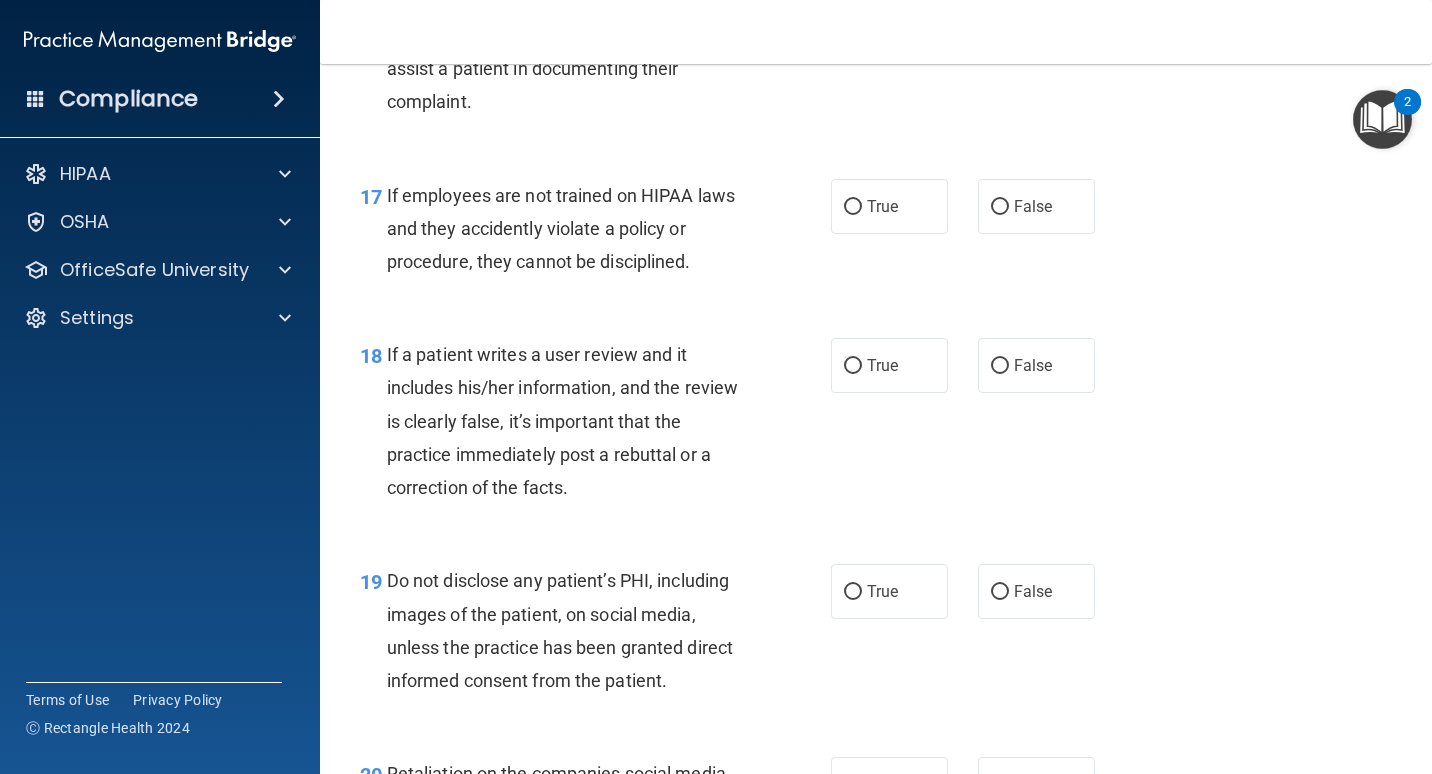 scroll, scrollTop: 3400, scrollLeft: 0, axis: vertical 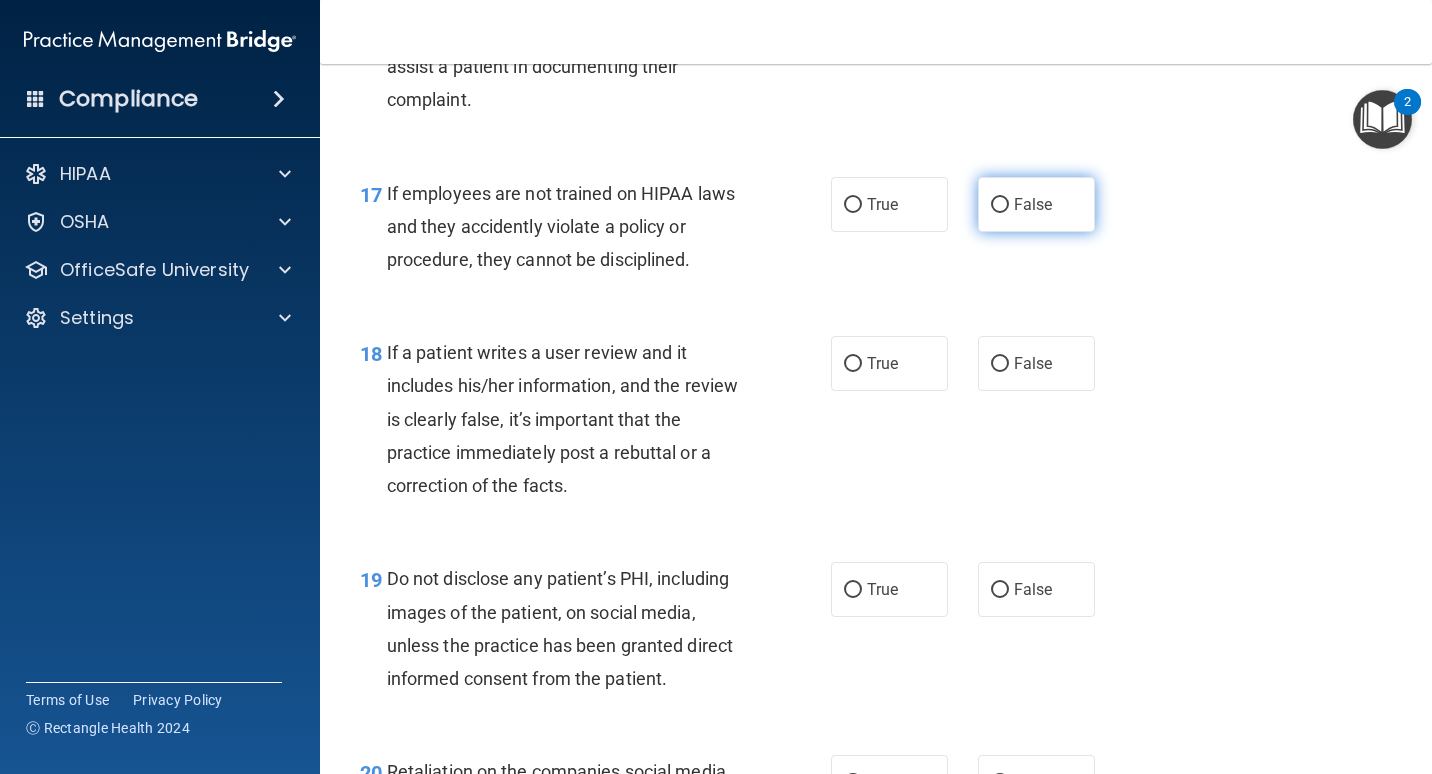 click on "False" at bounding box center [1033, 204] 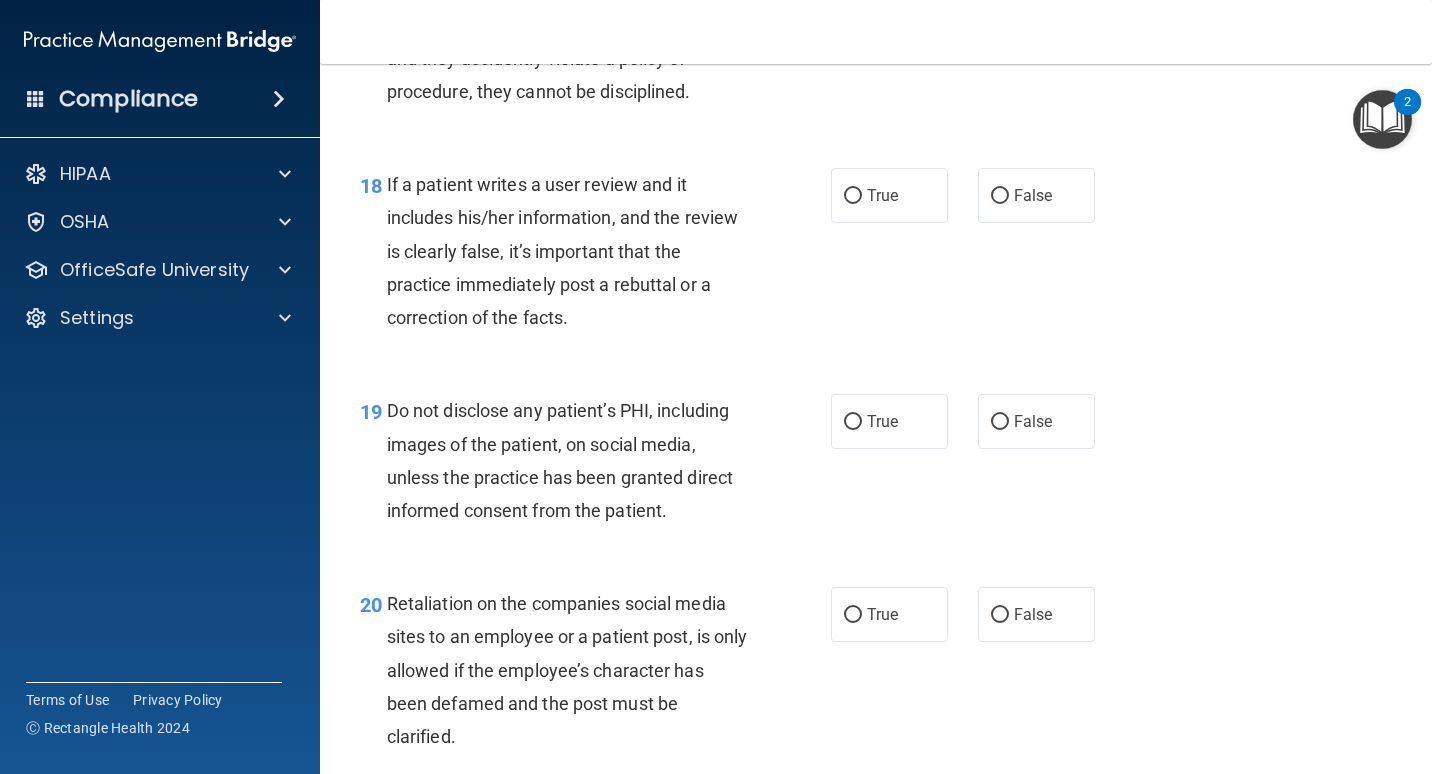 scroll, scrollTop: 3600, scrollLeft: 0, axis: vertical 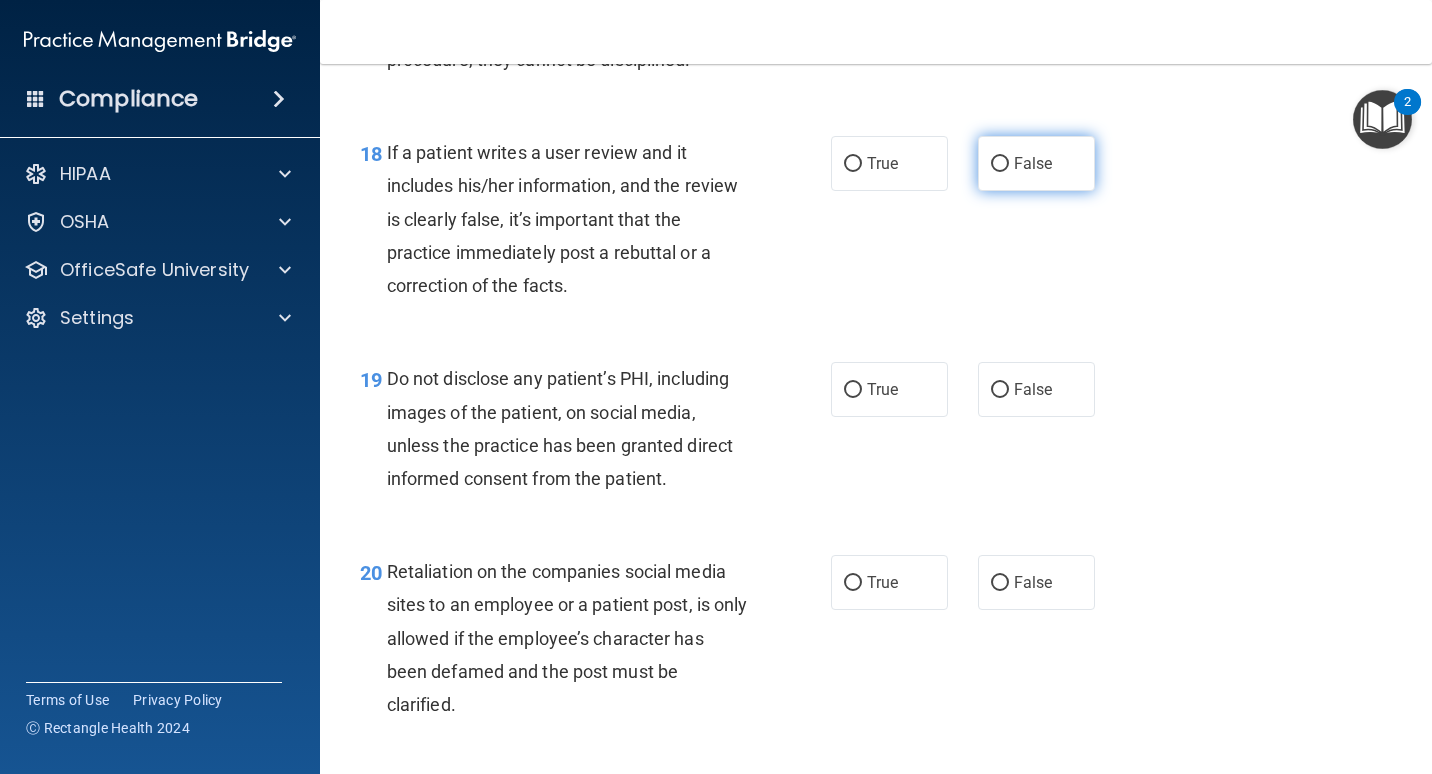 click on "False" at bounding box center (1000, 164) 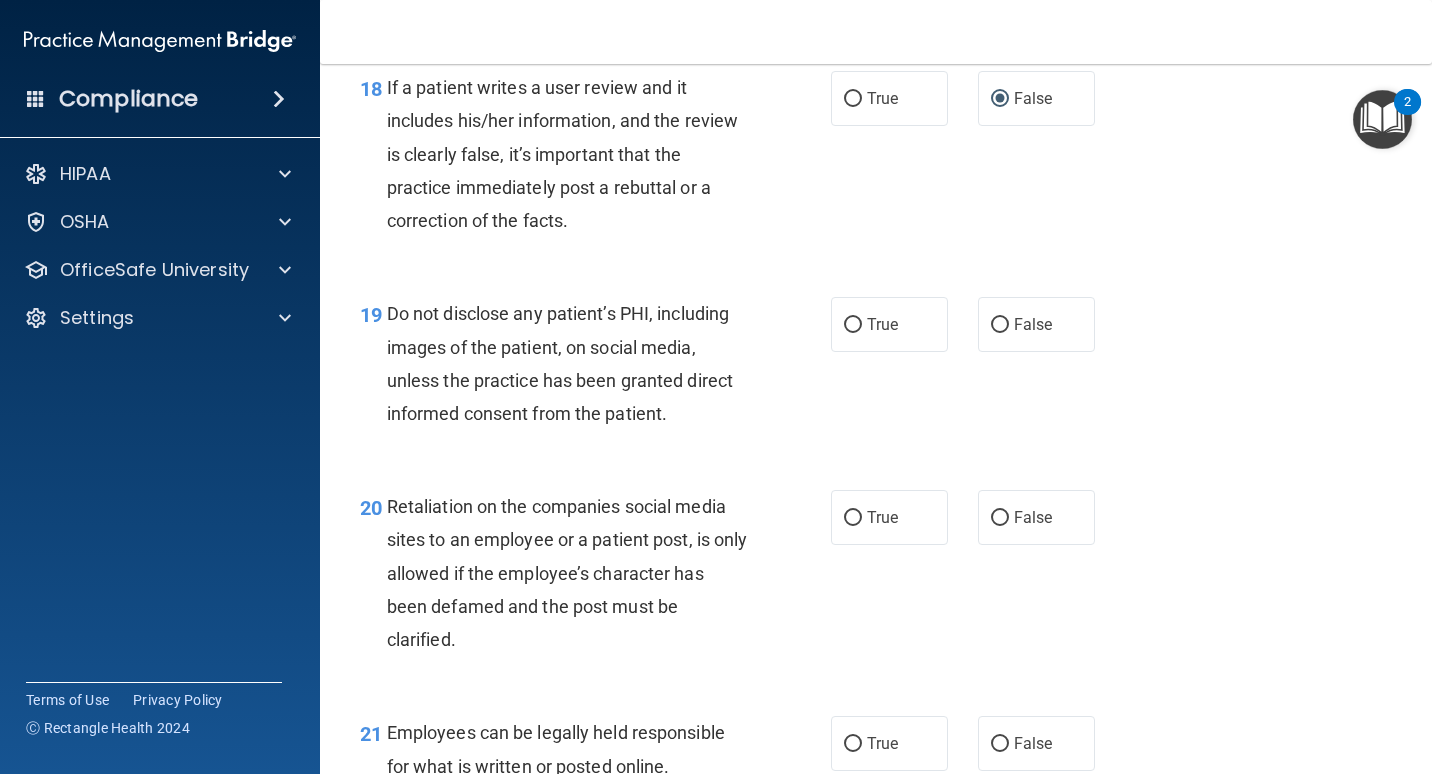 scroll, scrollTop: 3700, scrollLeft: 0, axis: vertical 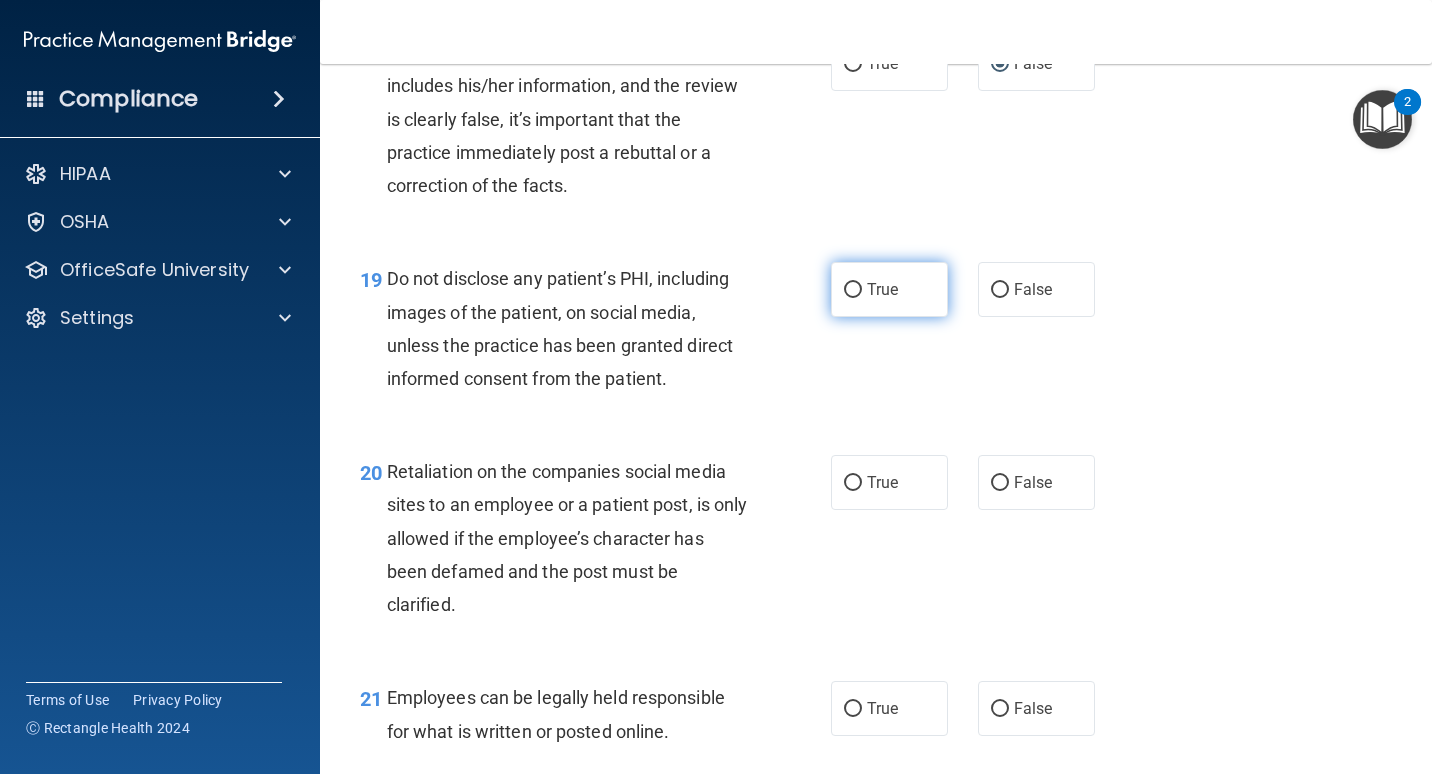 click on "True" at bounding box center (853, 290) 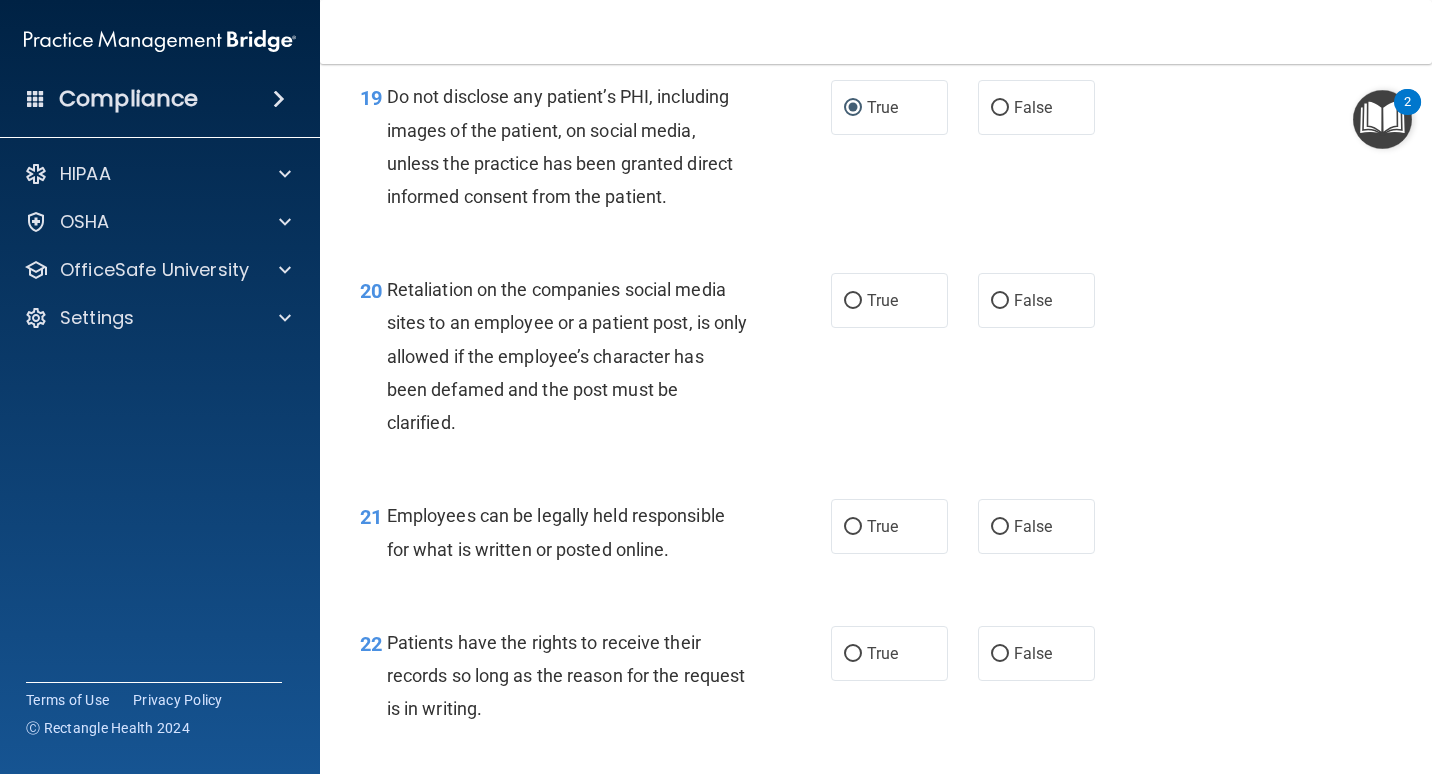 scroll, scrollTop: 3900, scrollLeft: 0, axis: vertical 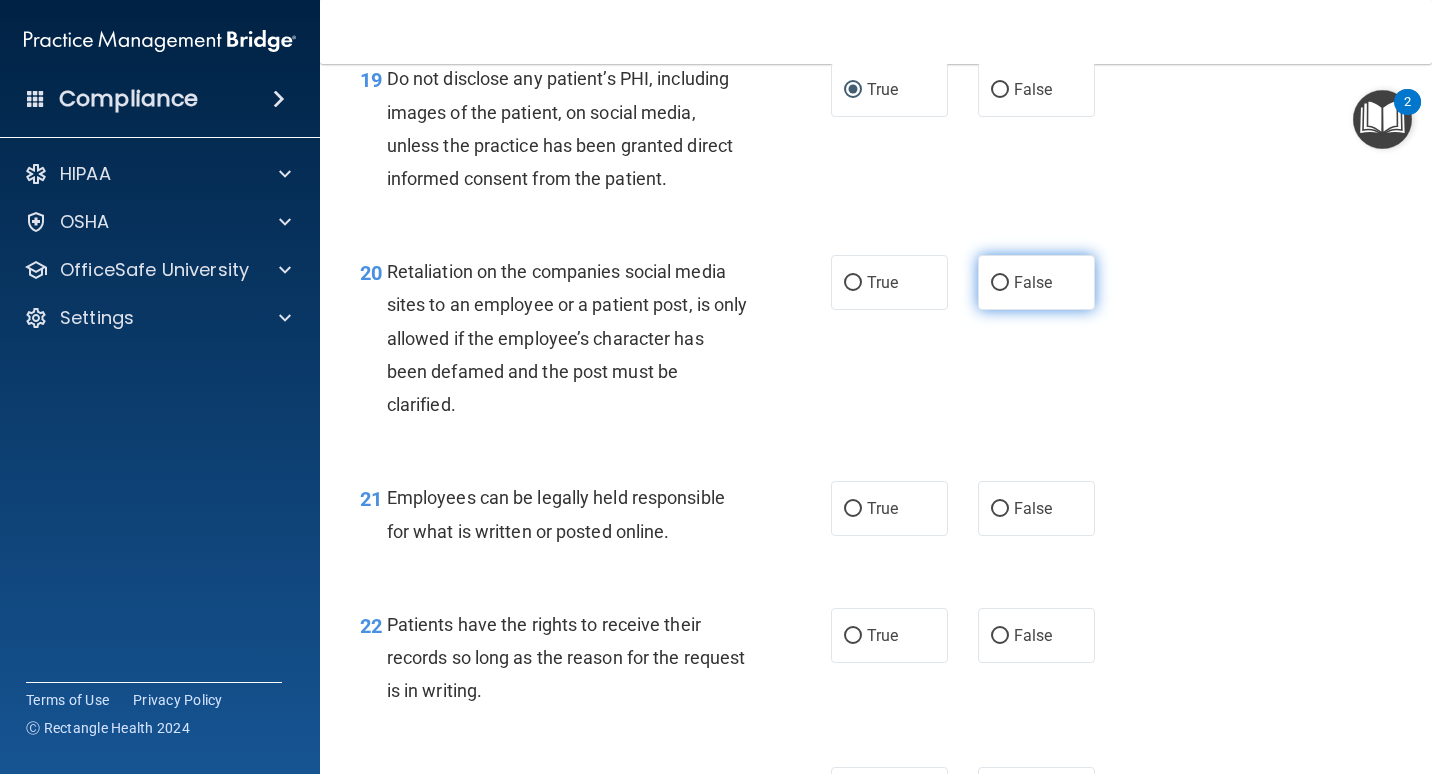 click on "False" at bounding box center [1036, 282] 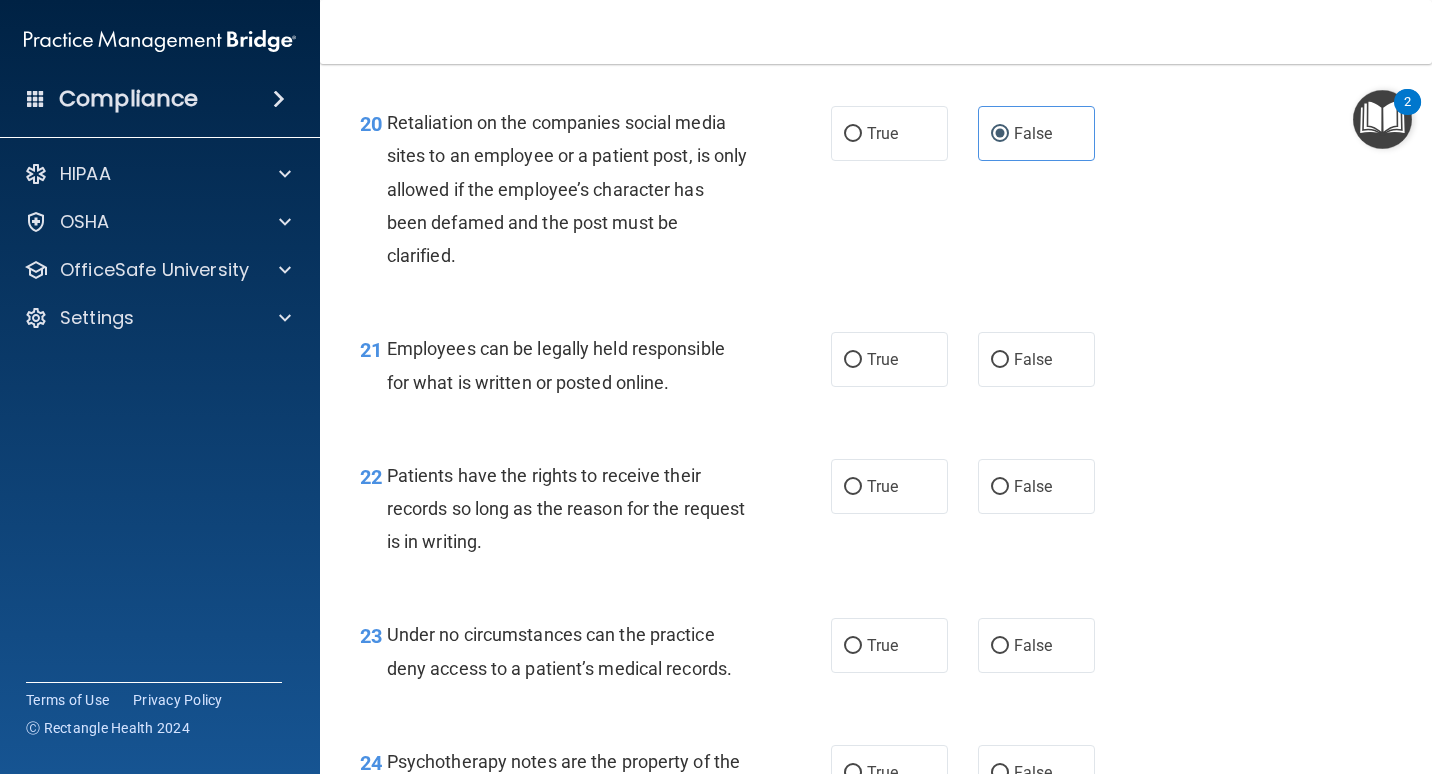 scroll, scrollTop: 4100, scrollLeft: 0, axis: vertical 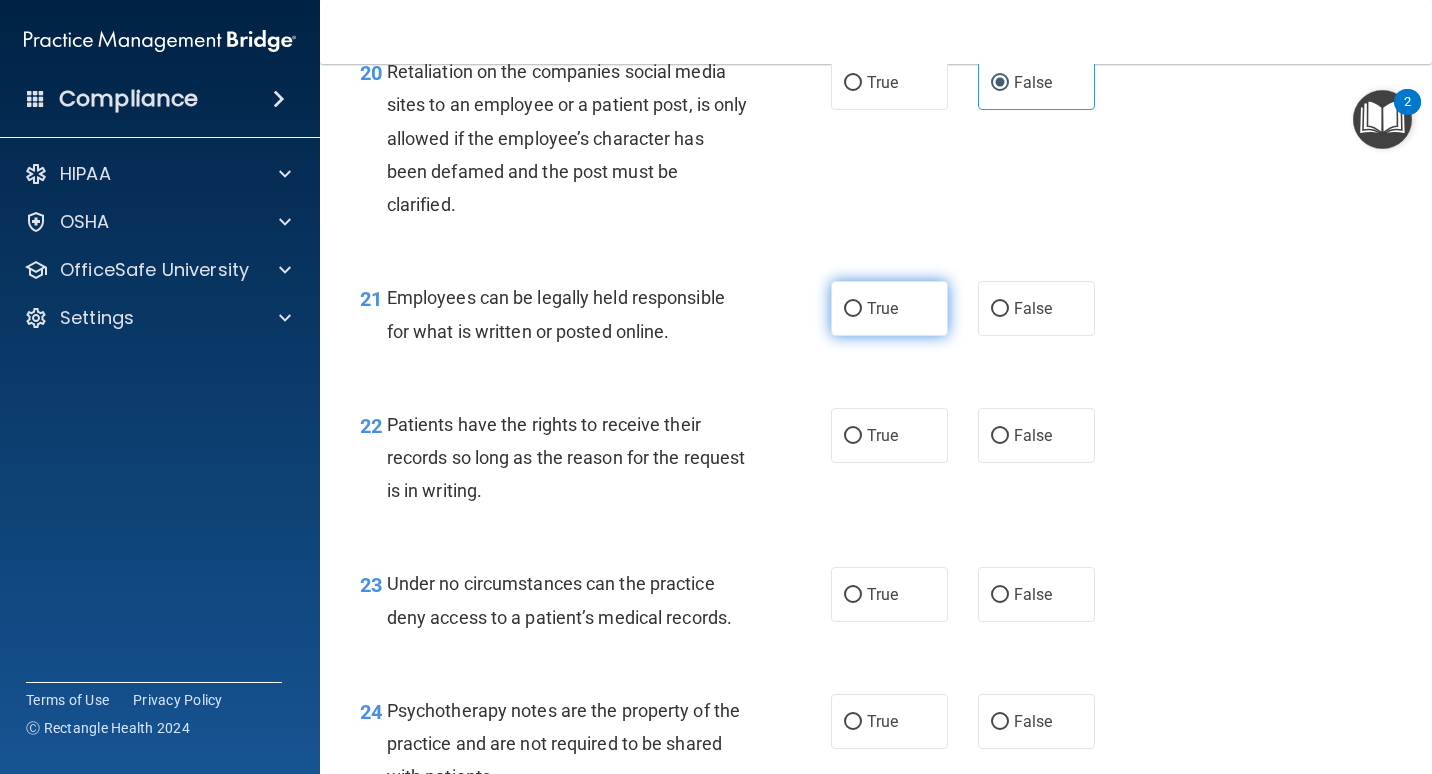 click on "True" at bounding box center (882, 308) 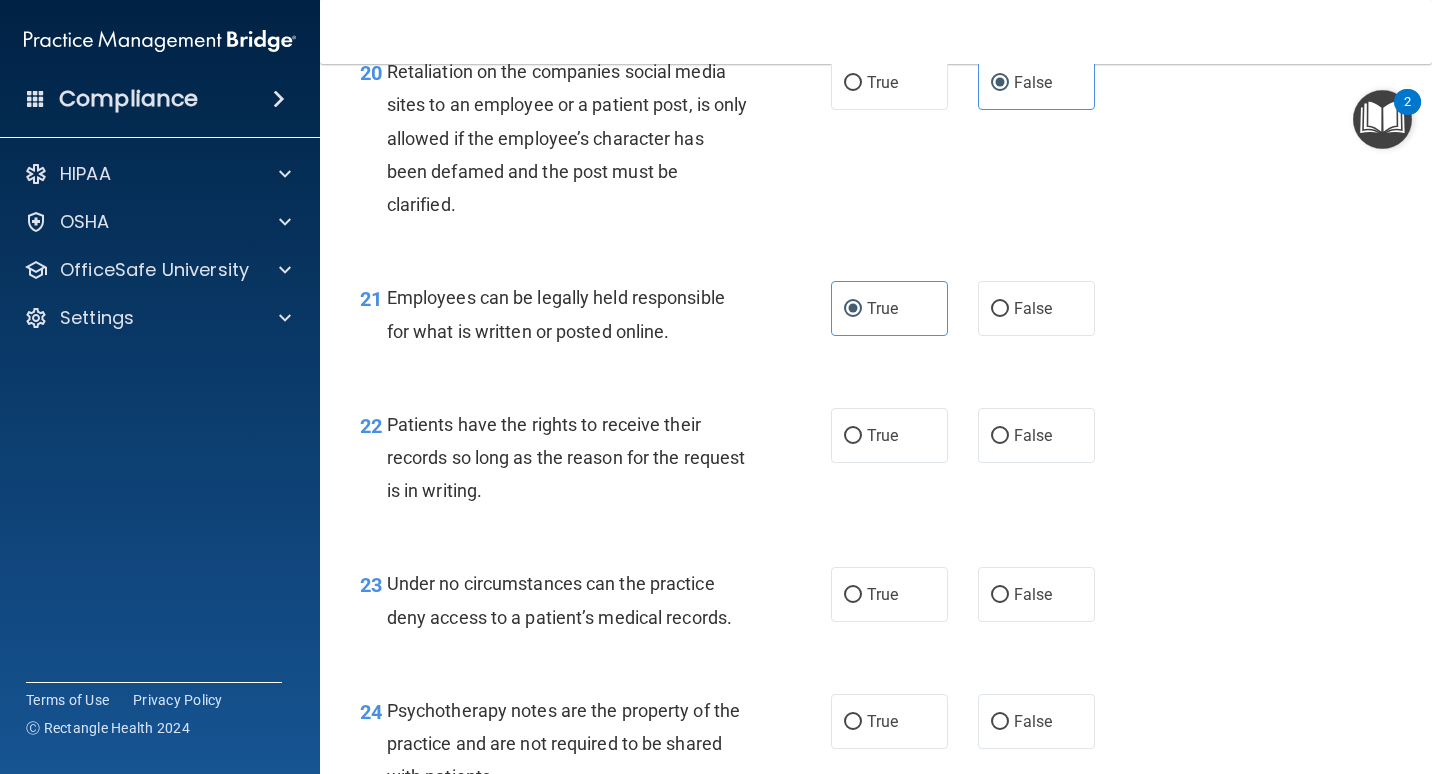 scroll, scrollTop: 4200, scrollLeft: 0, axis: vertical 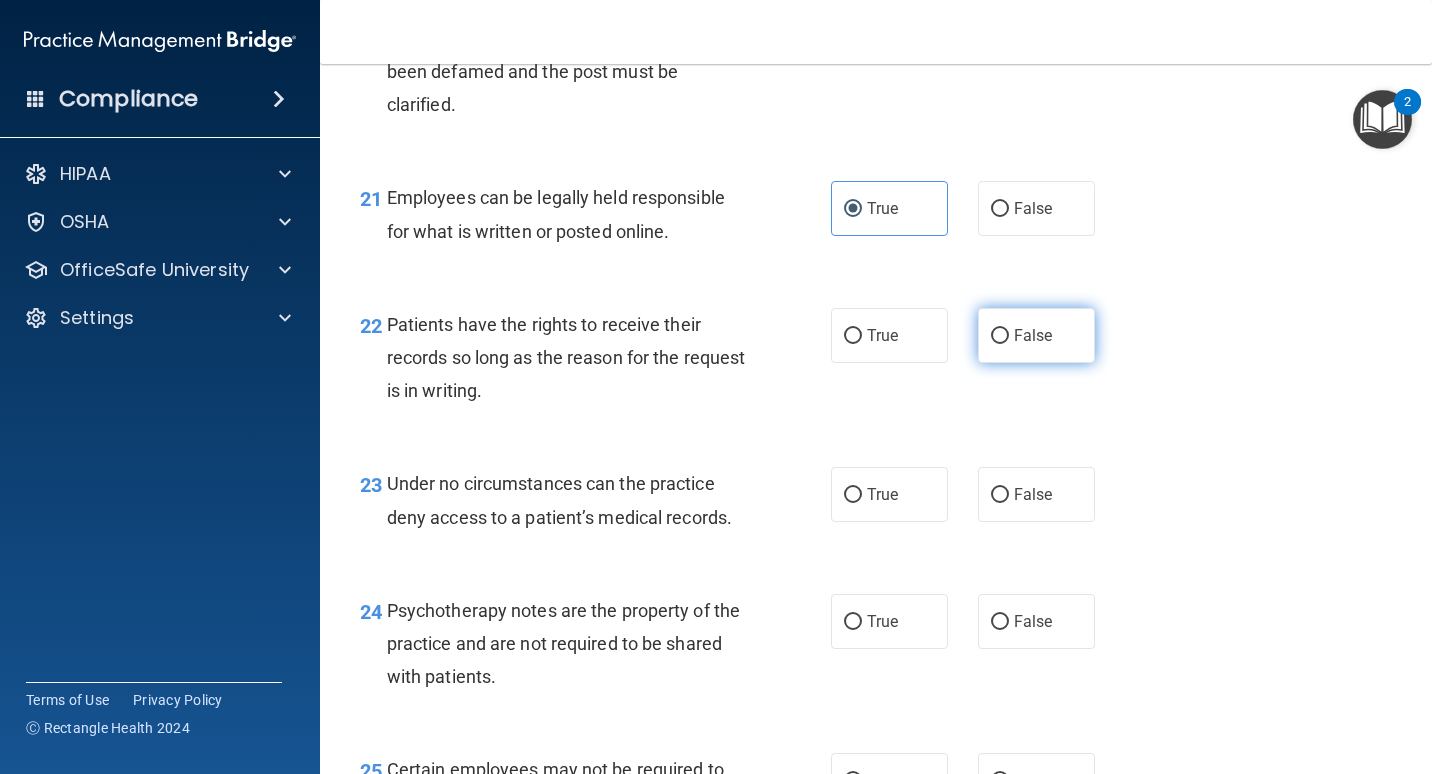 click on "False" at bounding box center (1036, 335) 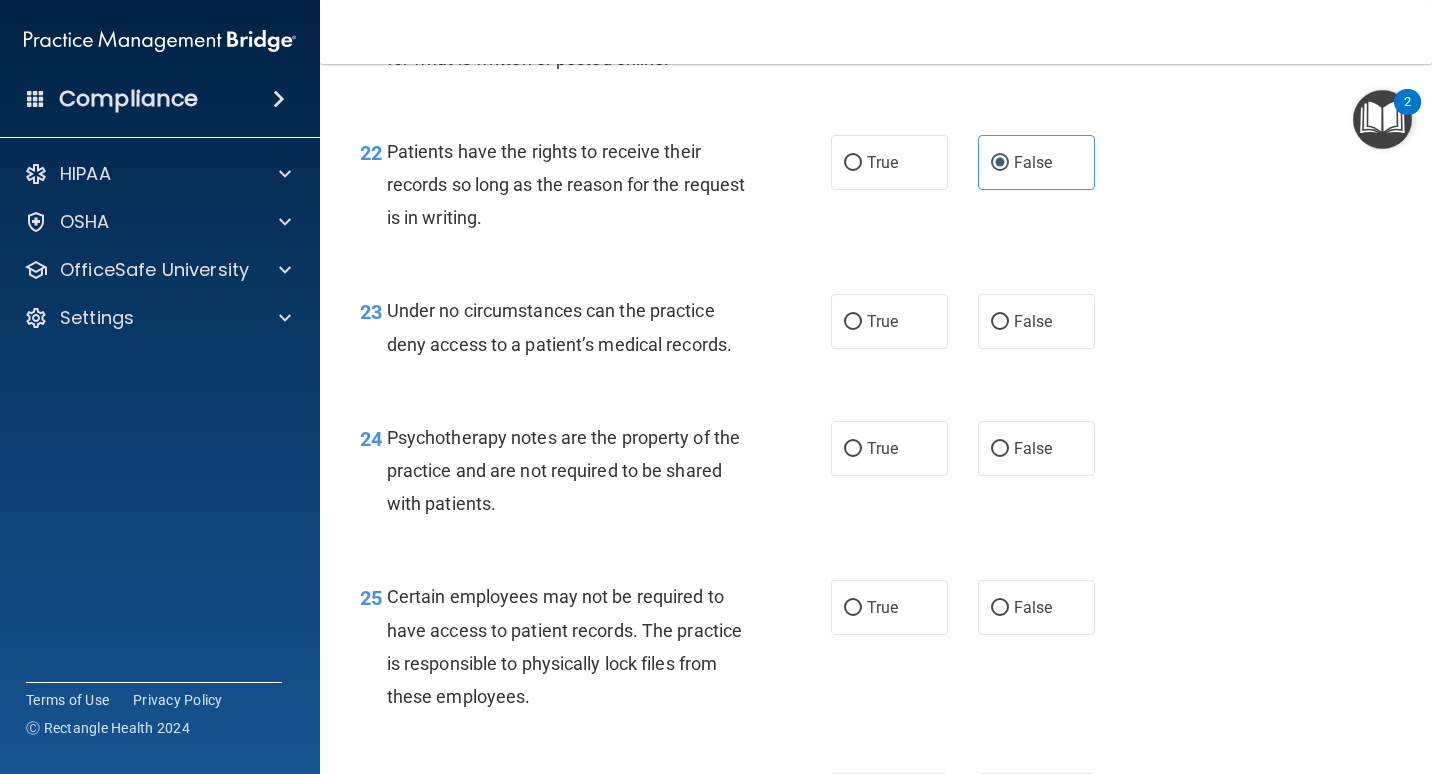 scroll, scrollTop: 4400, scrollLeft: 0, axis: vertical 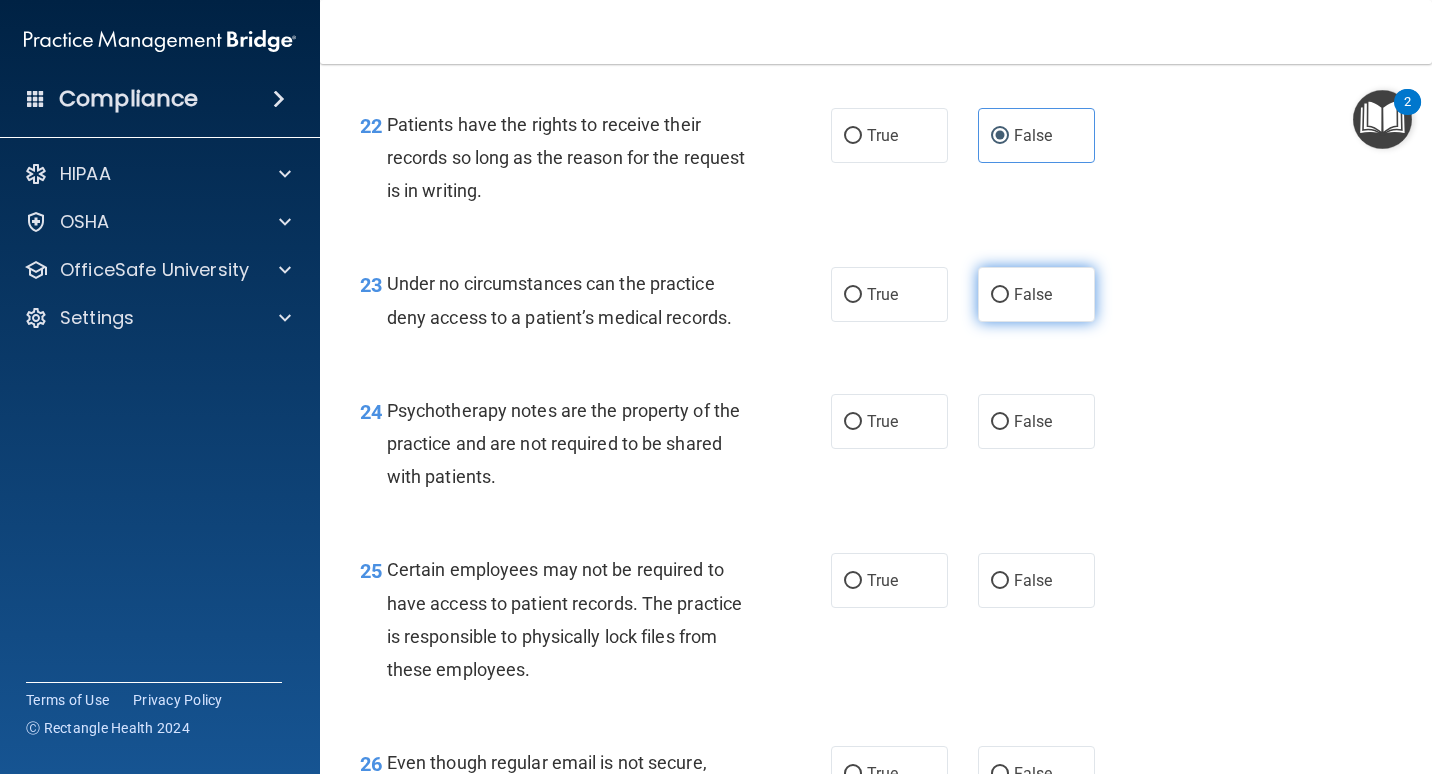 click on "False" at bounding box center [1033, 294] 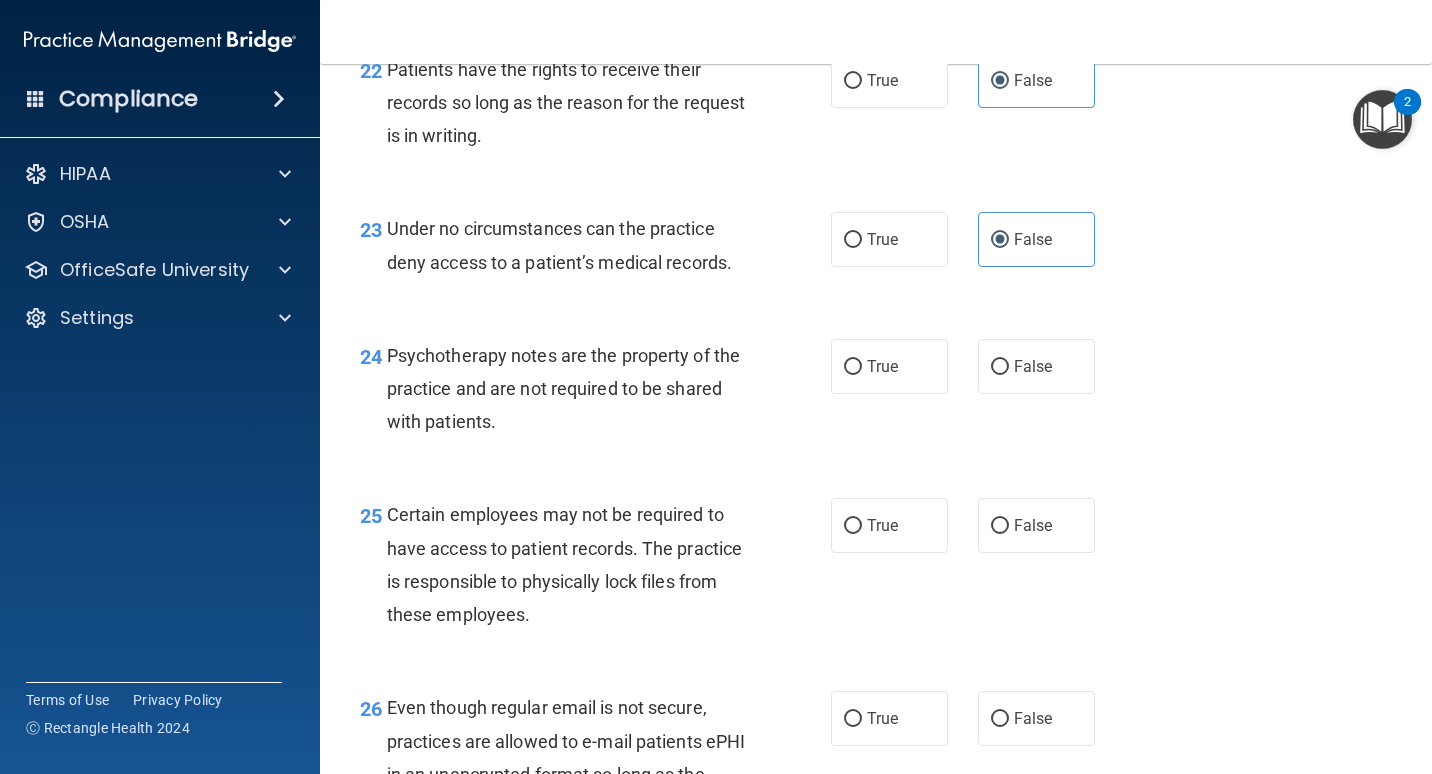 scroll, scrollTop: 4500, scrollLeft: 0, axis: vertical 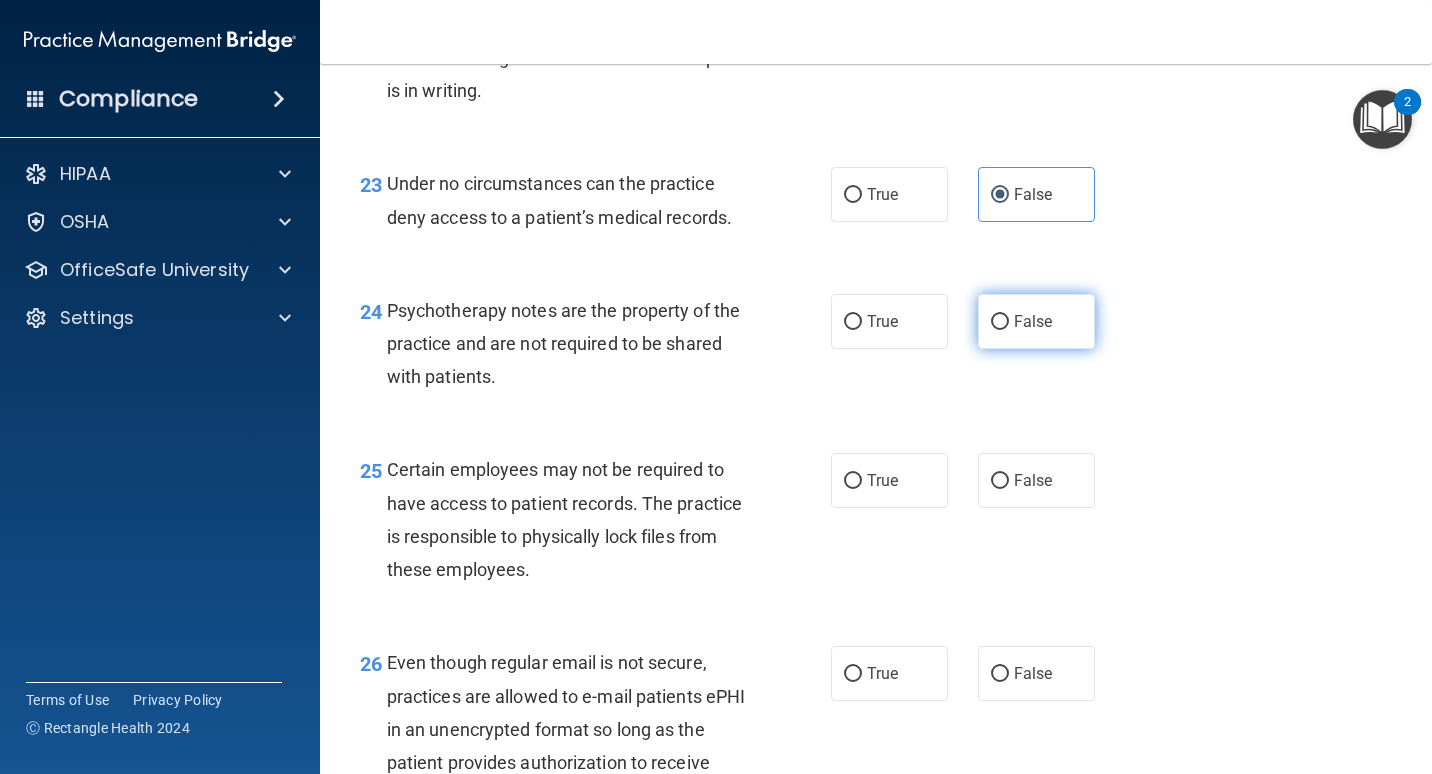 click on "False" at bounding box center [1036, 321] 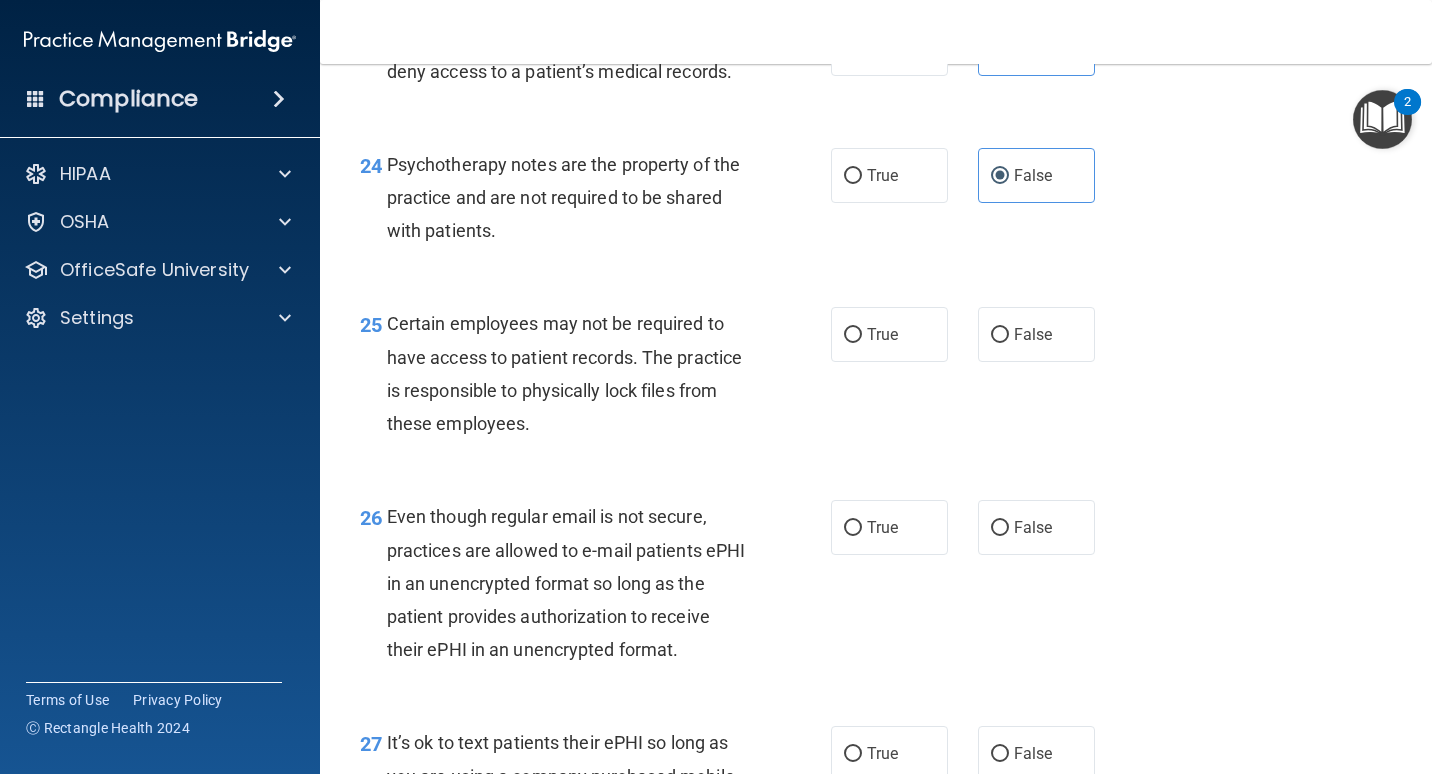scroll, scrollTop: 4700, scrollLeft: 0, axis: vertical 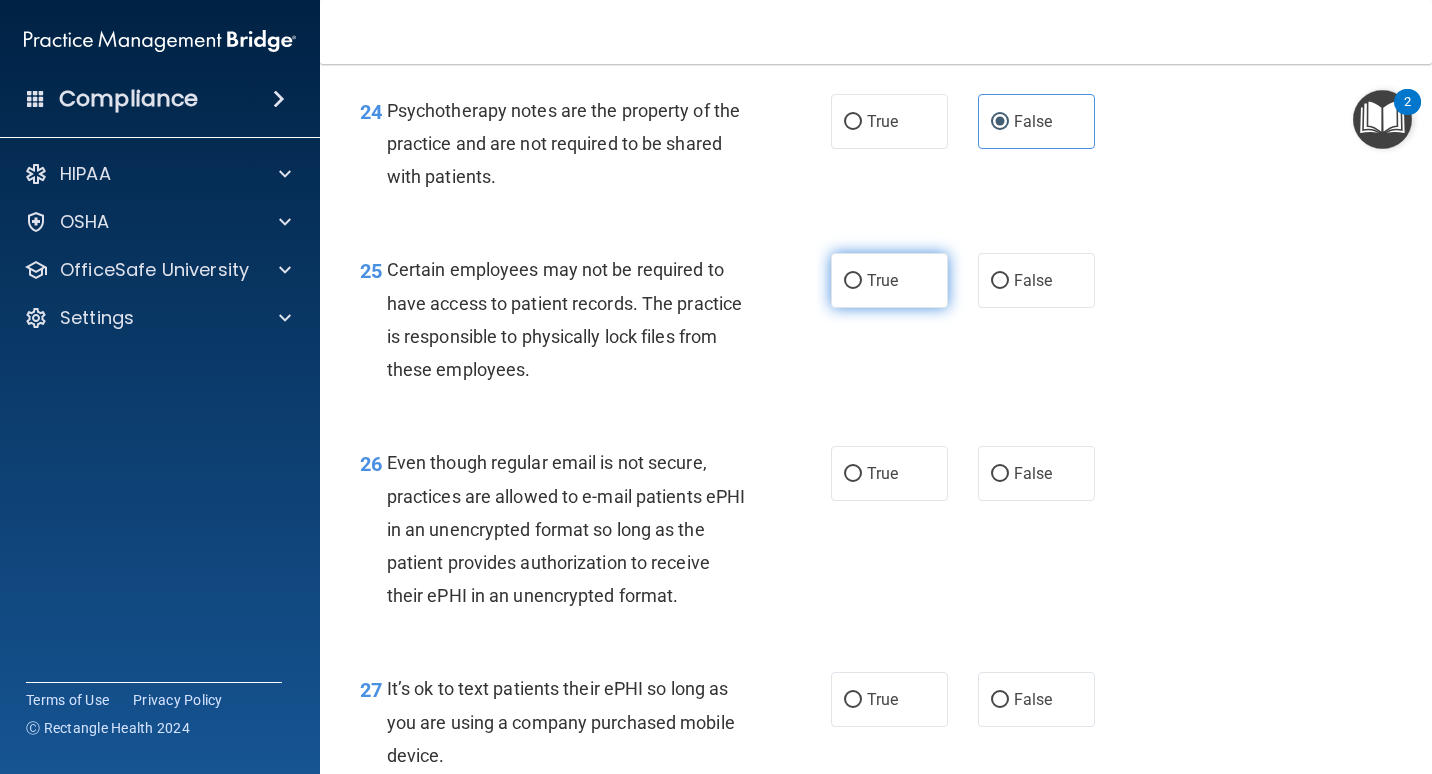 click on "True" at bounding box center [889, 280] 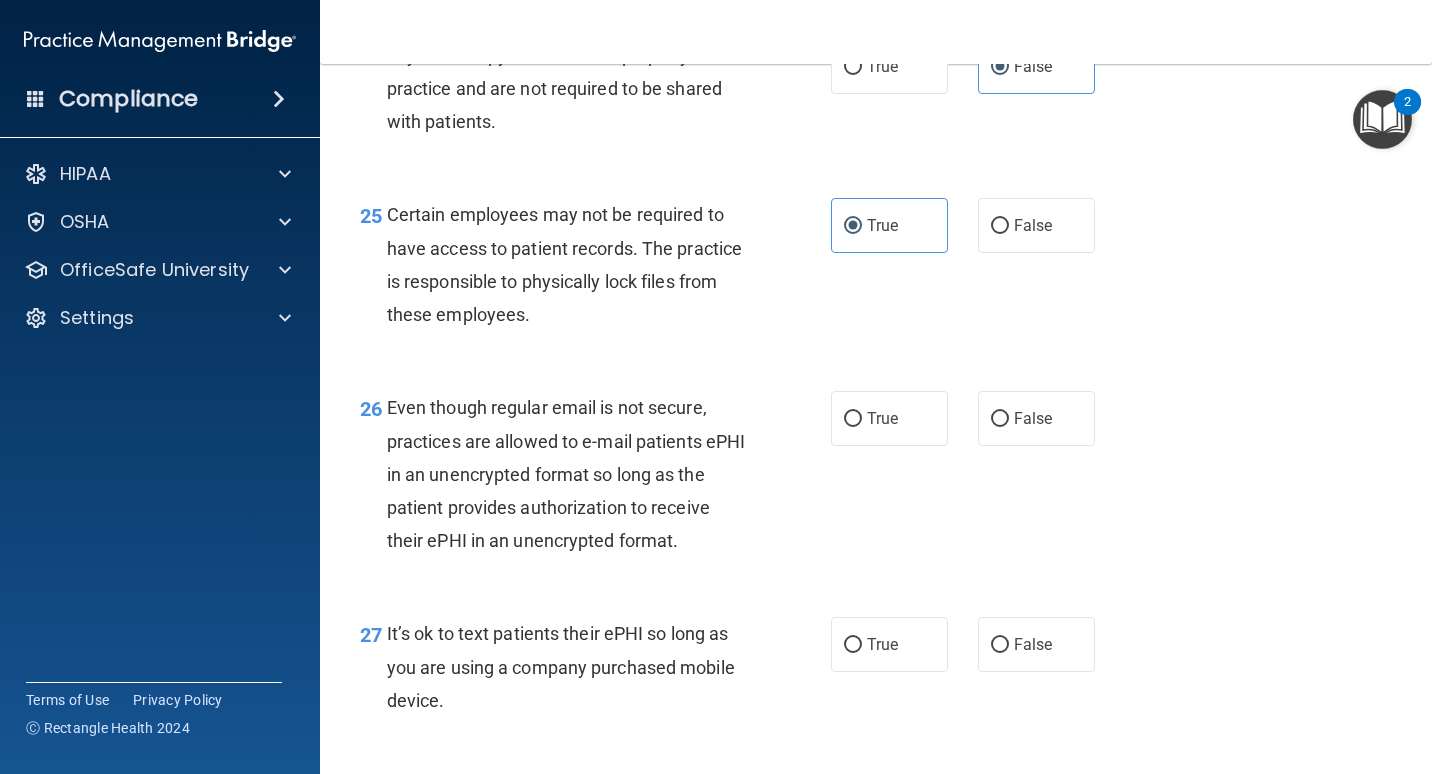 scroll, scrollTop: 4800, scrollLeft: 0, axis: vertical 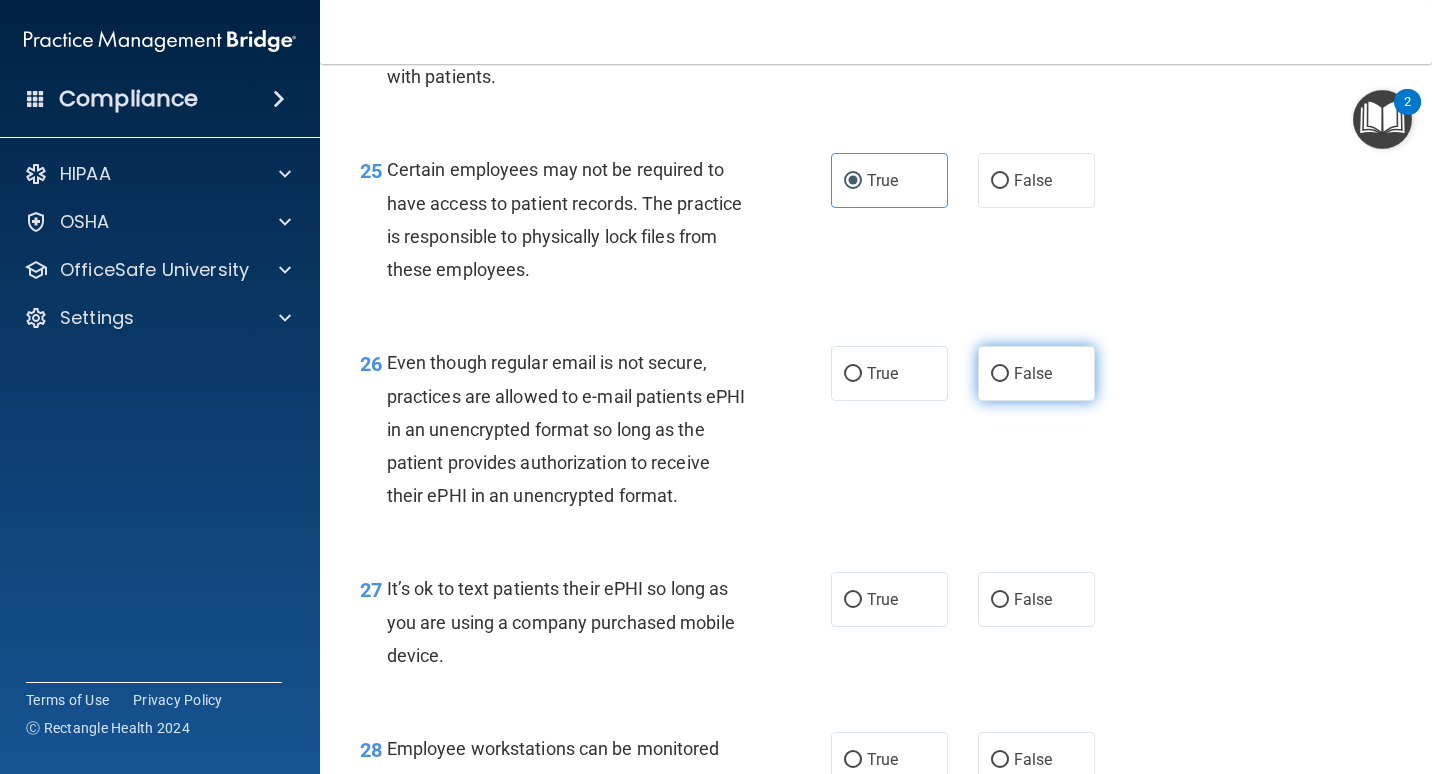 click on "False" at bounding box center [1000, 374] 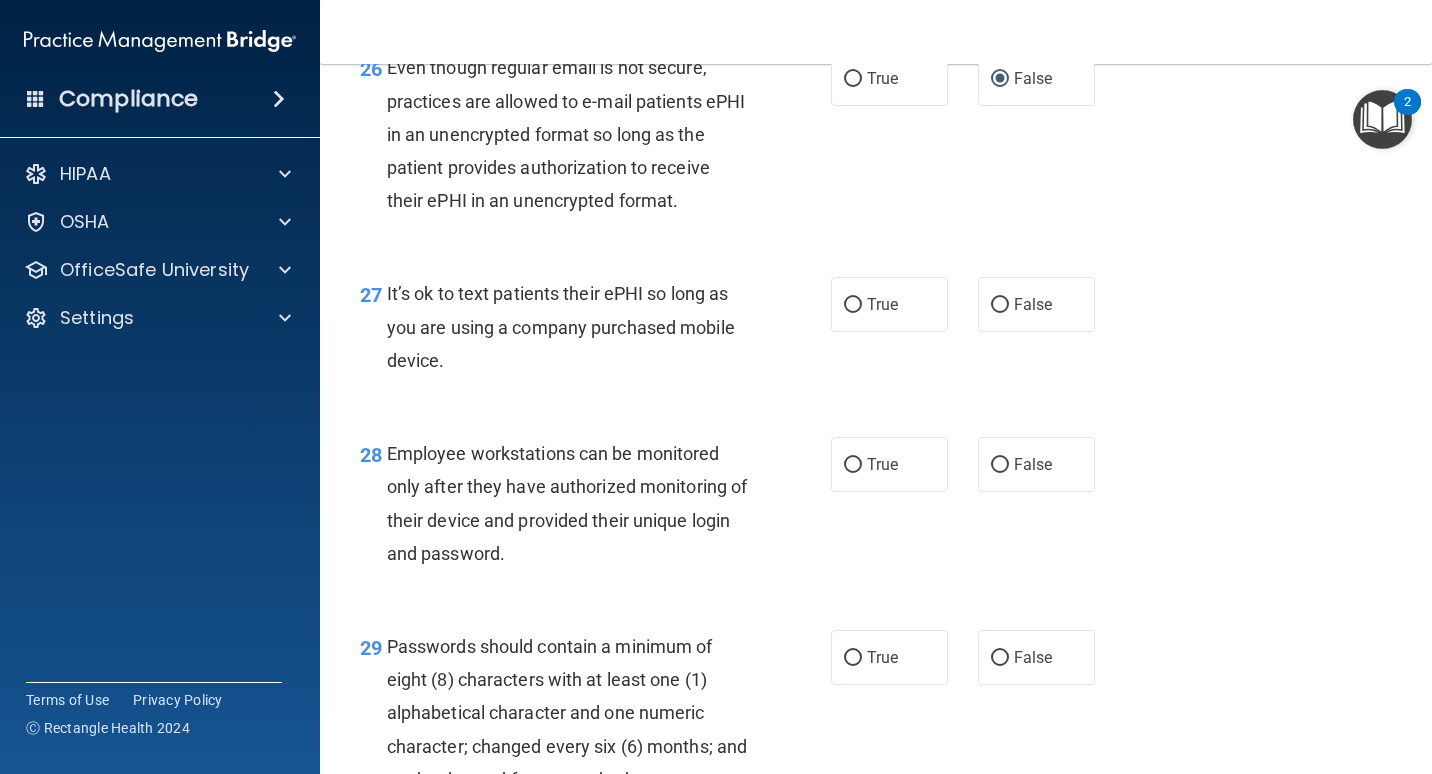 scroll, scrollTop: 5100, scrollLeft: 0, axis: vertical 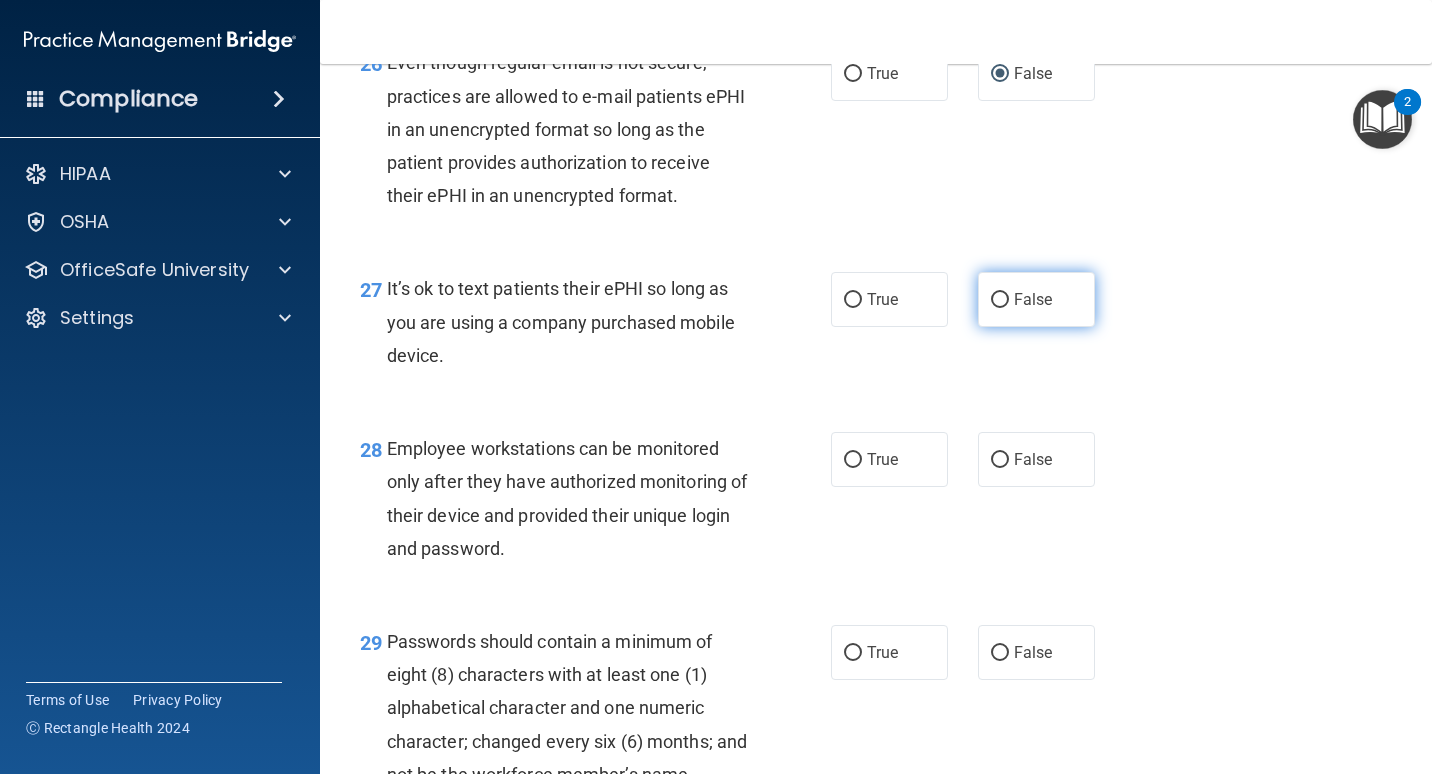 click on "False" at bounding box center (1036, 299) 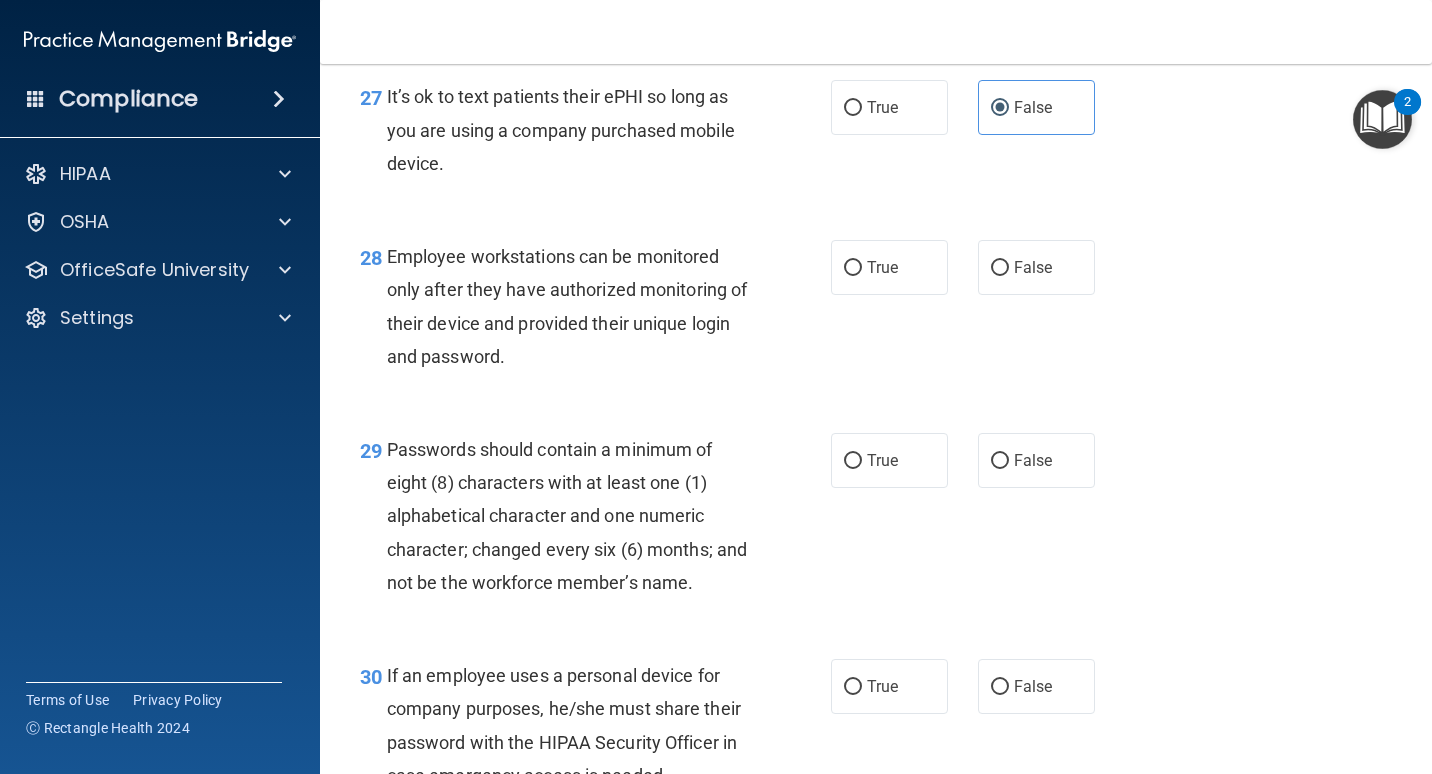 scroll, scrollTop: 5300, scrollLeft: 0, axis: vertical 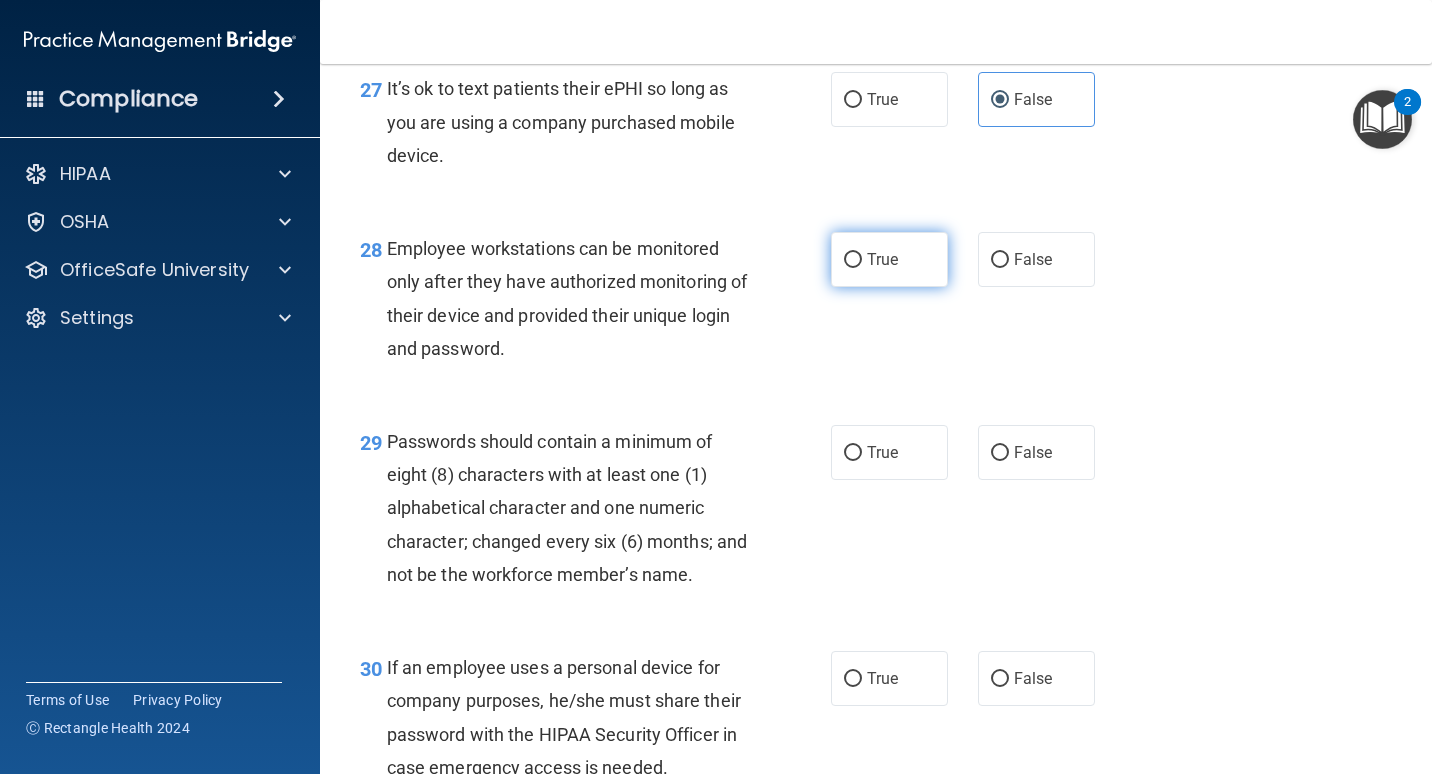 click on "True" at bounding box center (889, 259) 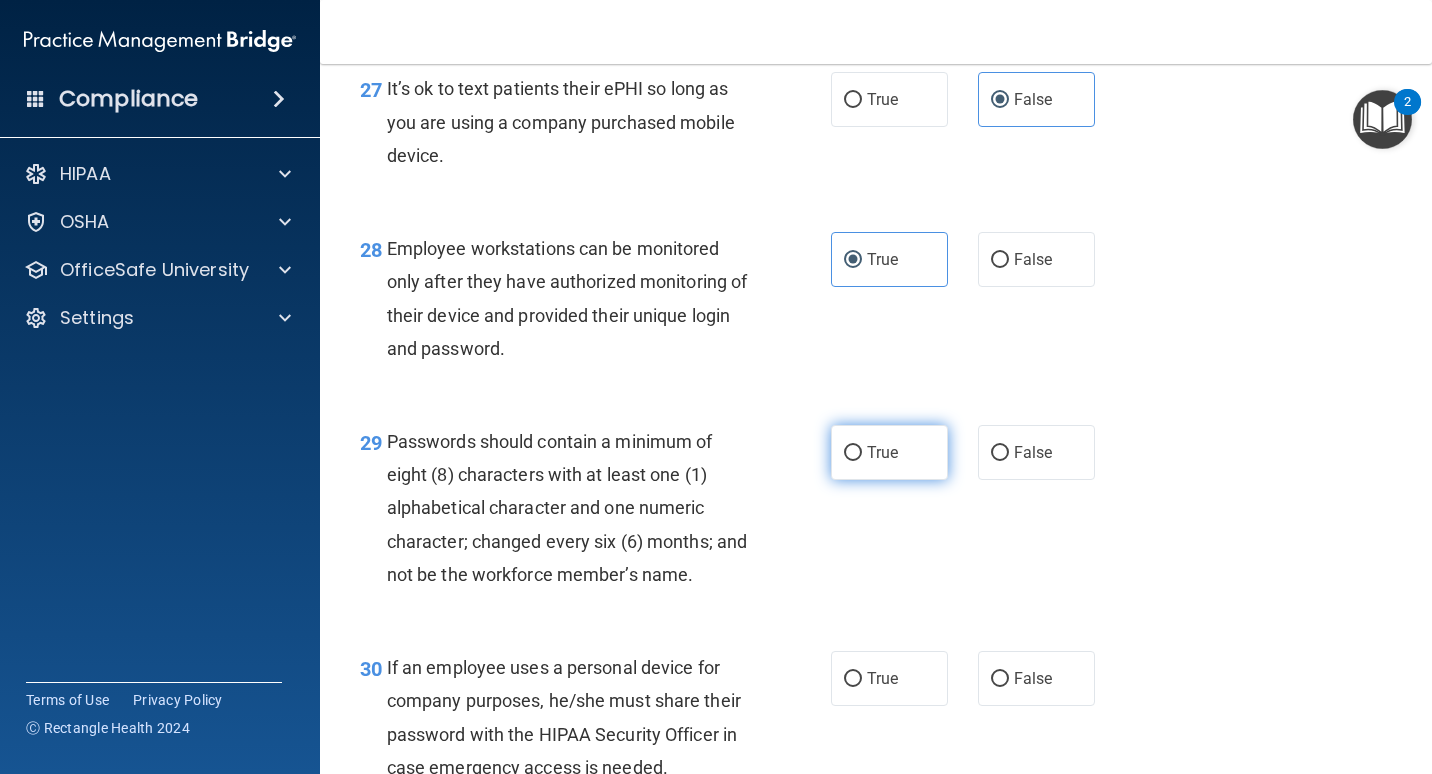 click on "True" at bounding box center [889, 452] 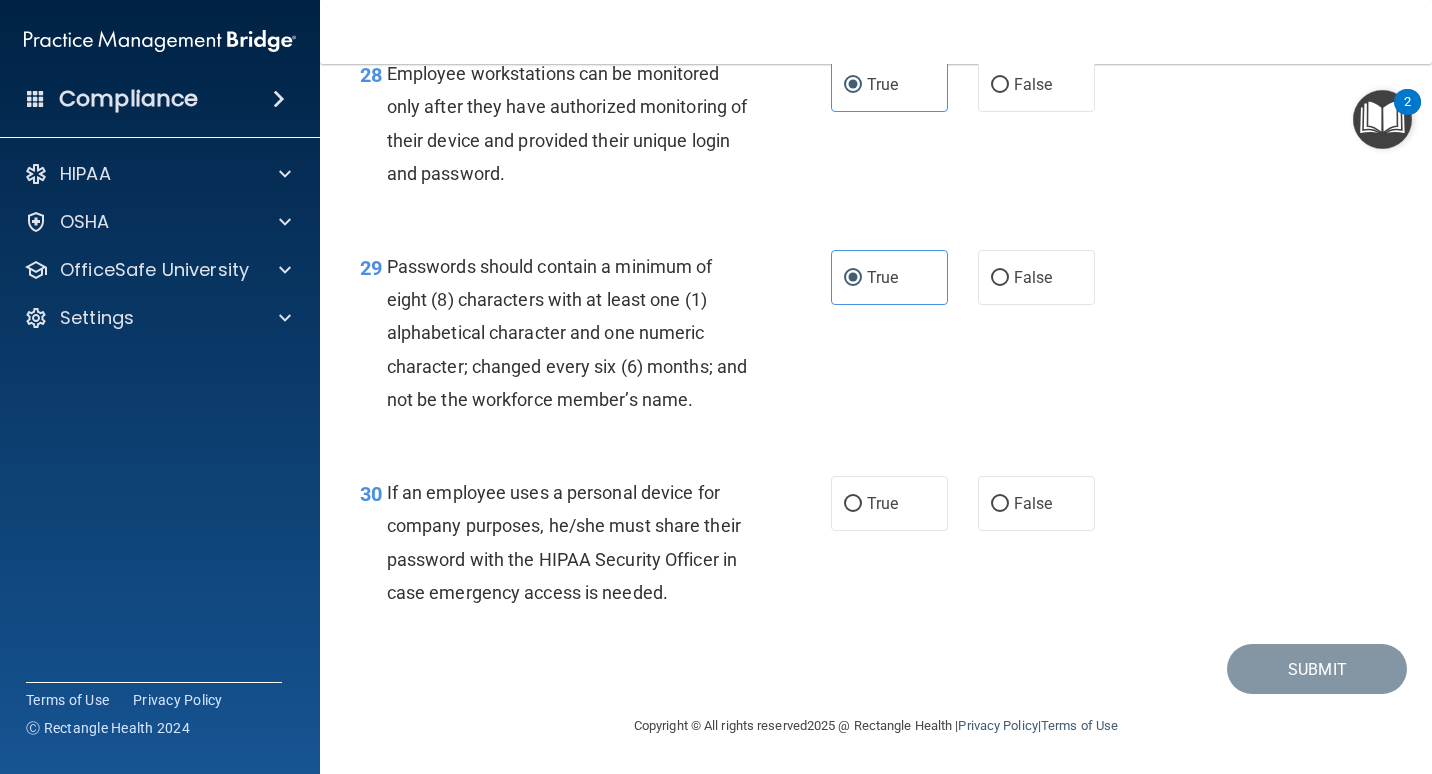scroll, scrollTop: 5509, scrollLeft: 0, axis: vertical 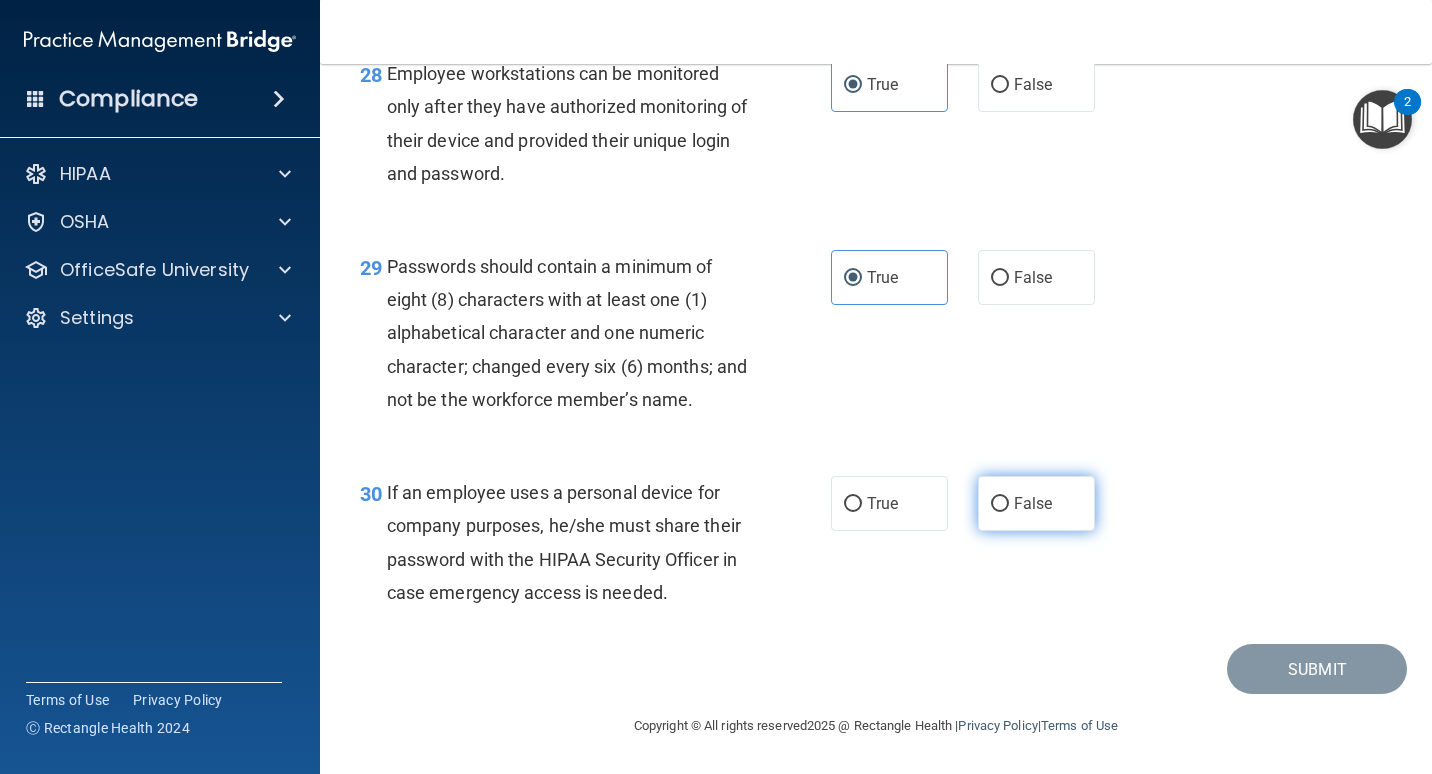 click on "False" at bounding box center (1033, 503) 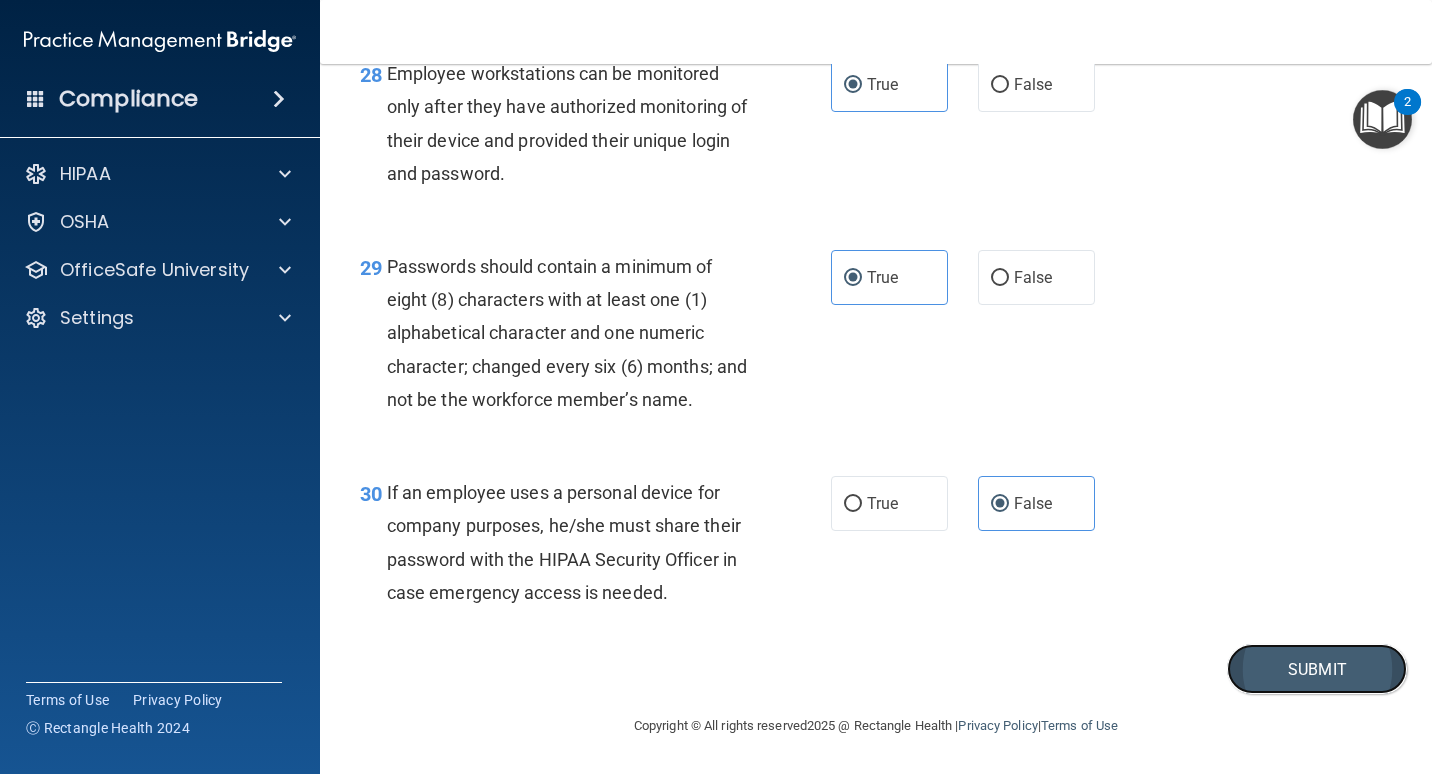 click on "Submit" at bounding box center [1317, 669] 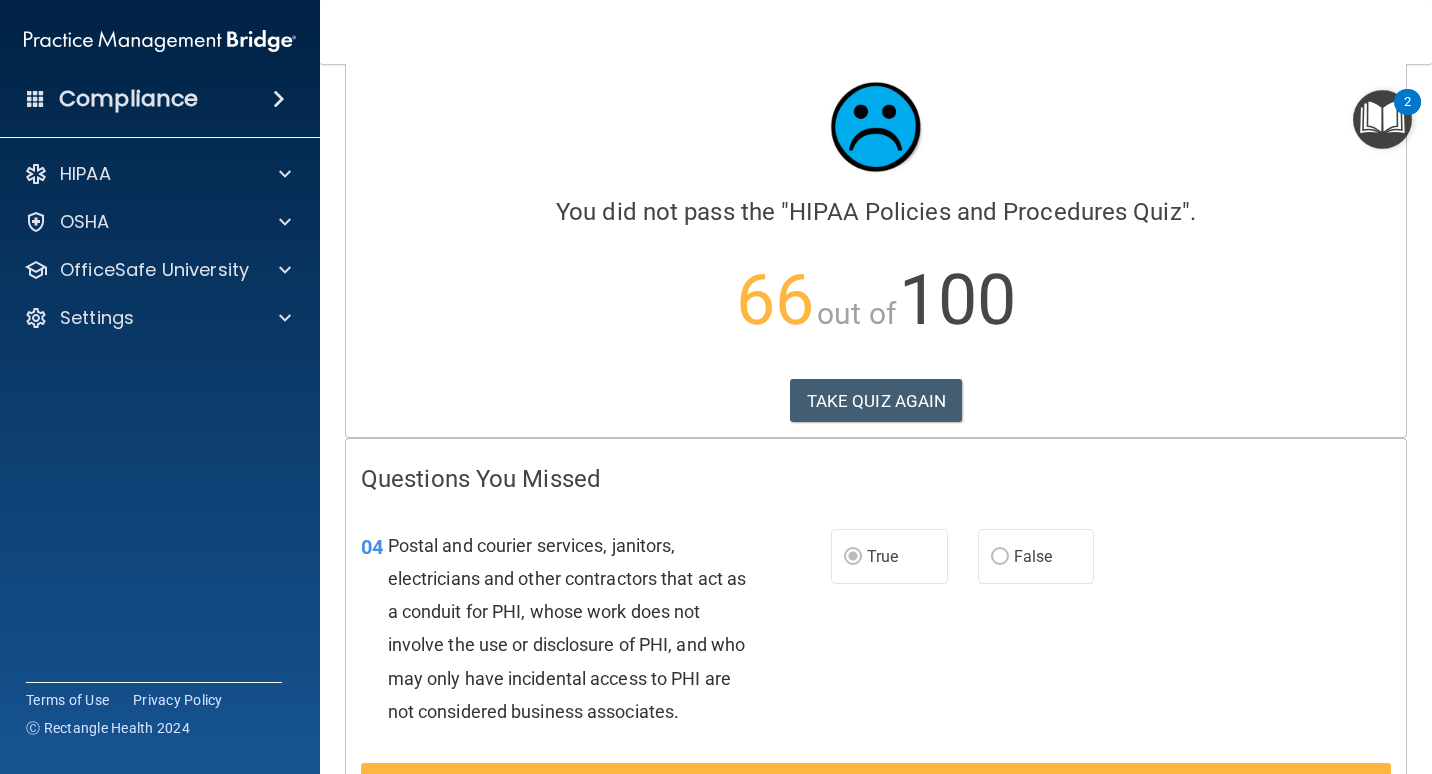 scroll, scrollTop: 0, scrollLeft: 0, axis: both 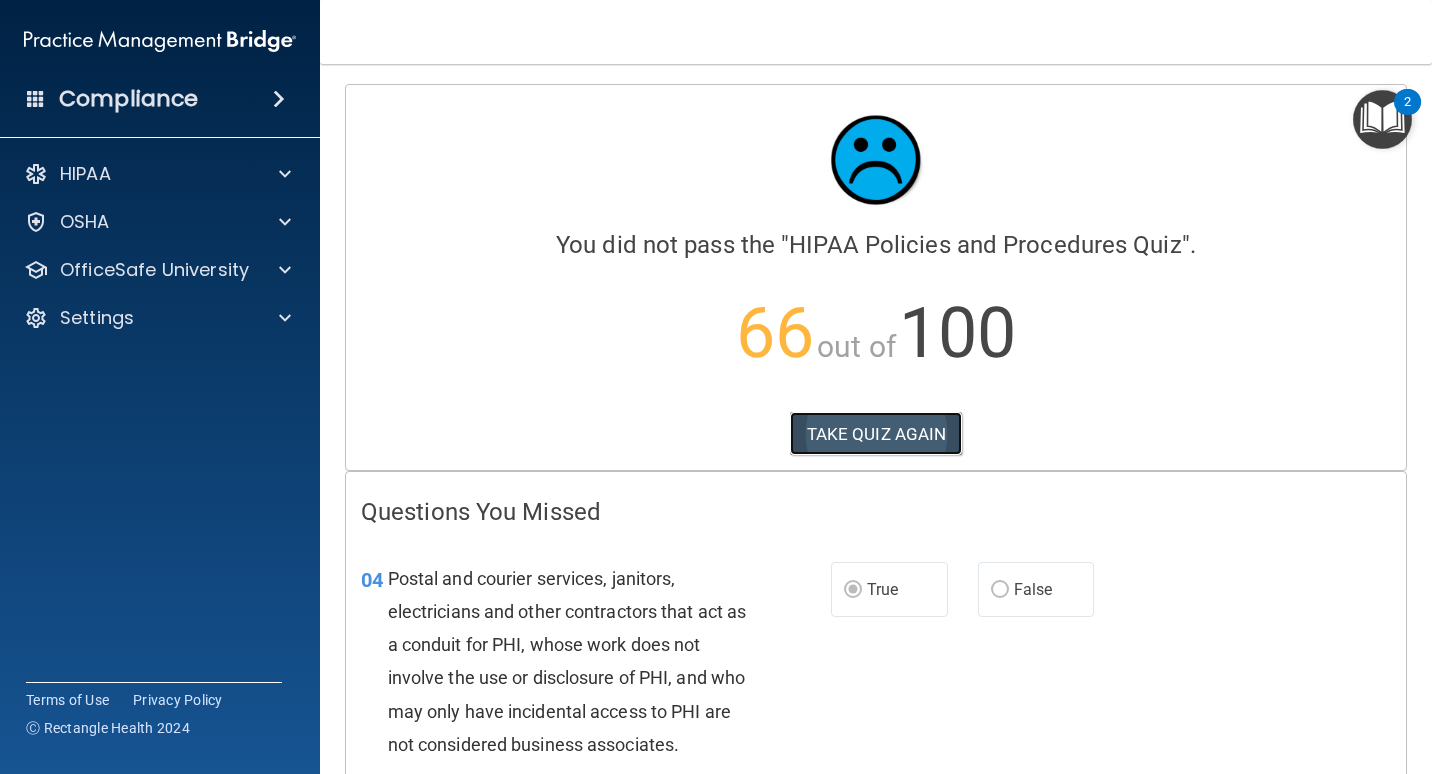 click on "TAKE QUIZ AGAIN" at bounding box center [876, 434] 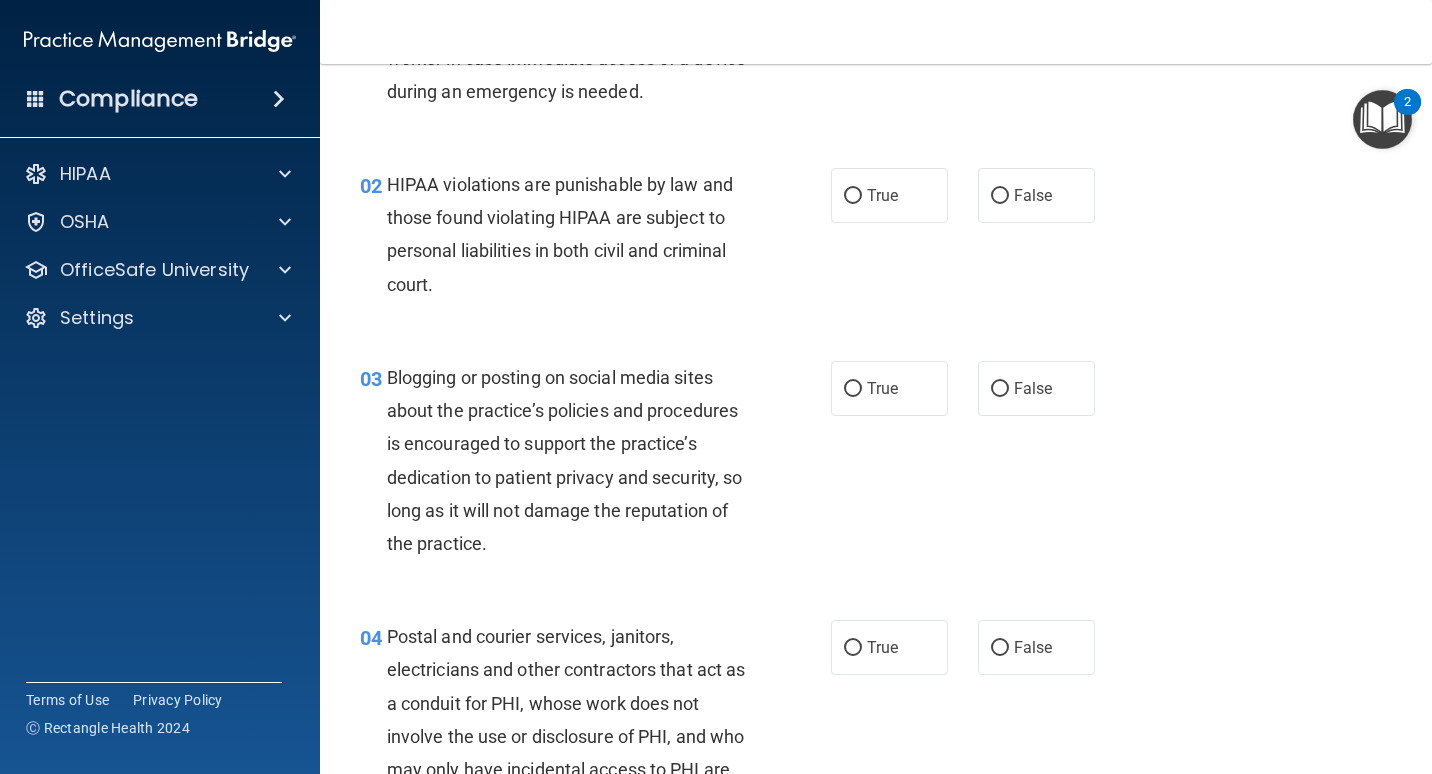 scroll, scrollTop: 300, scrollLeft: 0, axis: vertical 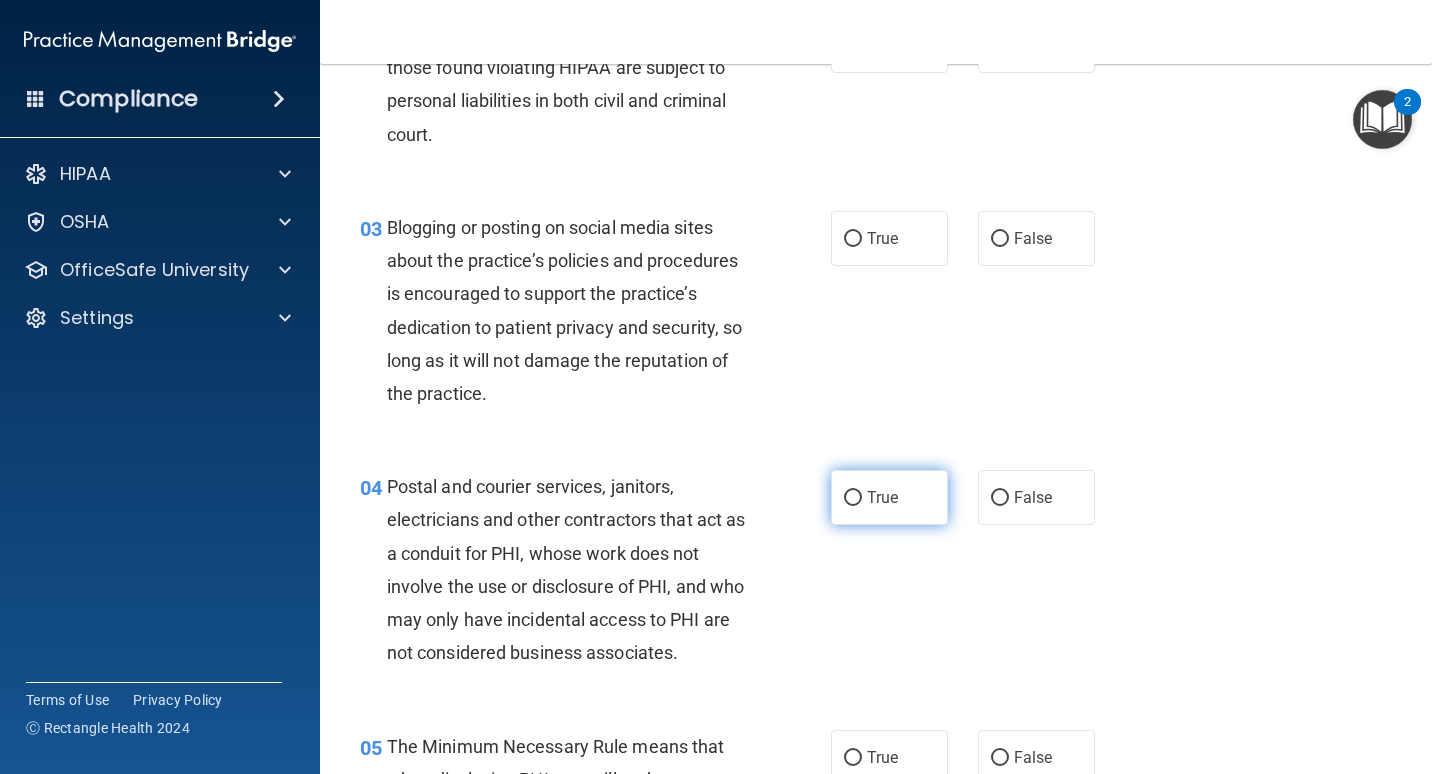 click on "True" at bounding box center (889, 497) 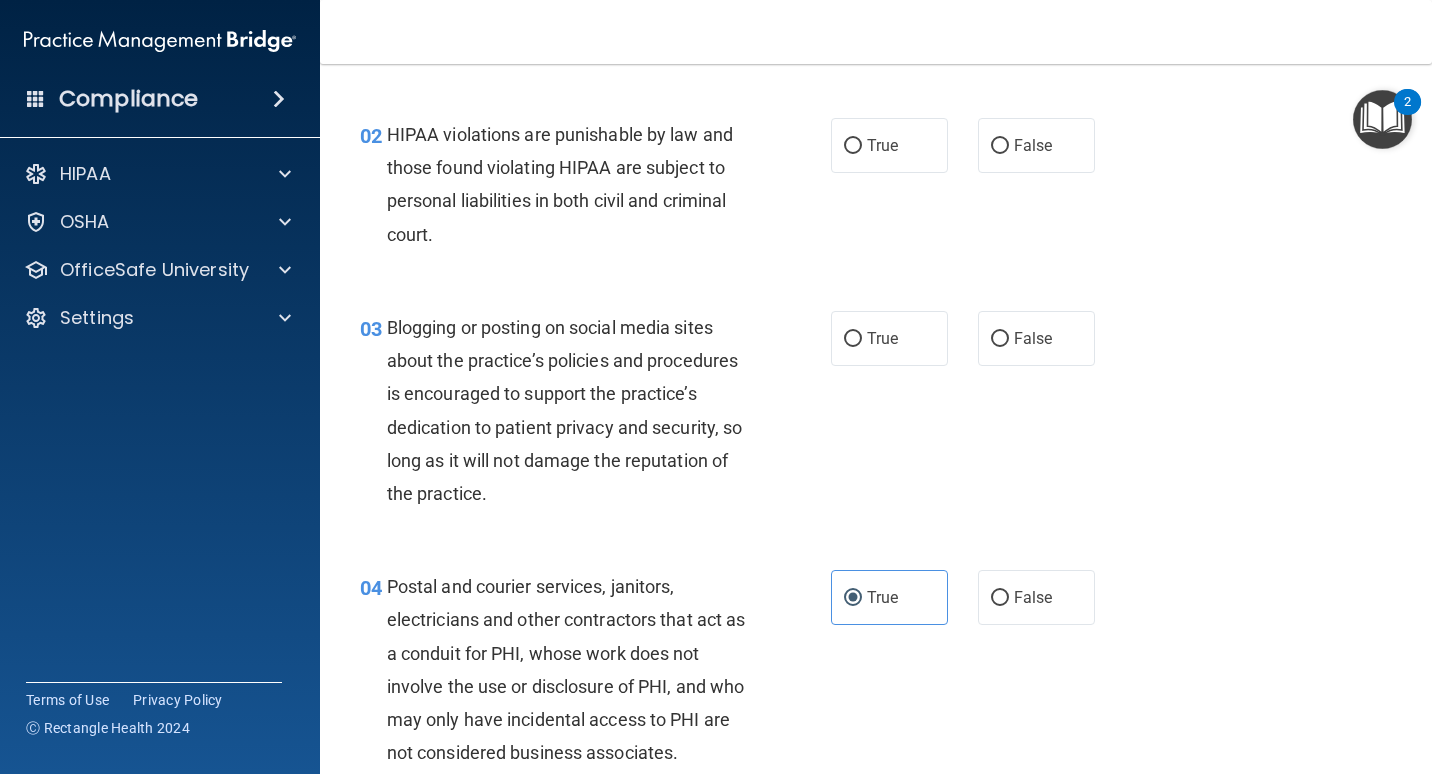scroll, scrollTop: 100, scrollLeft: 0, axis: vertical 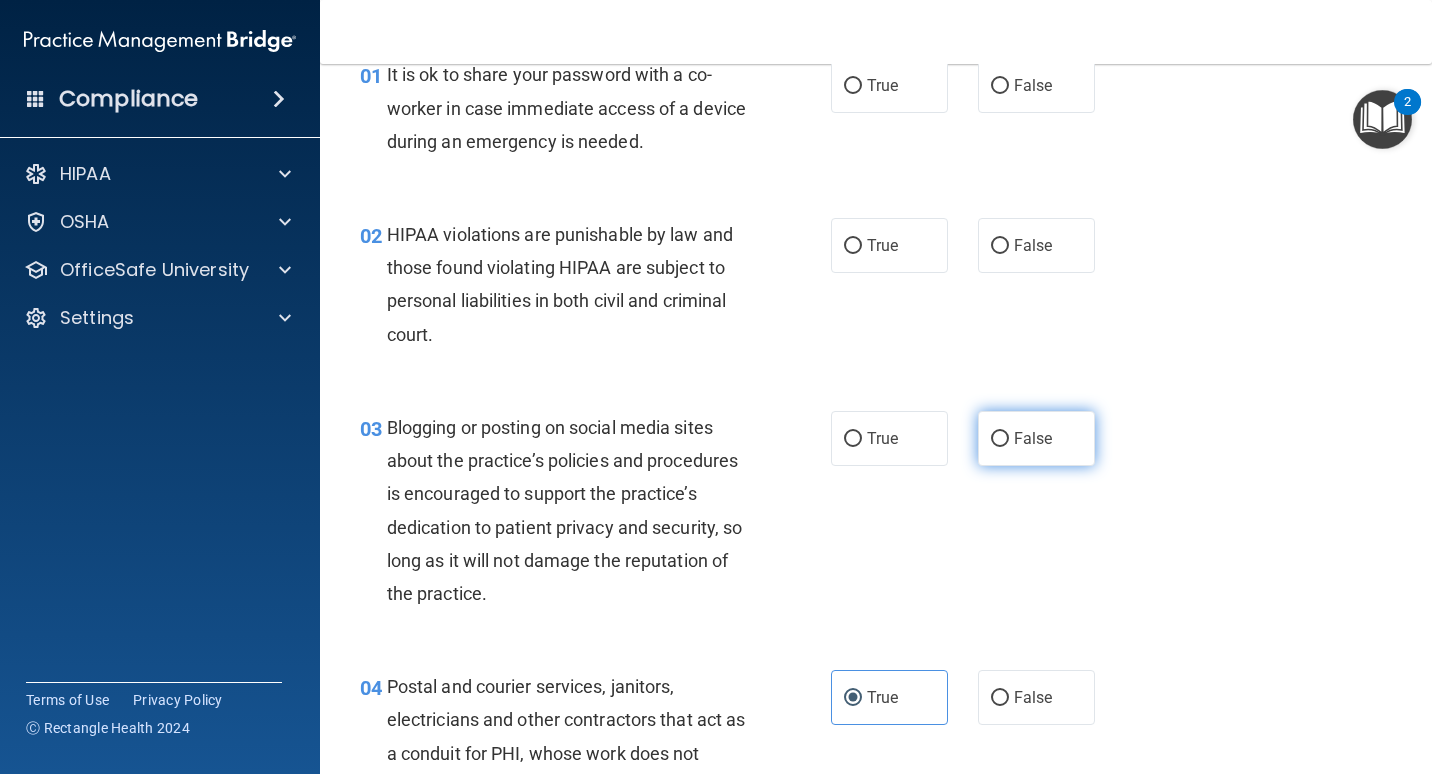 click on "False" at bounding box center (1033, 438) 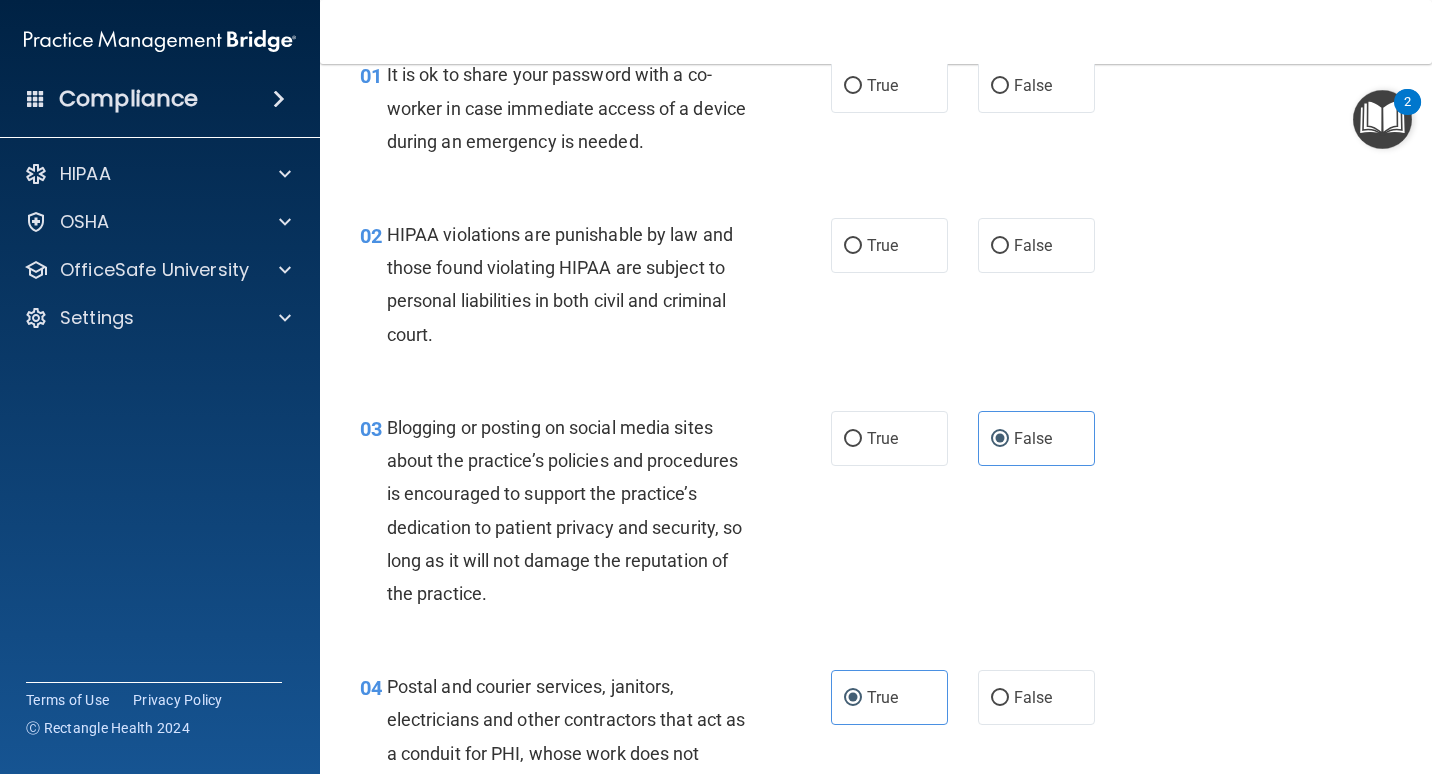 scroll, scrollTop: 0, scrollLeft: 0, axis: both 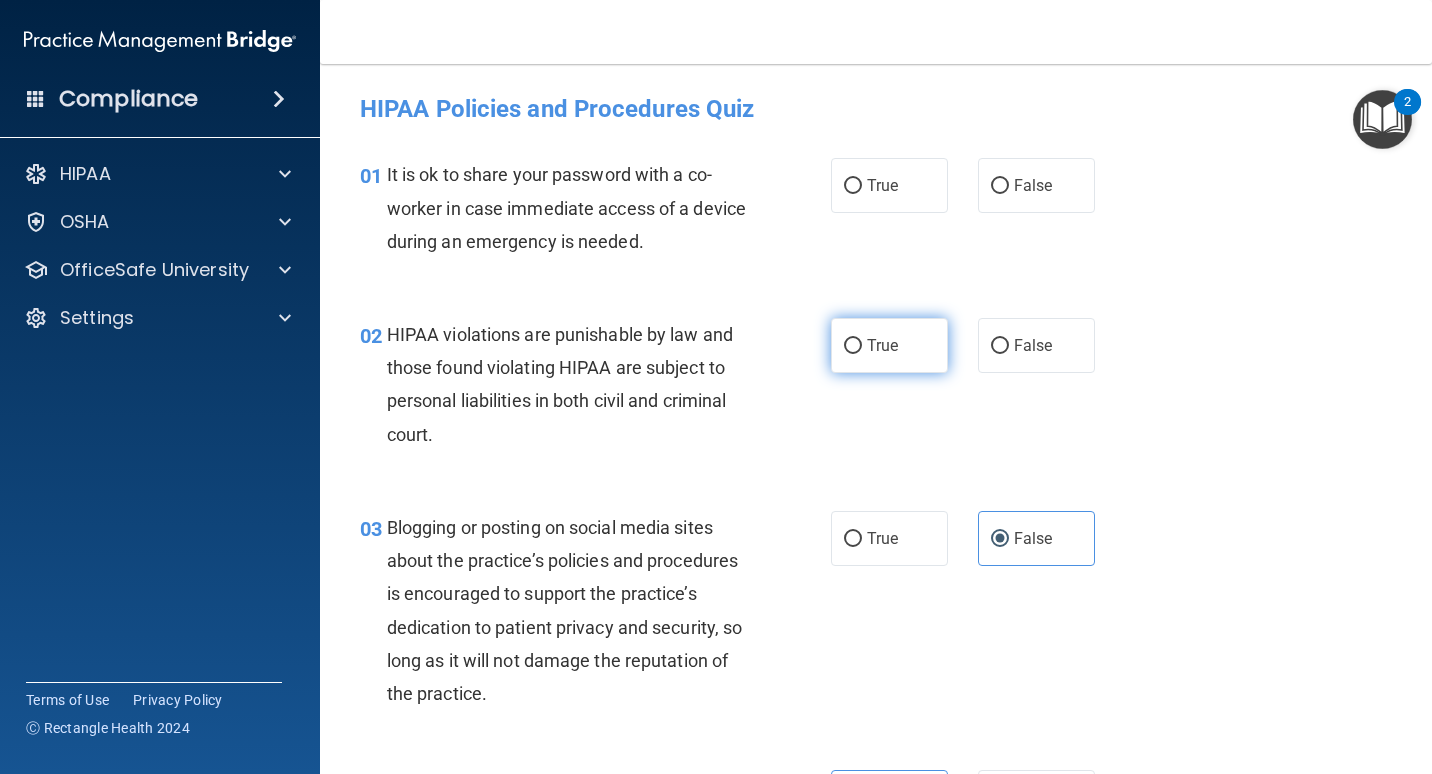 click on "True" at bounding box center [853, 346] 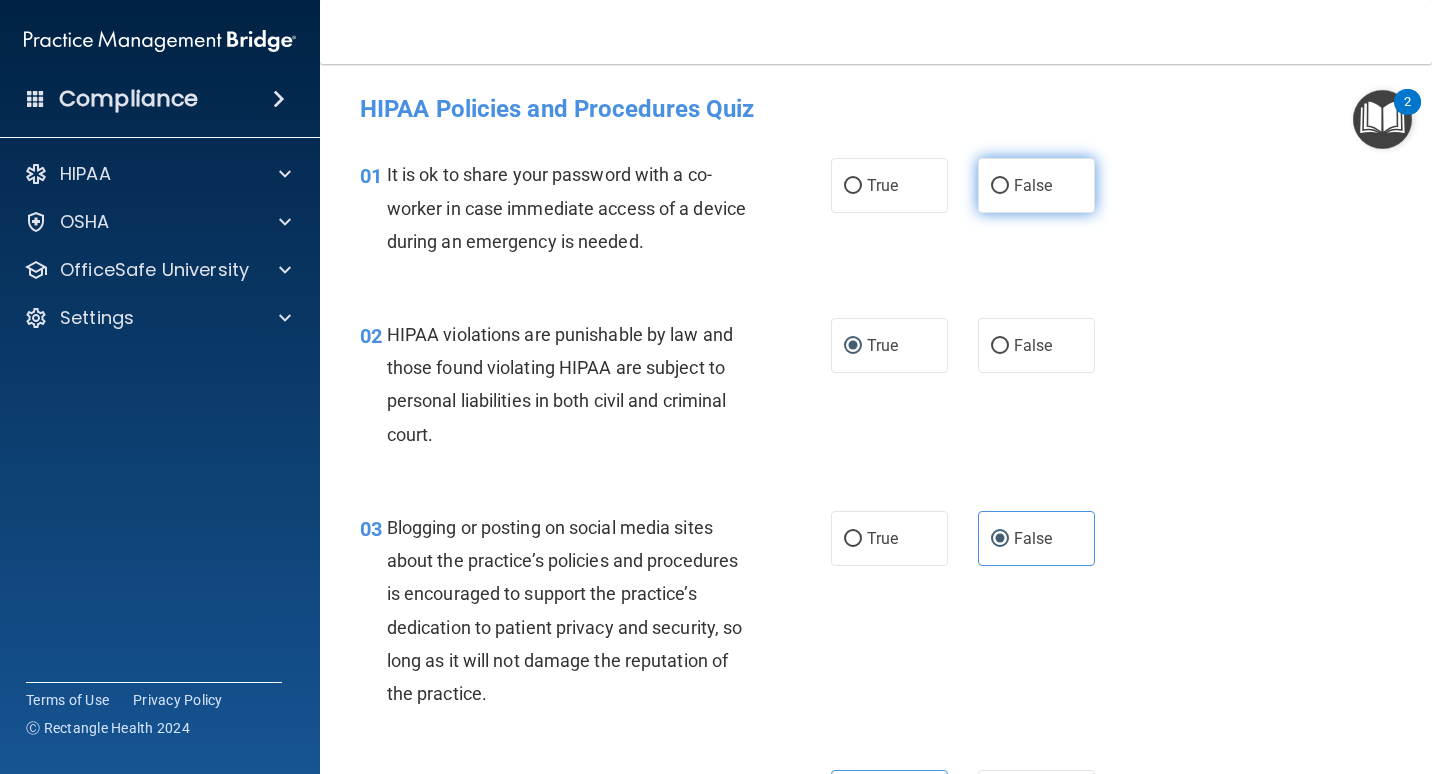 click on "False" at bounding box center (1036, 185) 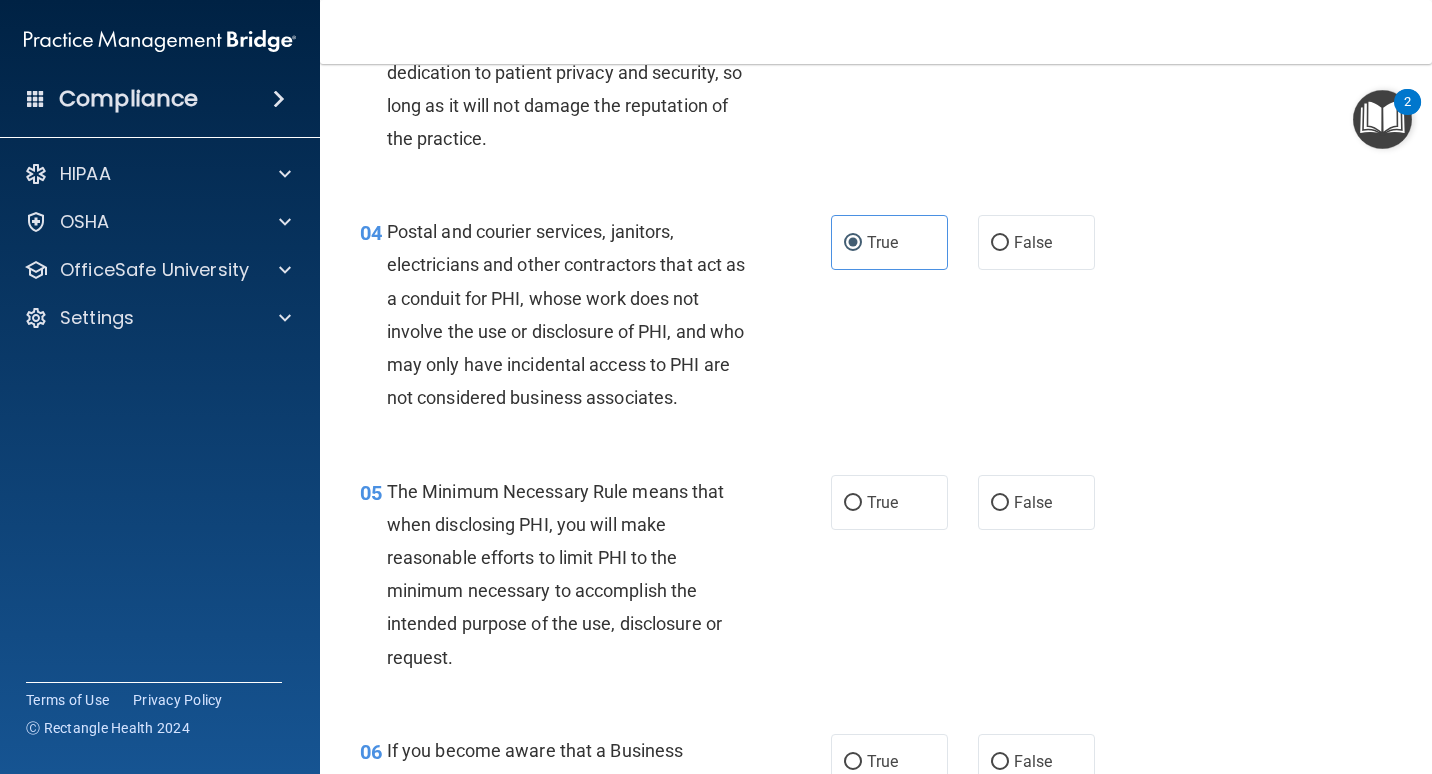 scroll, scrollTop: 700, scrollLeft: 0, axis: vertical 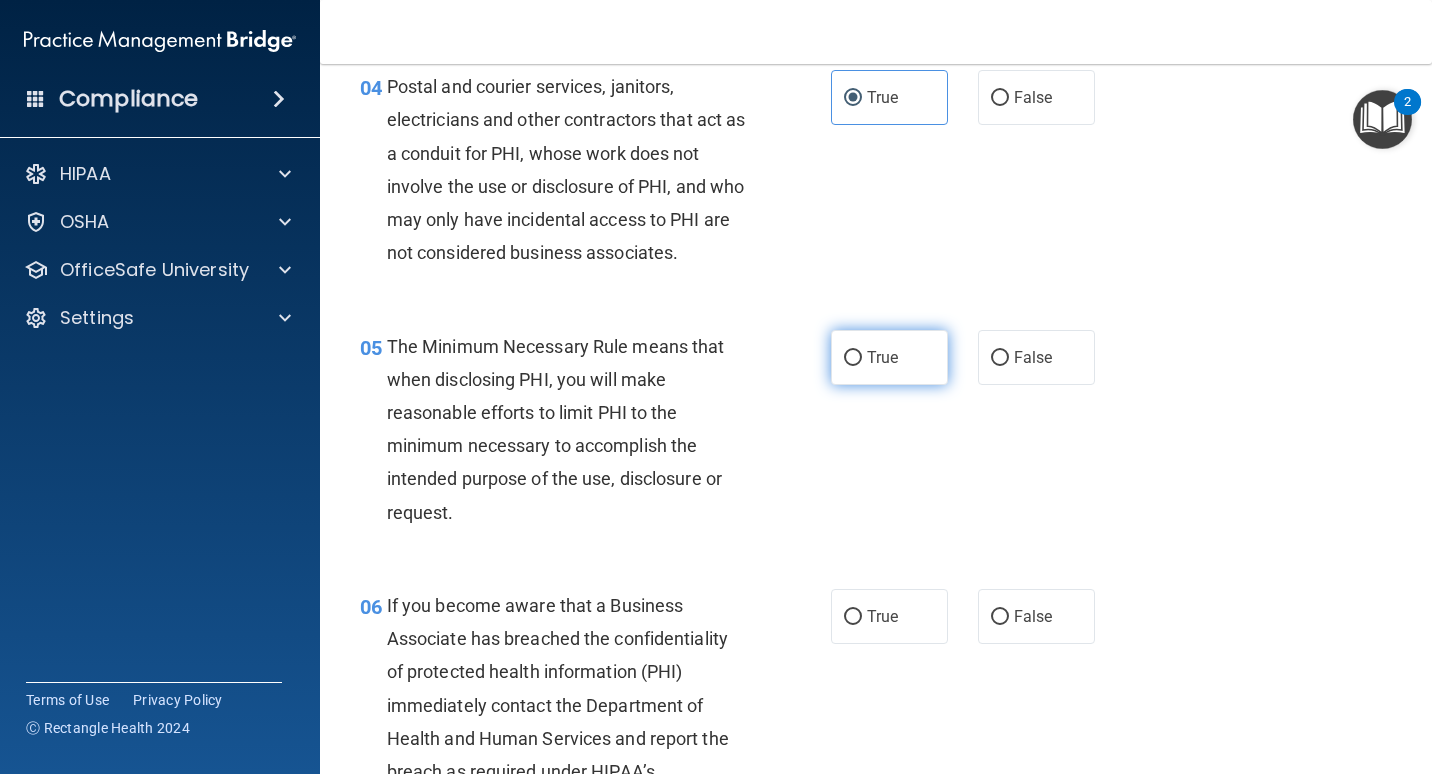 click on "True" at bounding box center (853, 358) 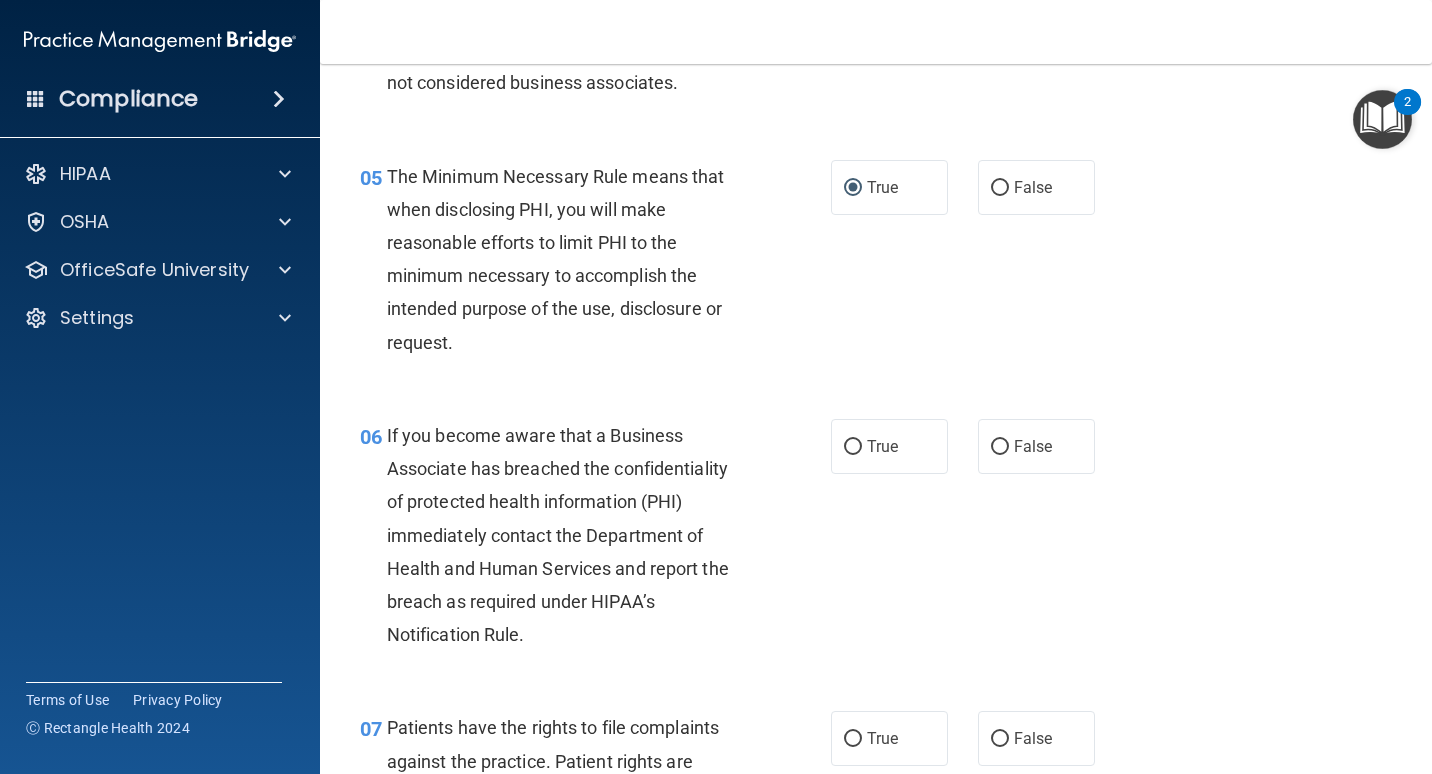 scroll, scrollTop: 1000, scrollLeft: 0, axis: vertical 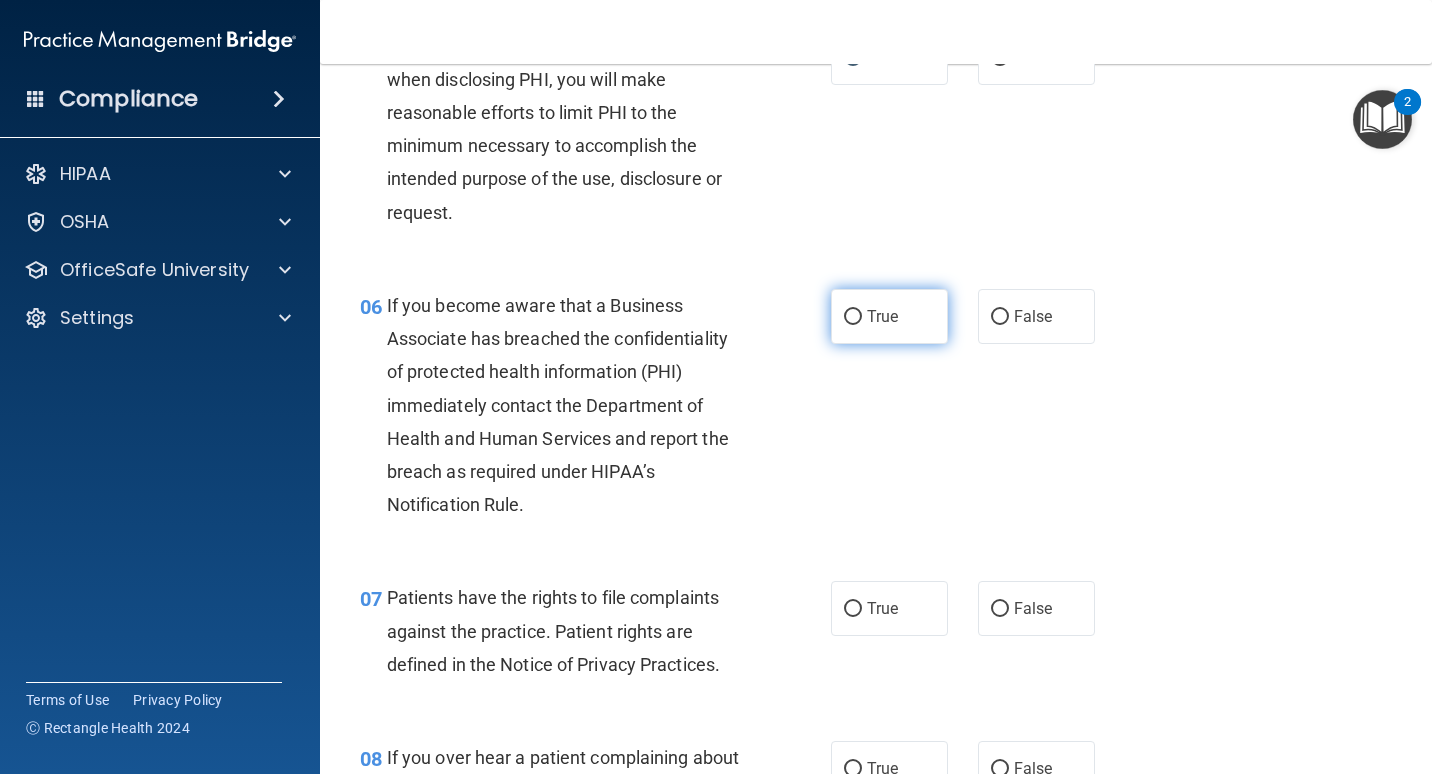 click on "True" at bounding box center [889, 316] 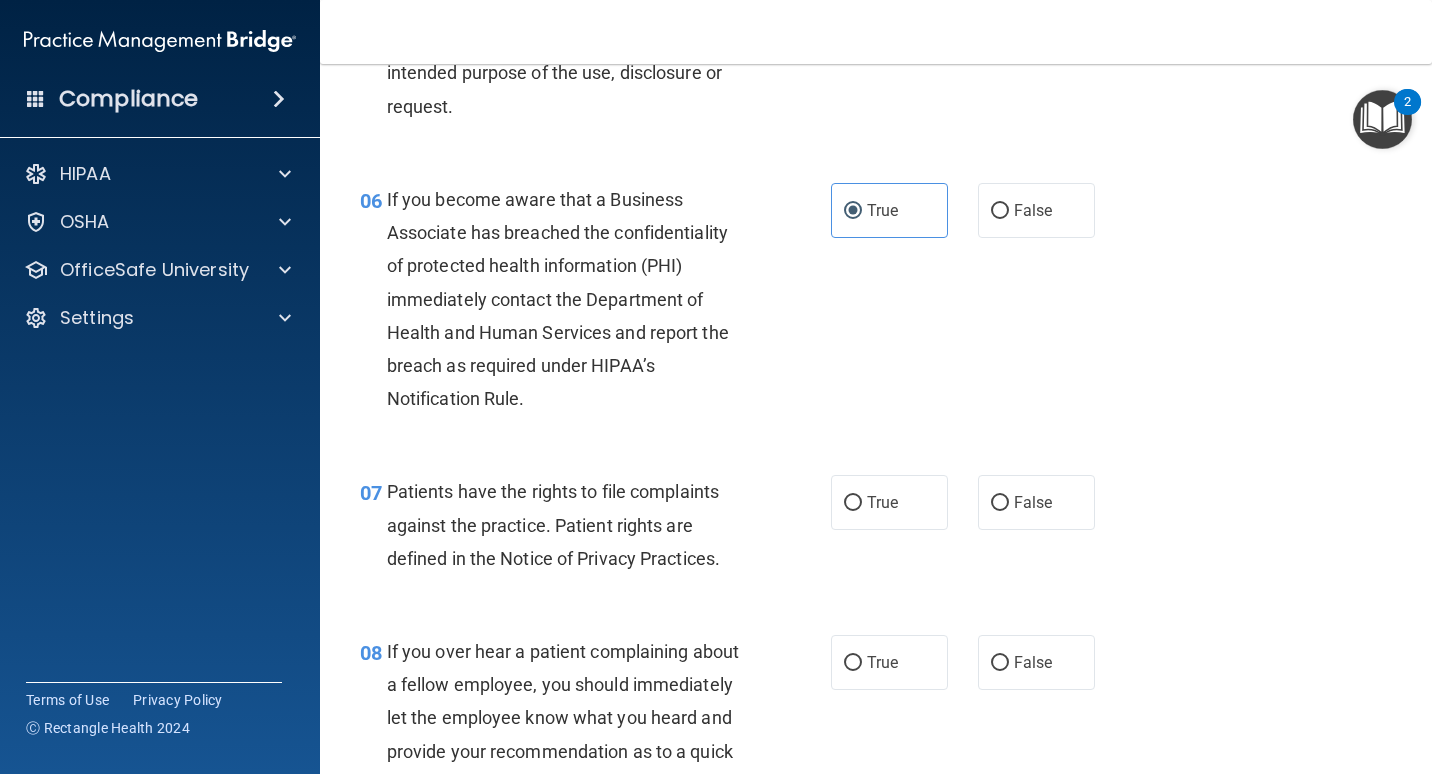 scroll, scrollTop: 1300, scrollLeft: 0, axis: vertical 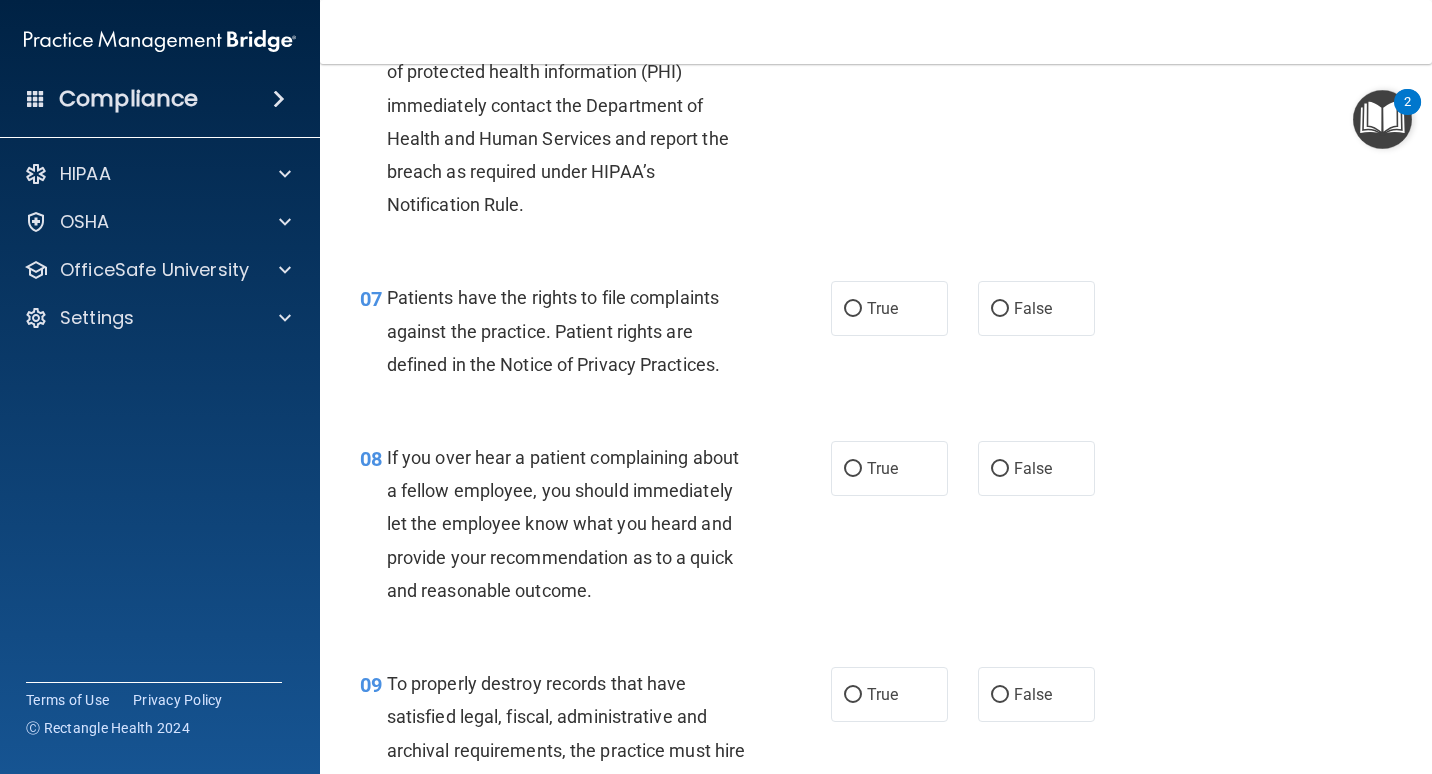 drag, startPoint x: 851, startPoint y: 316, endPoint x: 821, endPoint y: 319, distance: 30.149628 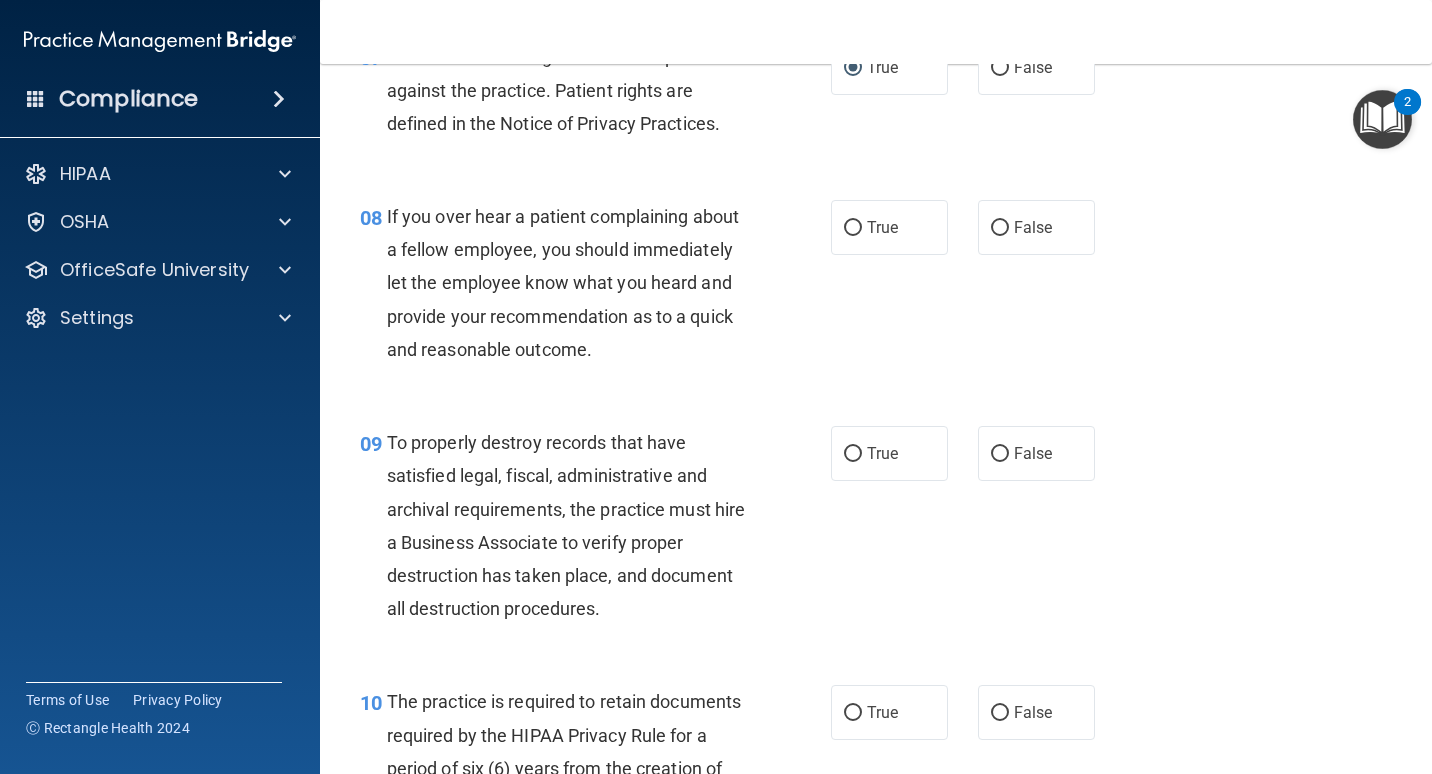 scroll, scrollTop: 1600, scrollLeft: 0, axis: vertical 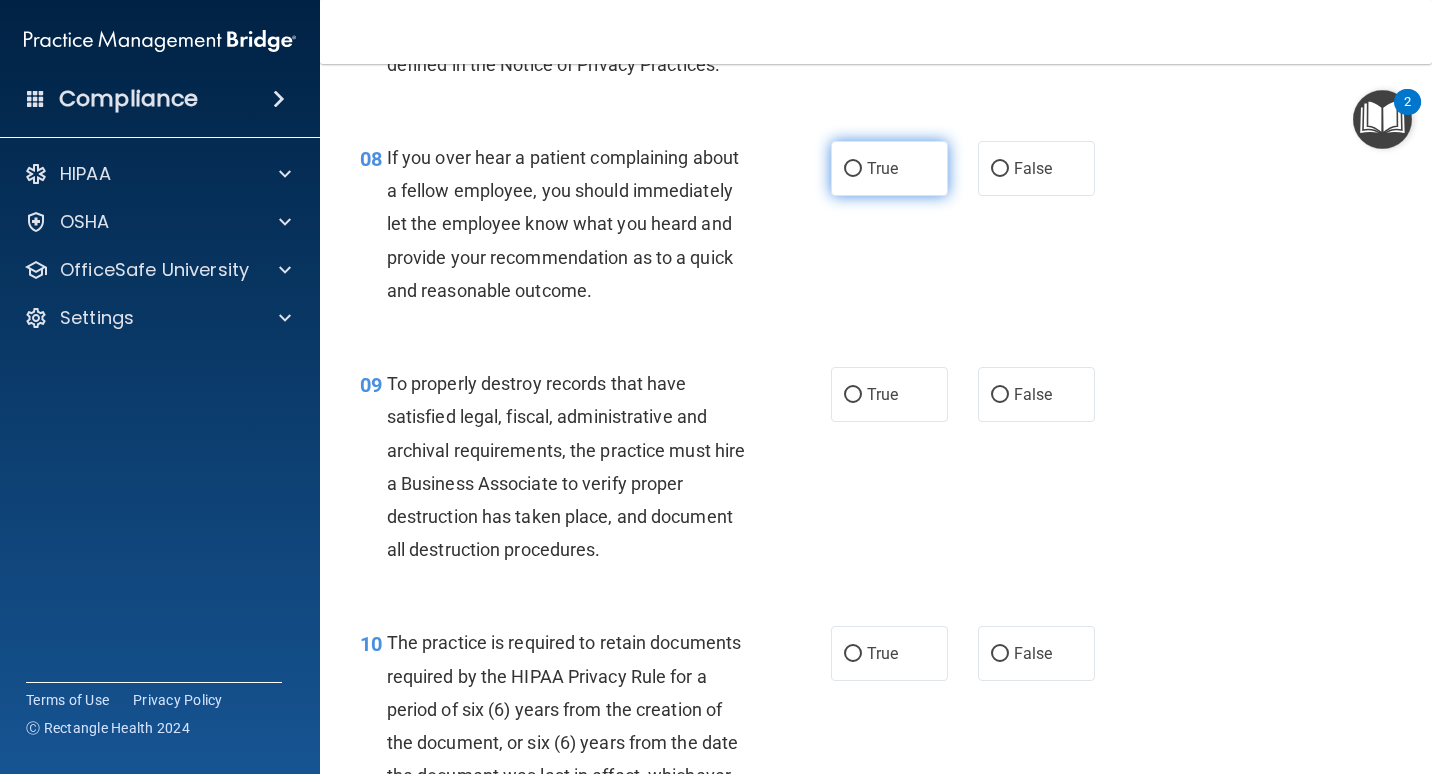 click on "True" at bounding box center [889, 168] 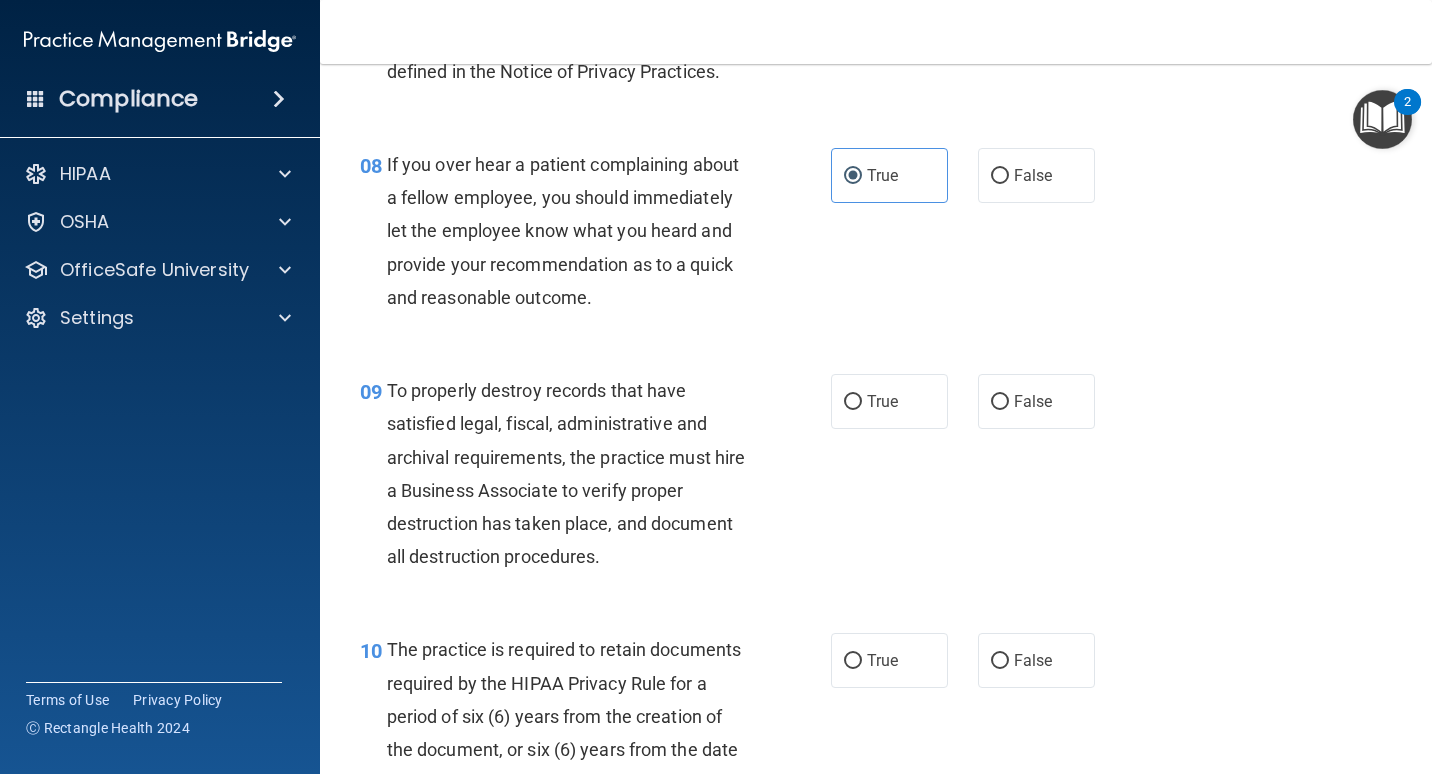 scroll, scrollTop: 1500, scrollLeft: 0, axis: vertical 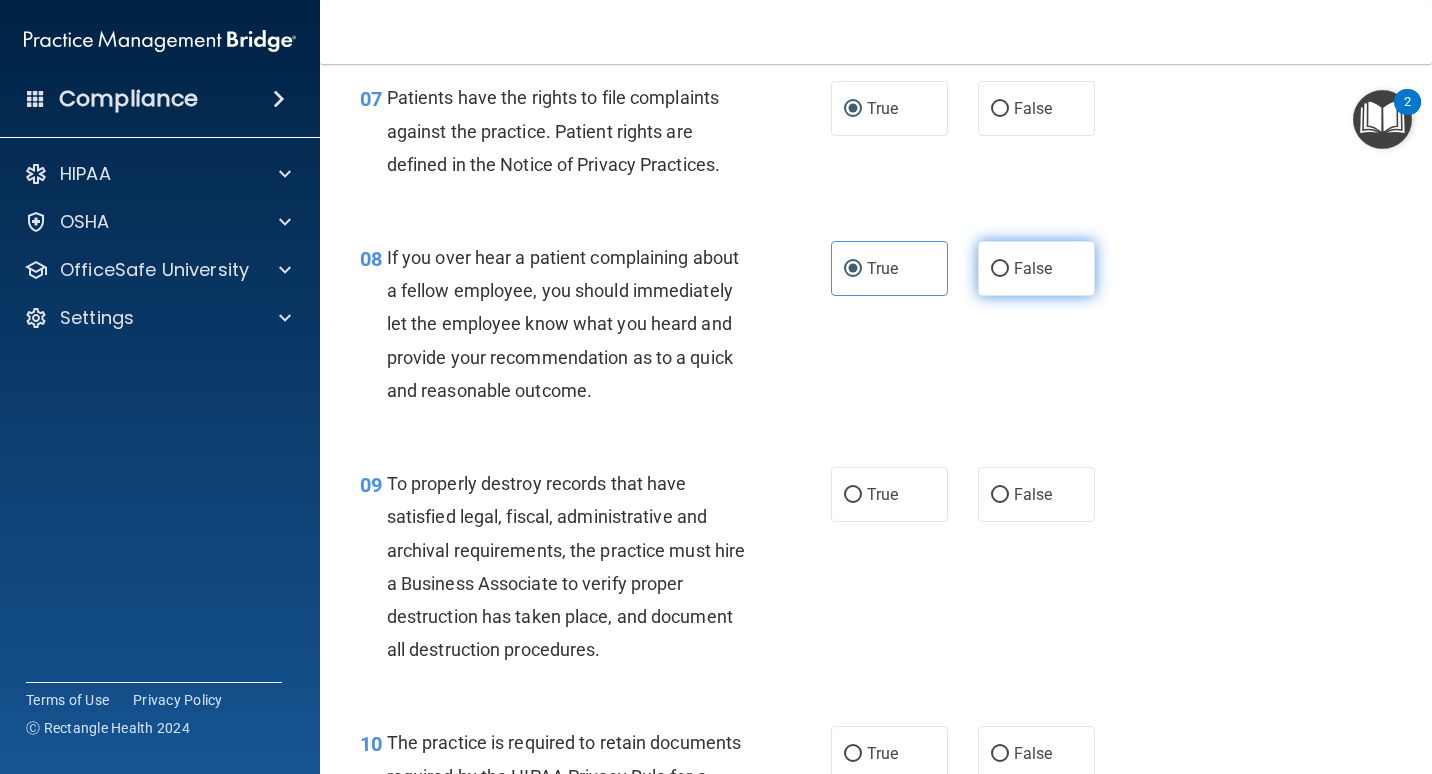 click on "False" at bounding box center [1036, 268] 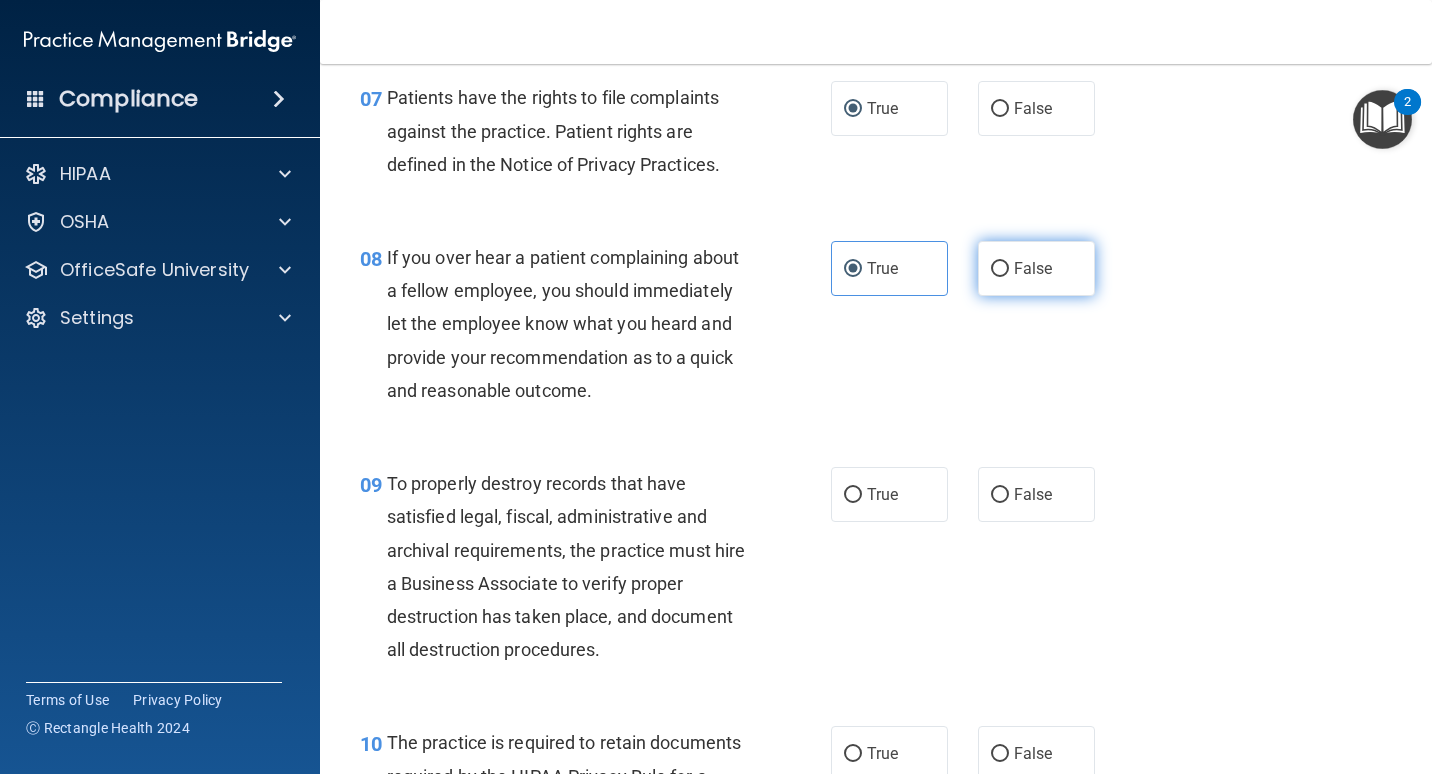 radio on "true" 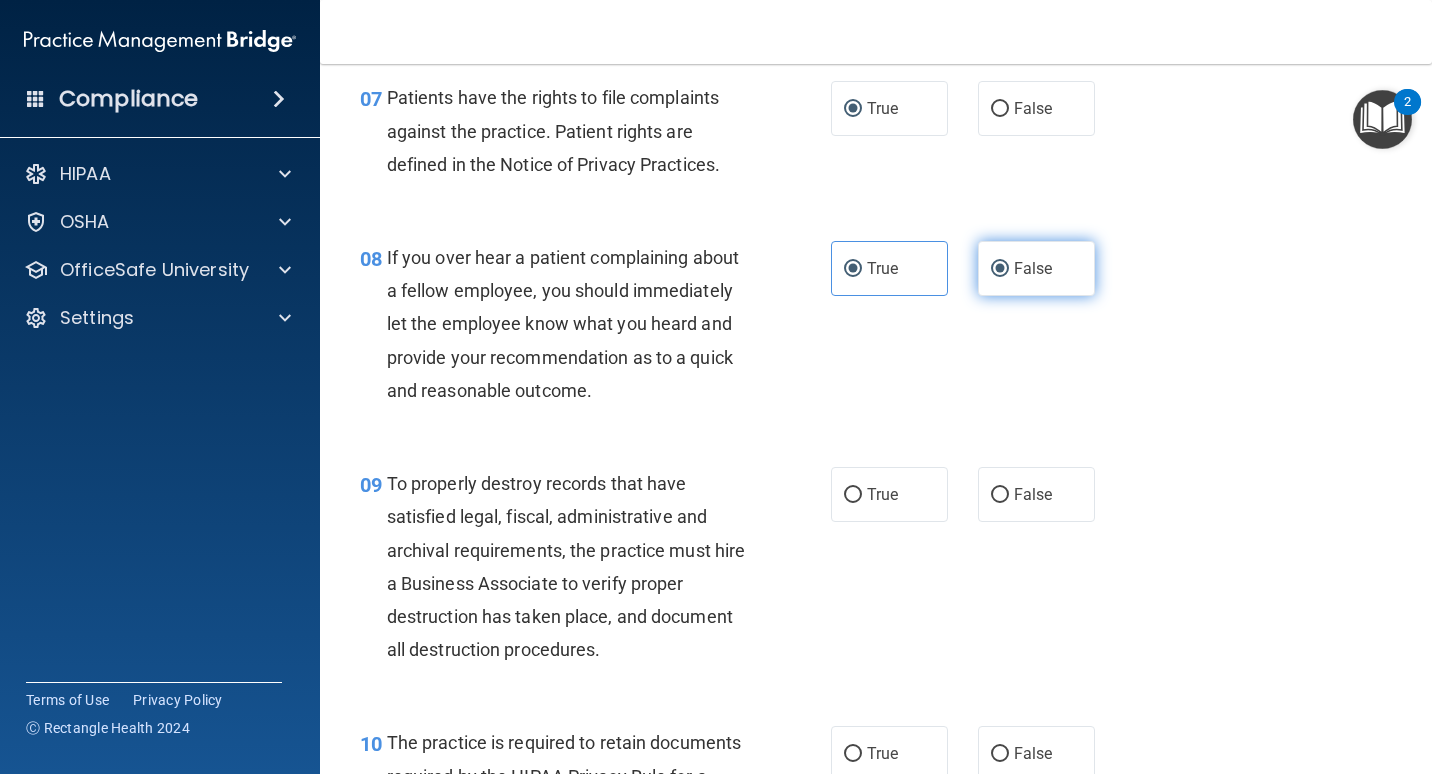 radio on "false" 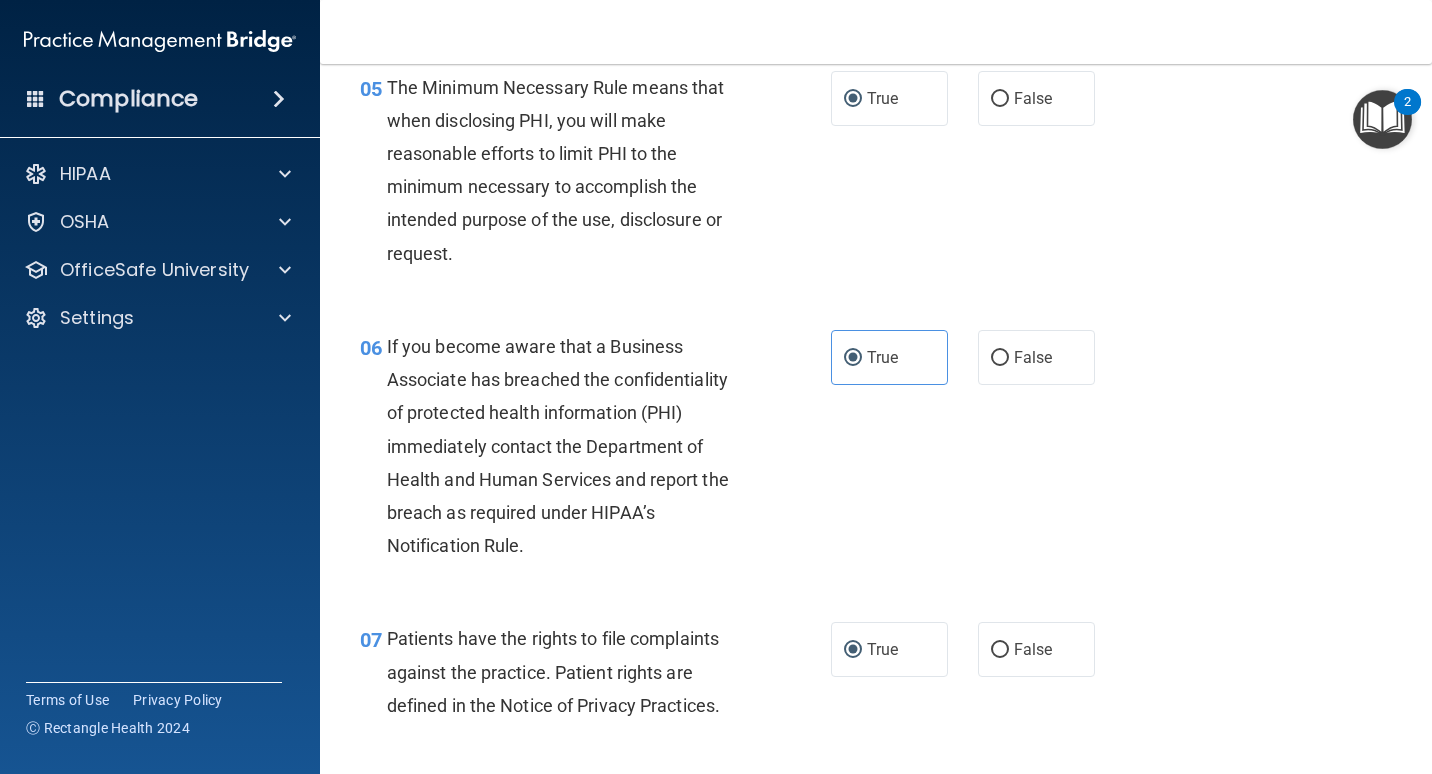 scroll, scrollTop: 1000, scrollLeft: 0, axis: vertical 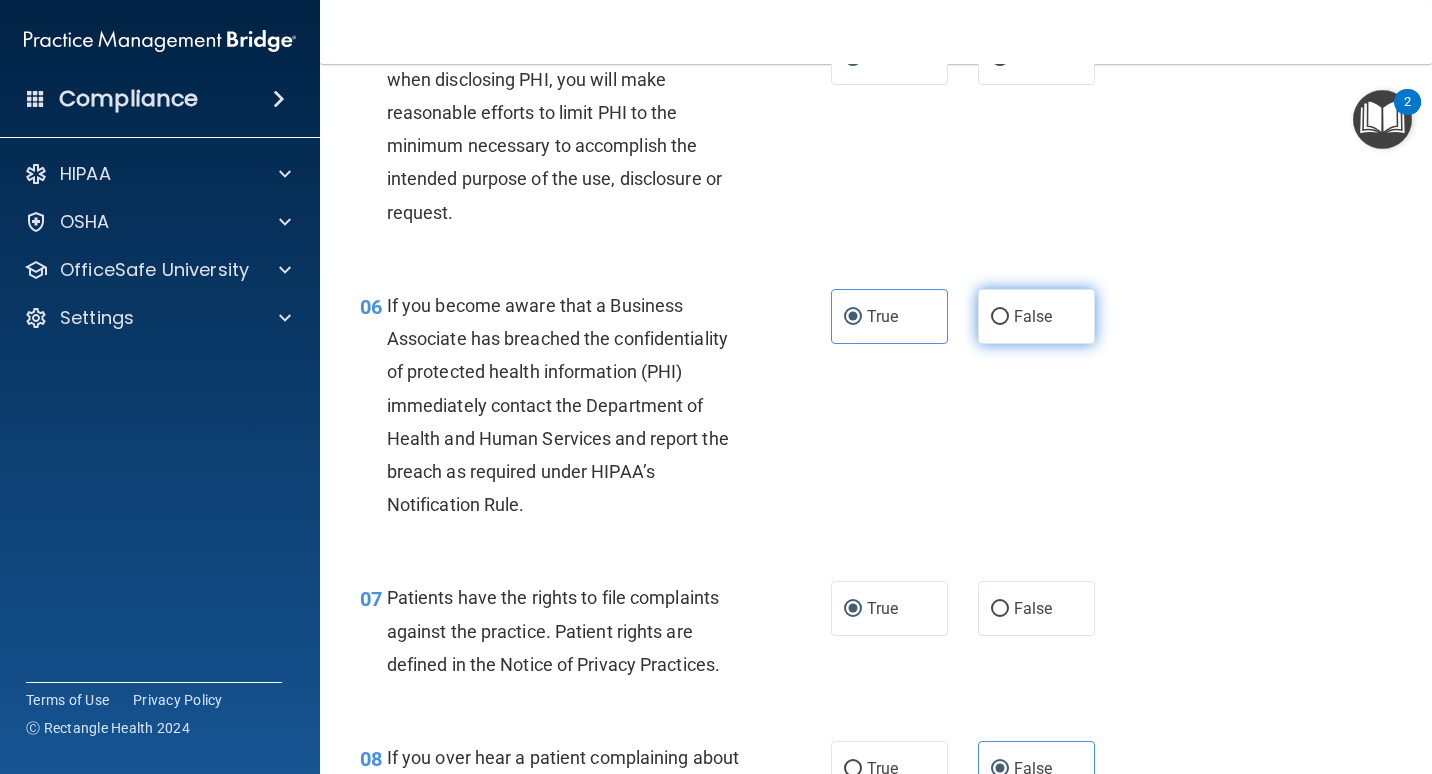 click on "False" at bounding box center (1033, 316) 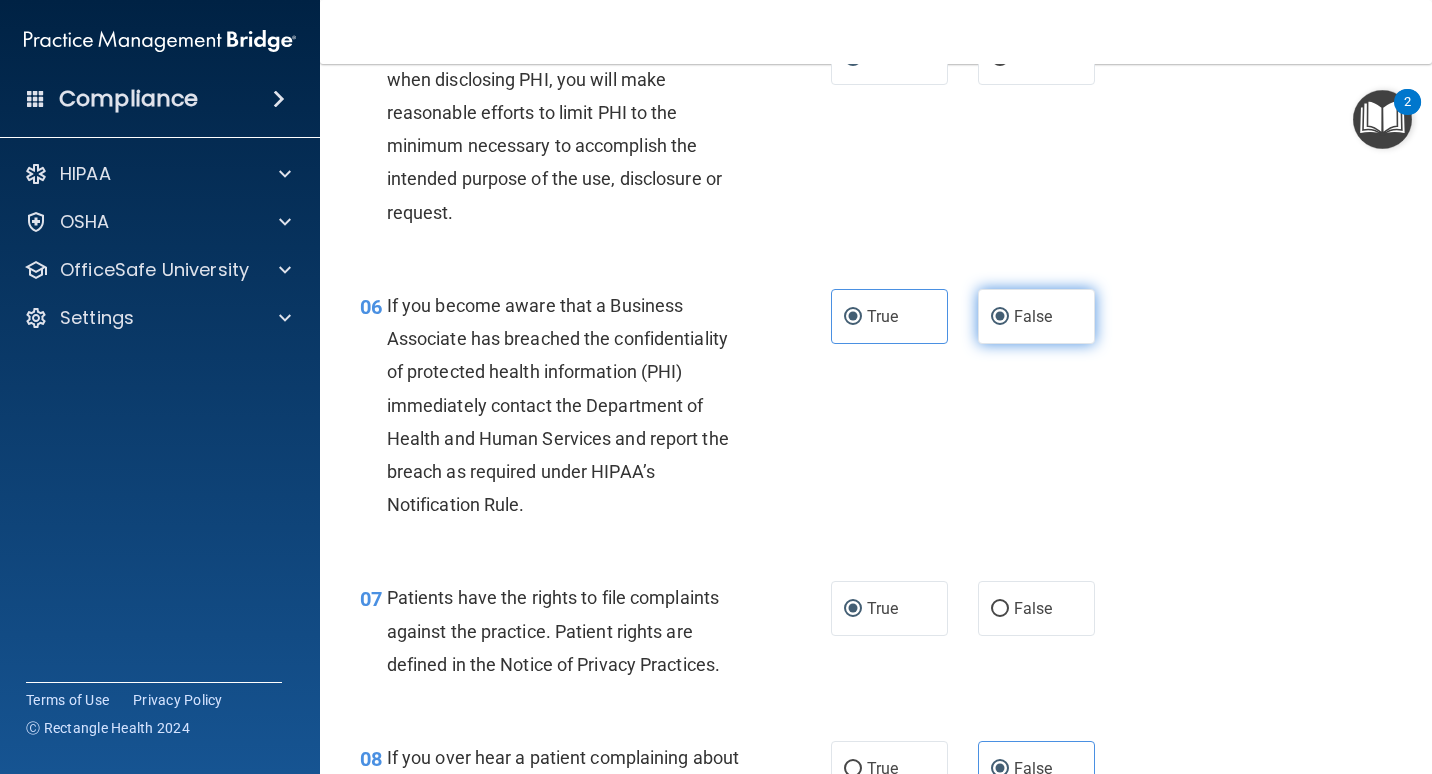 radio on "false" 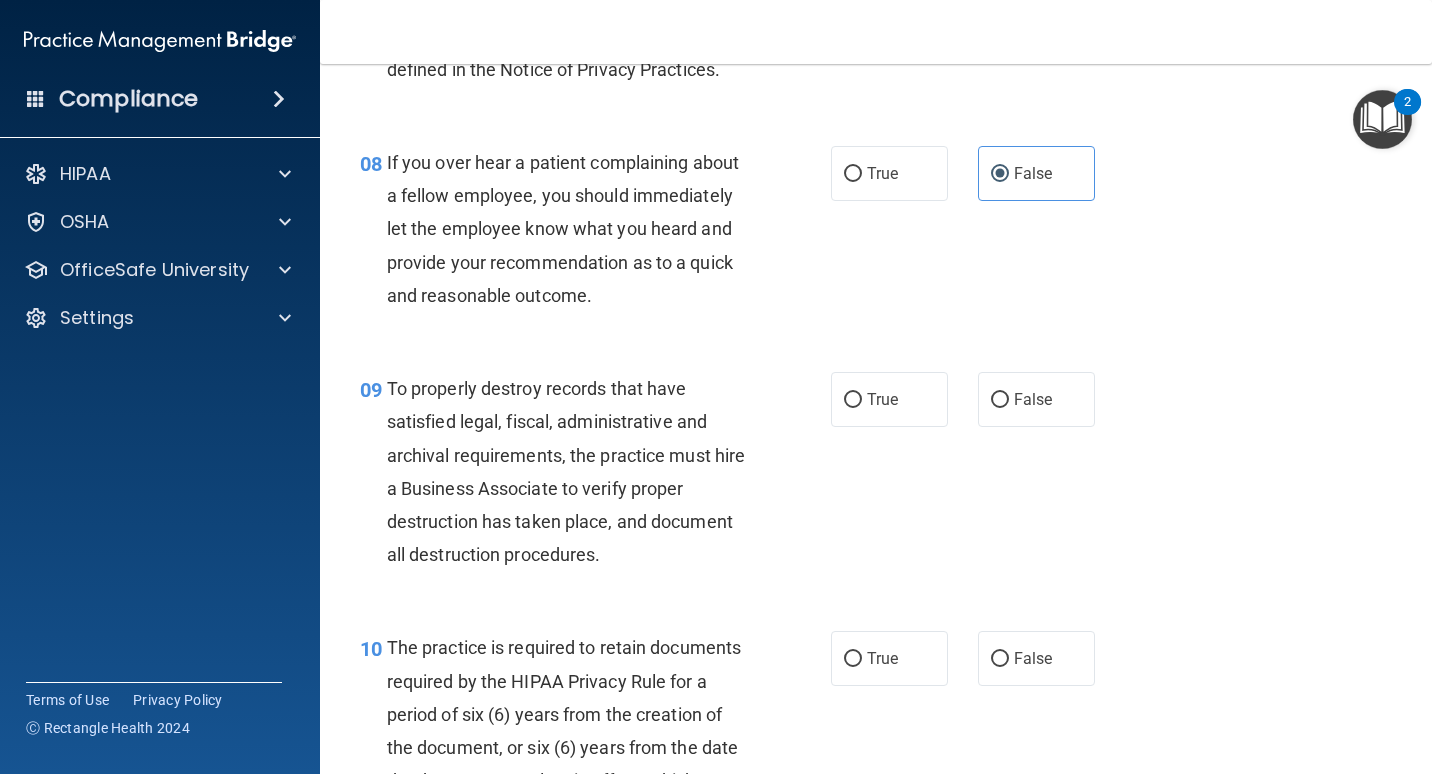scroll, scrollTop: 1600, scrollLeft: 0, axis: vertical 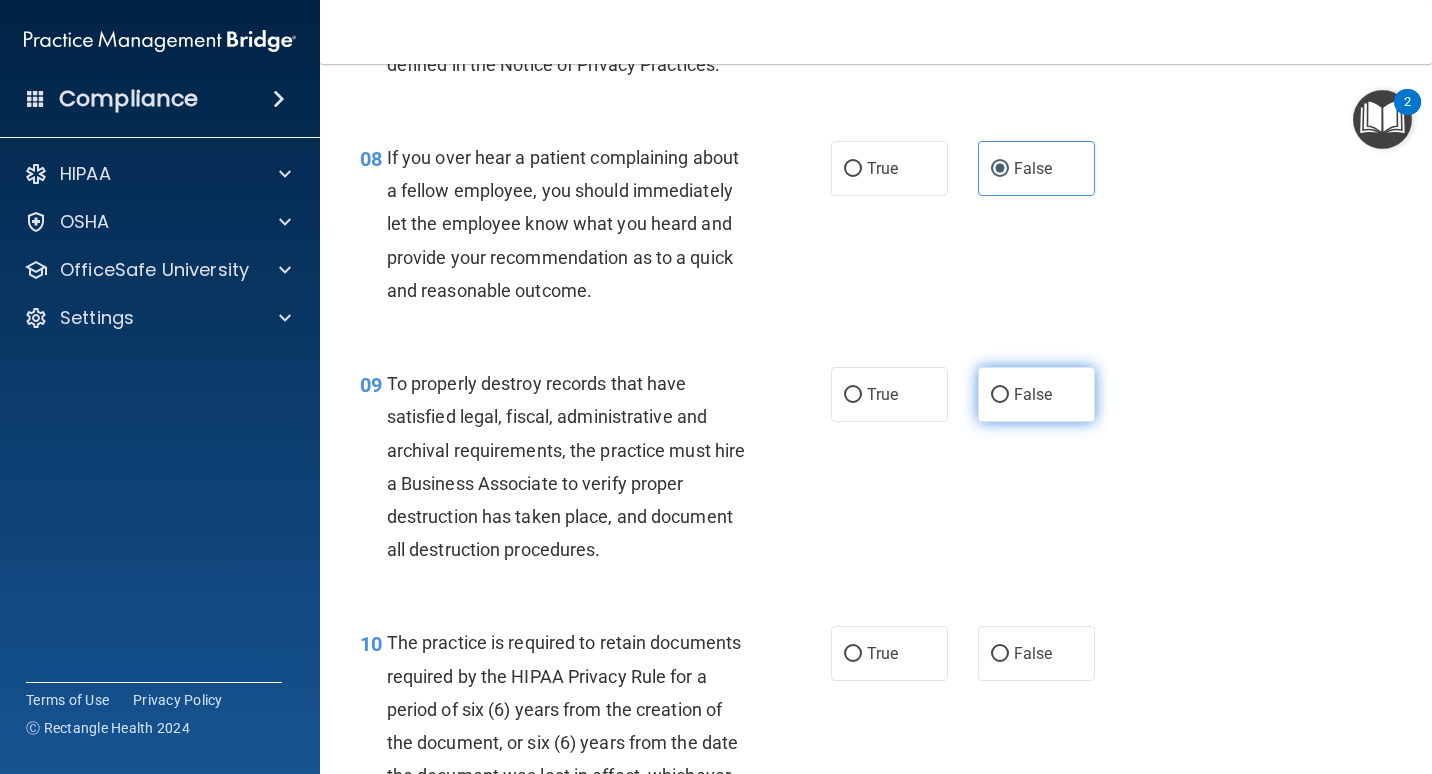 click on "False" at bounding box center (1036, 394) 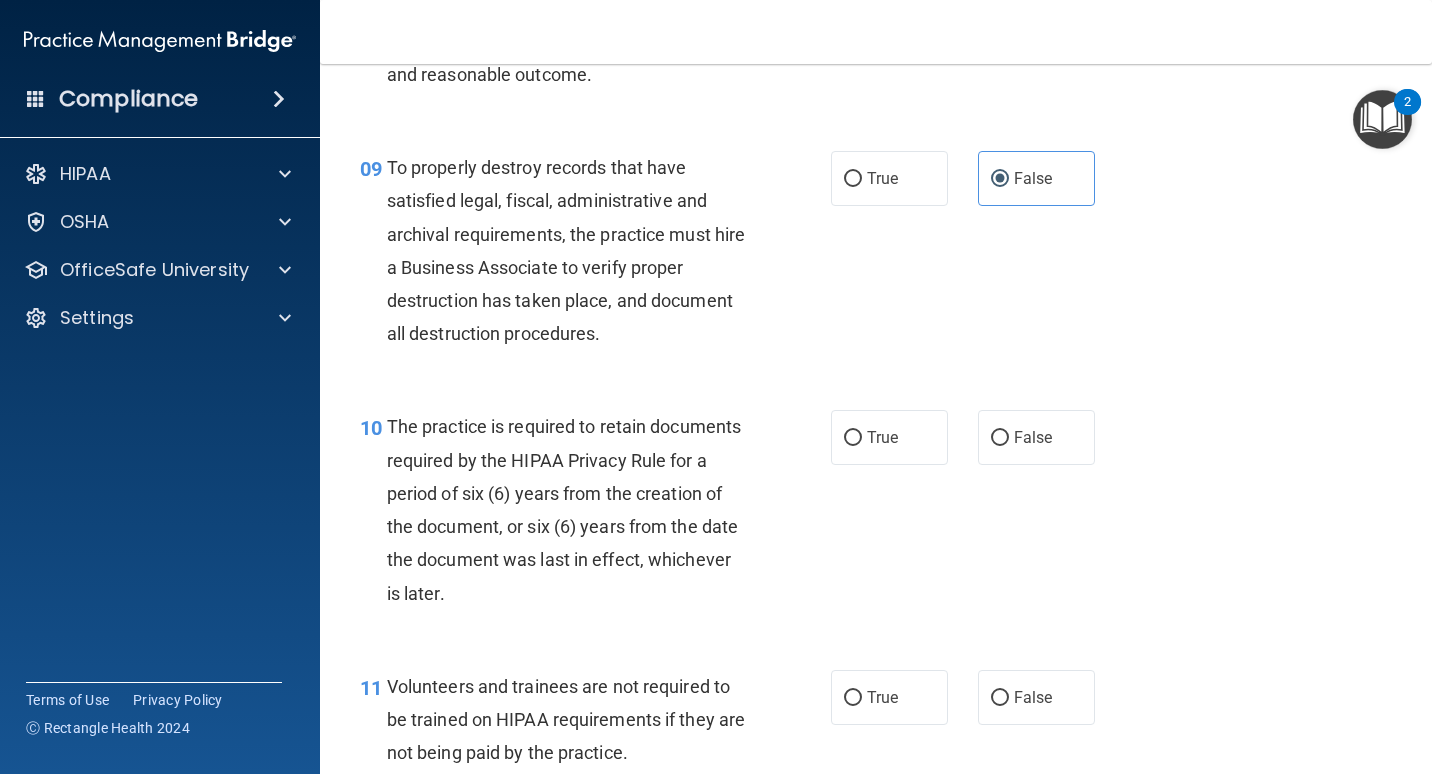 scroll, scrollTop: 1900, scrollLeft: 0, axis: vertical 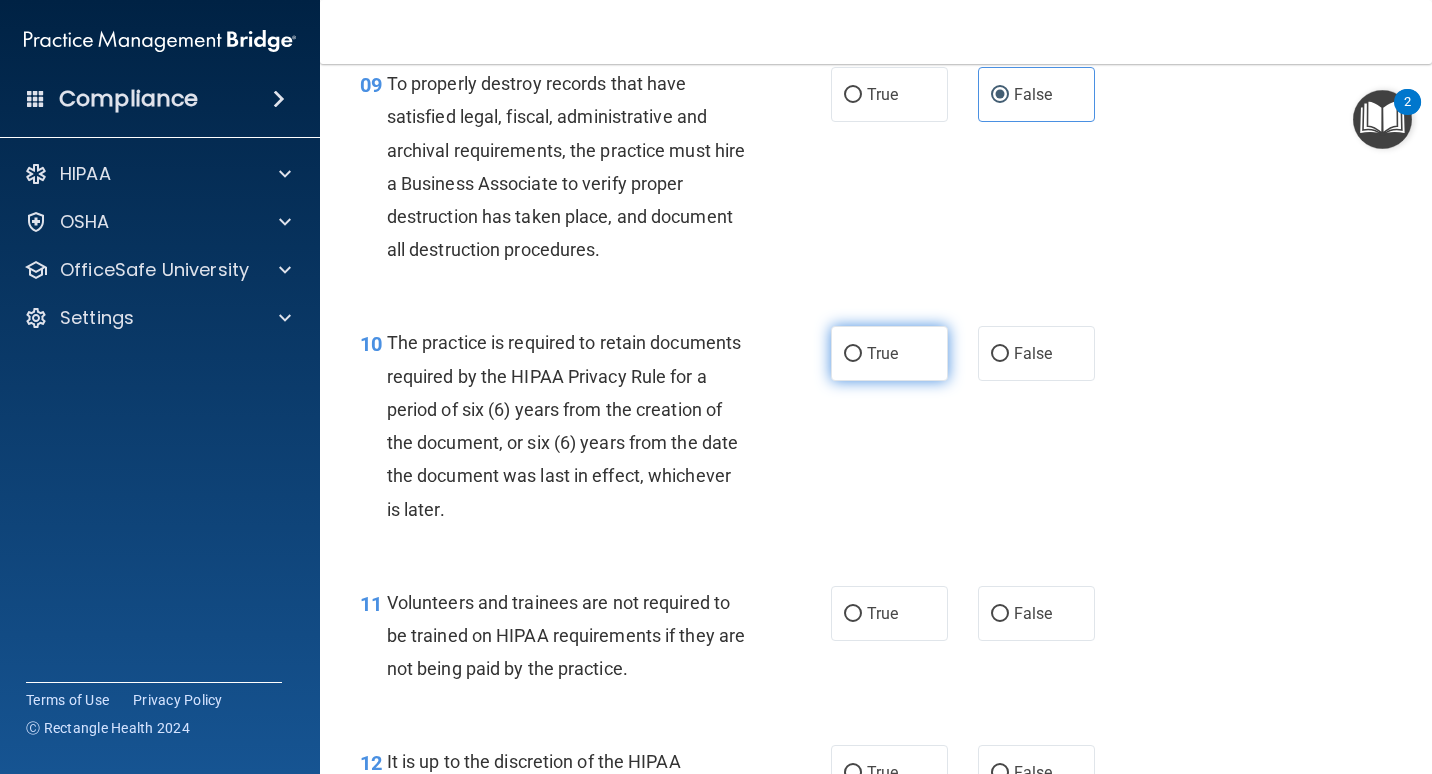 click on "True" at bounding box center [889, 353] 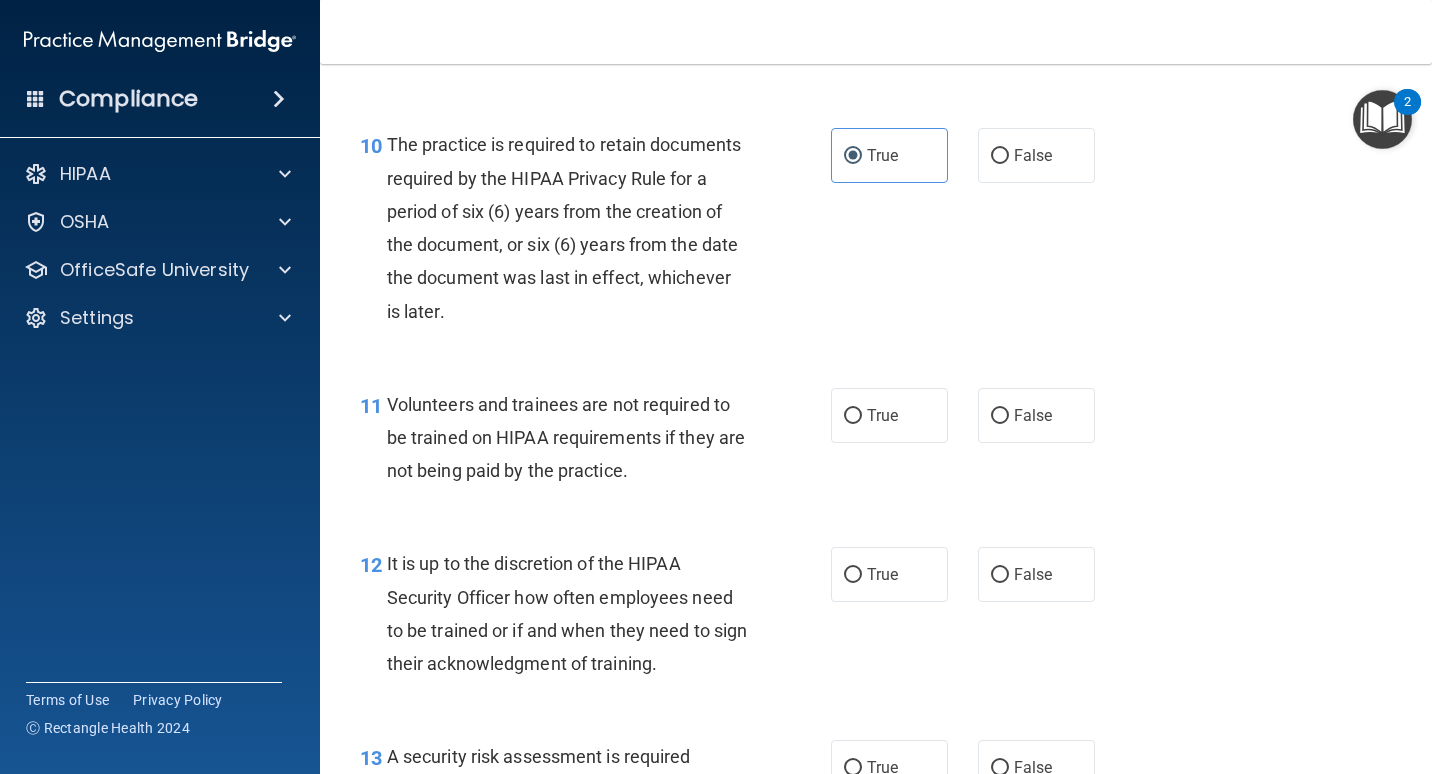 scroll, scrollTop: 2100, scrollLeft: 0, axis: vertical 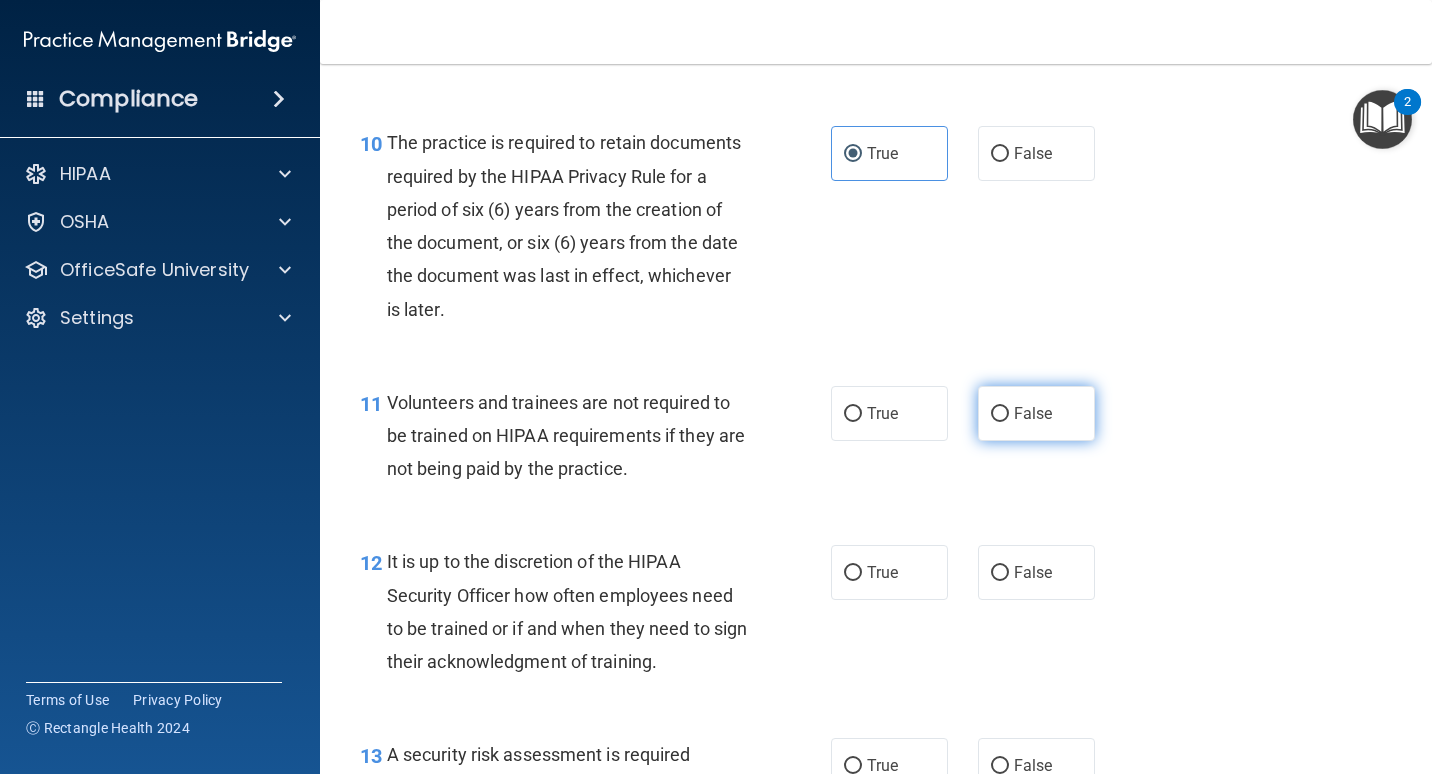 click on "False" at bounding box center (1036, 413) 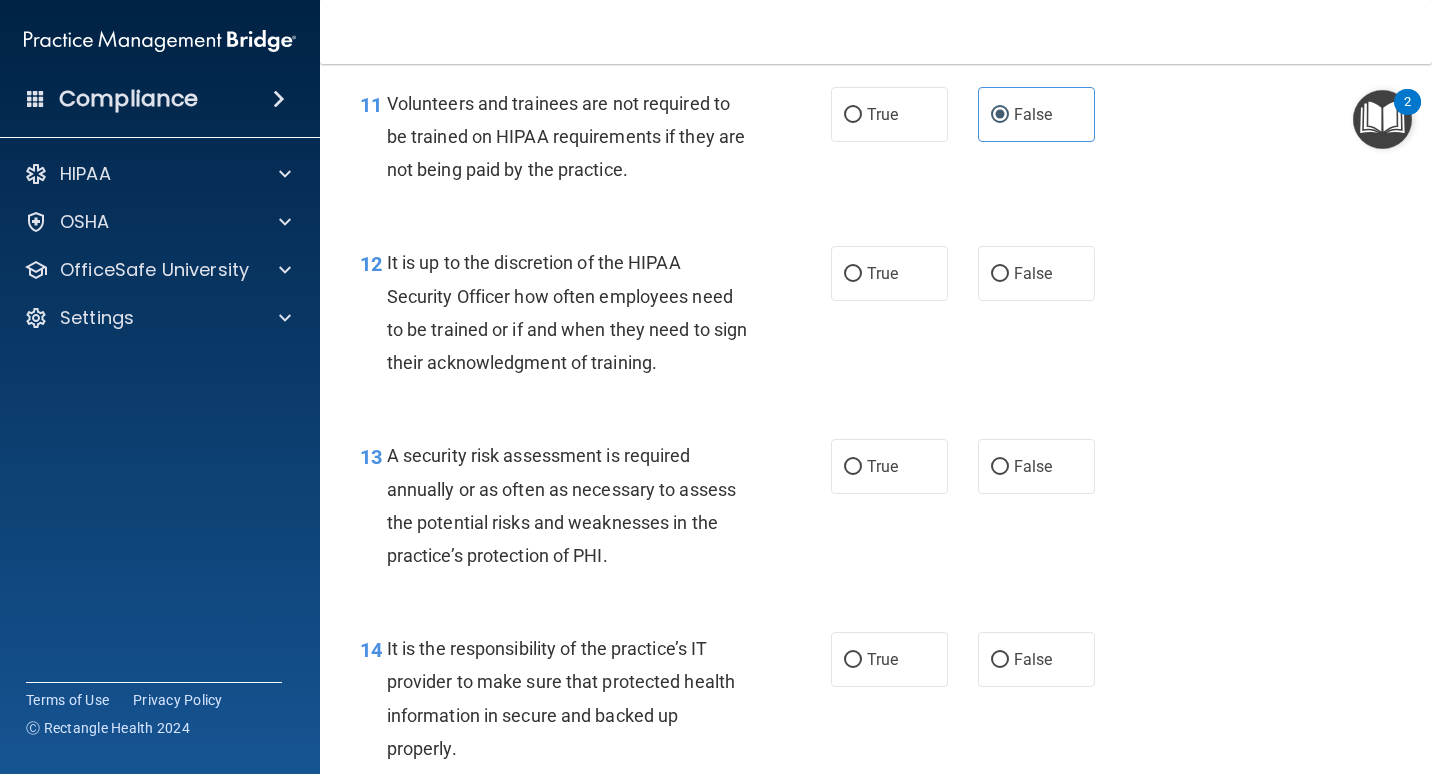 scroll, scrollTop: 2400, scrollLeft: 0, axis: vertical 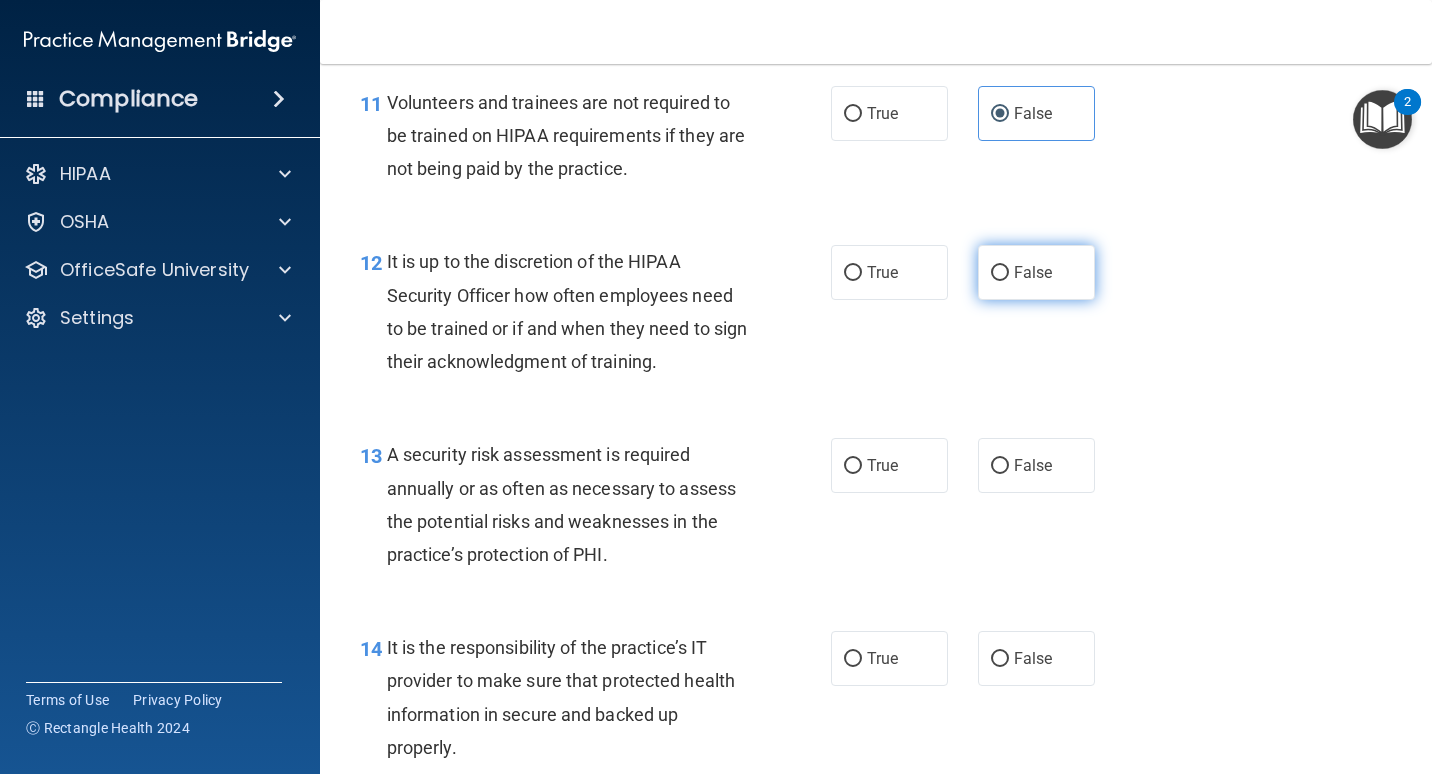 click on "False" at bounding box center [1036, 272] 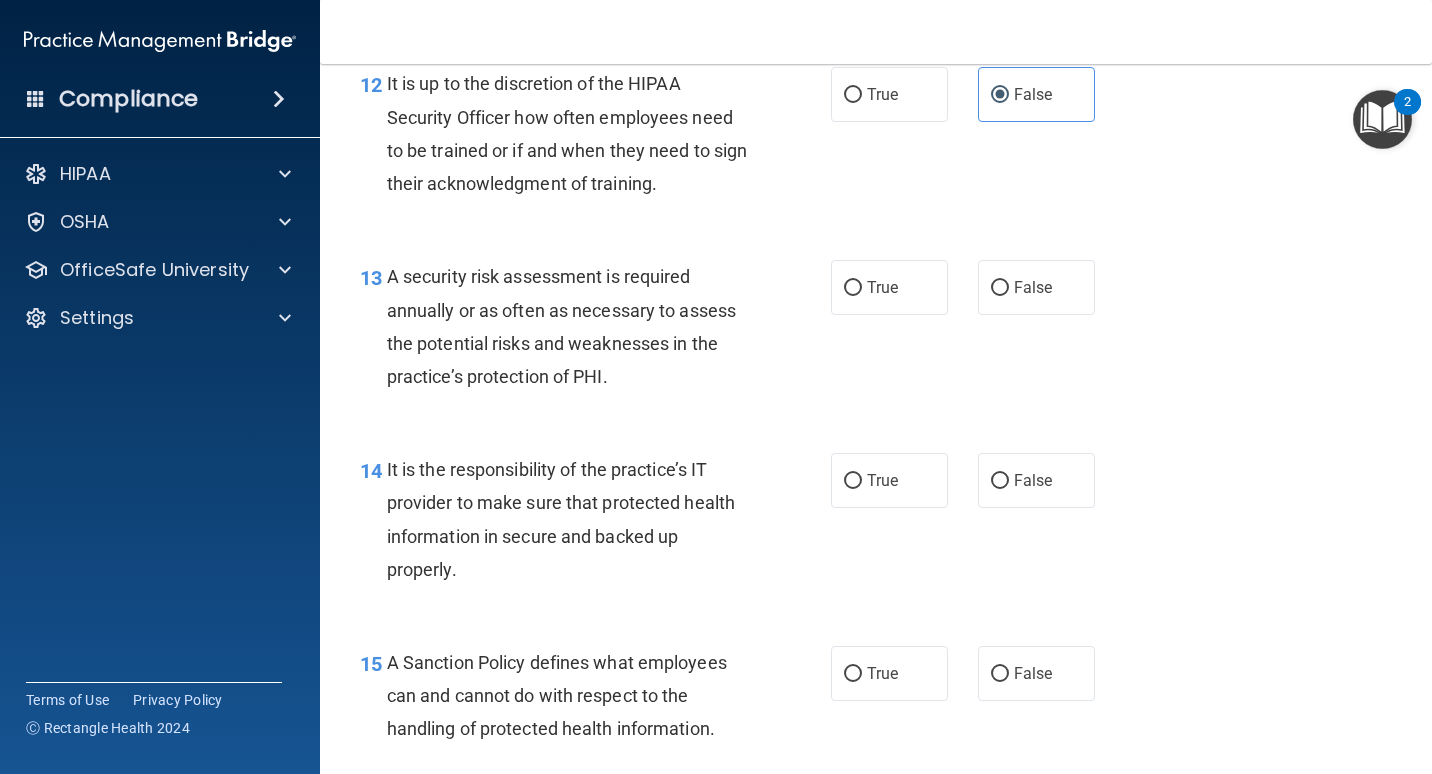 scroll, scrollTop: 2600, scrollLeft: 0, axis: vertical 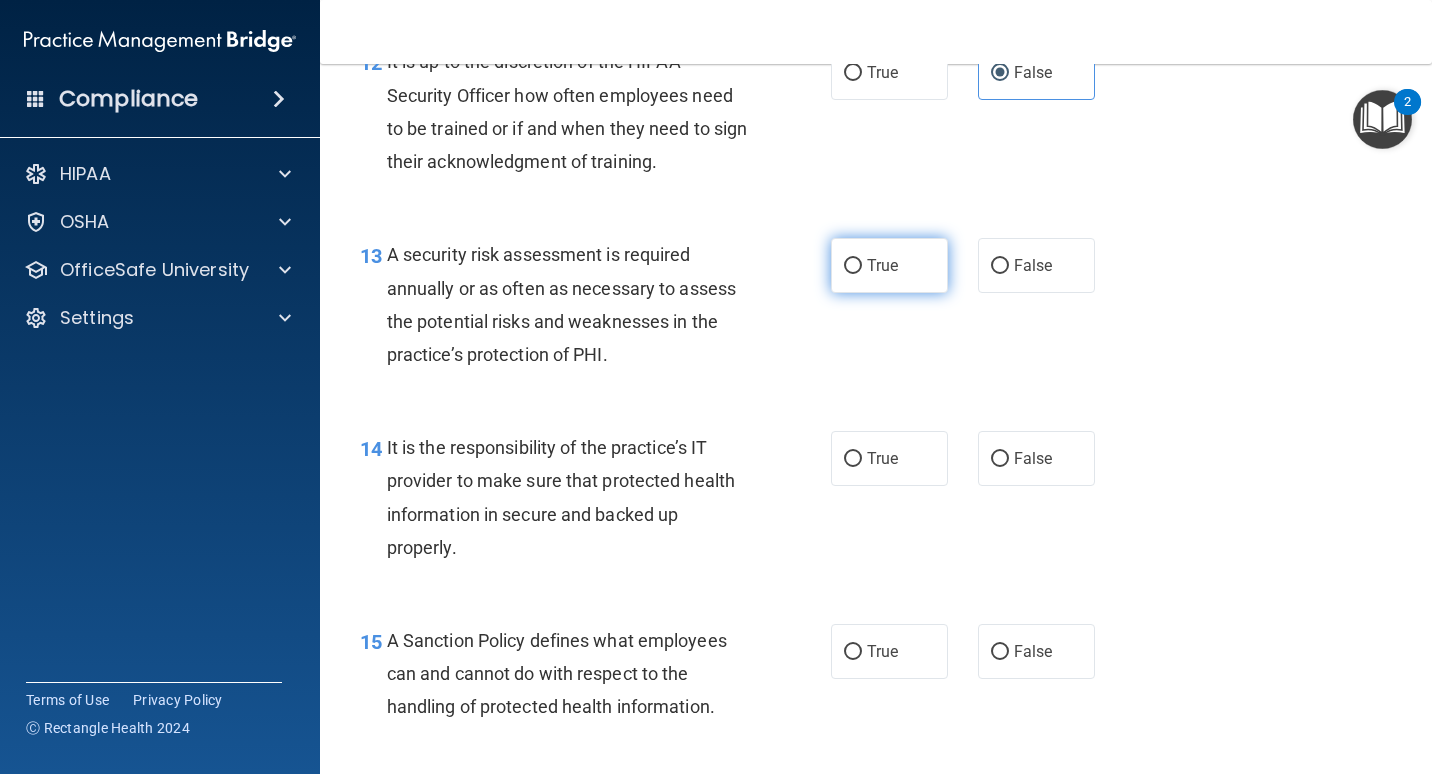 click on "True" at bounding box center [882, 265] 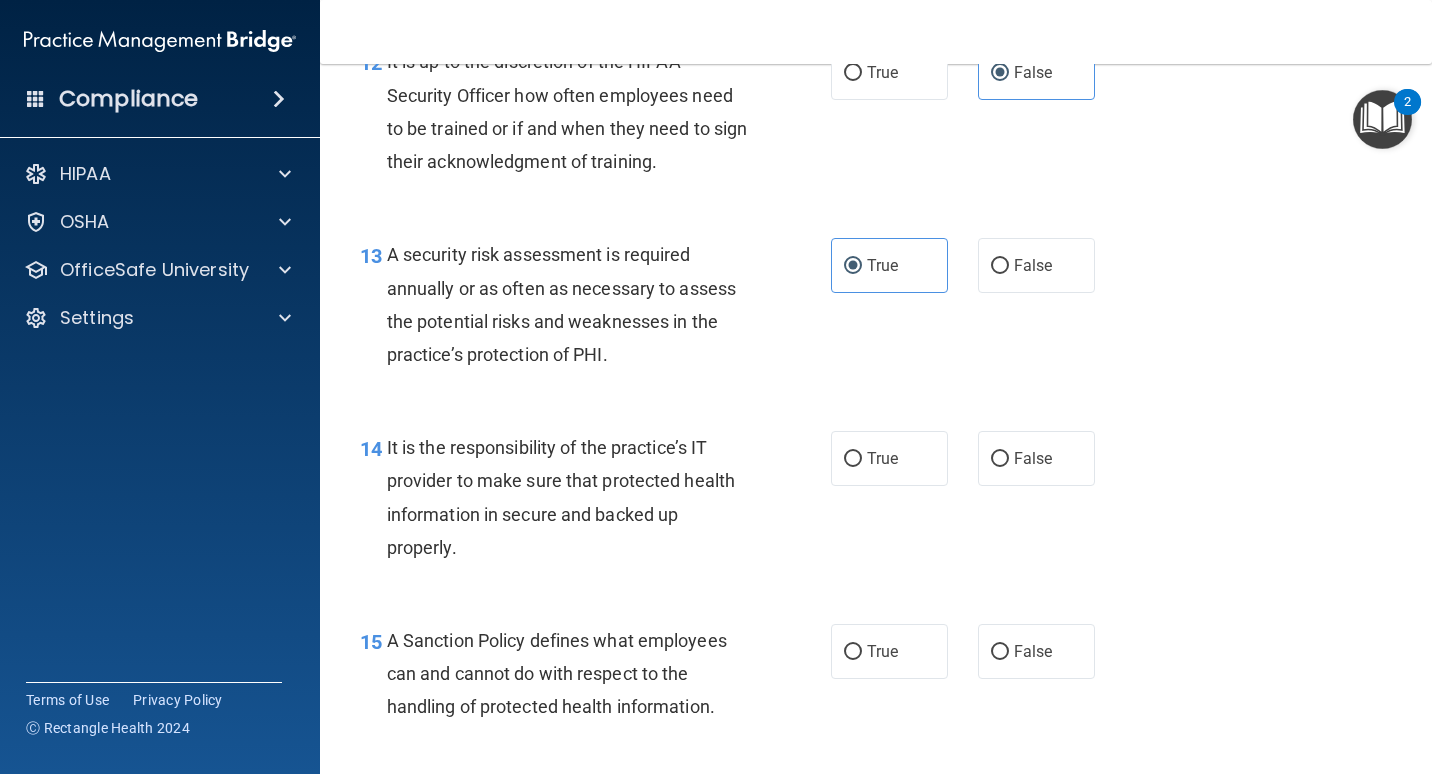 scroll, scrollTop: 2800, scrollLeft: 0, axis: vertical 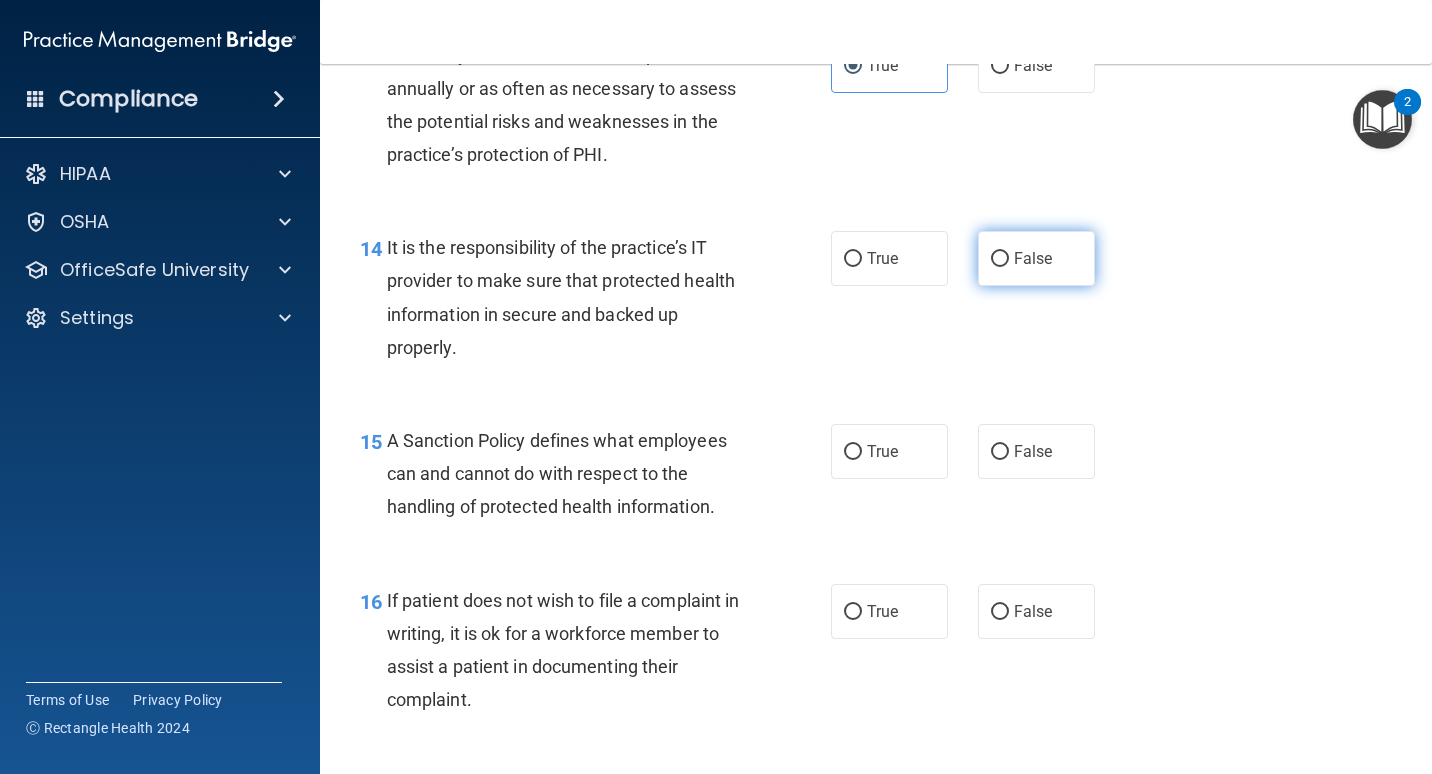 click on "False" at bounding box center [1033, 258] 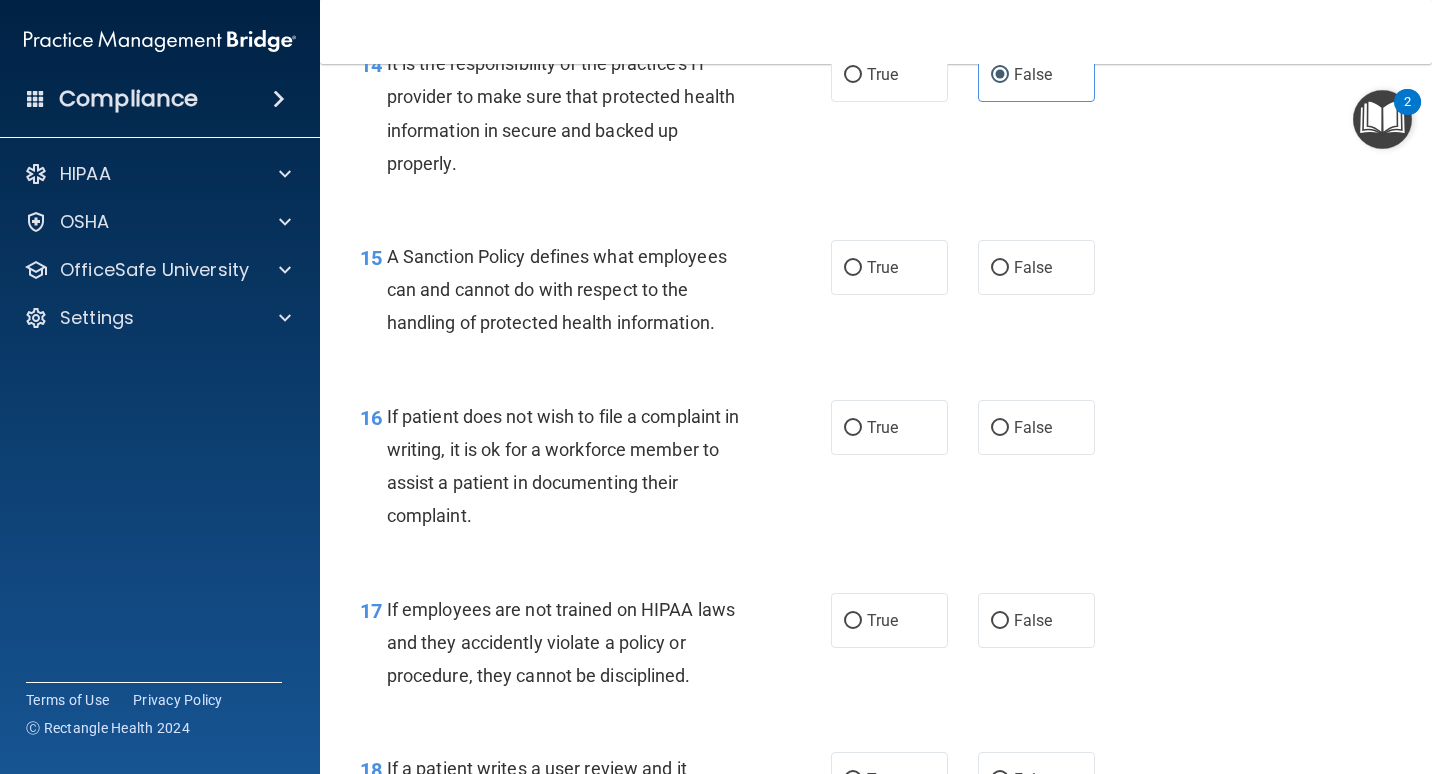 scroll, scrollTop: 3000, scrollLeft: 0, axis: vertical 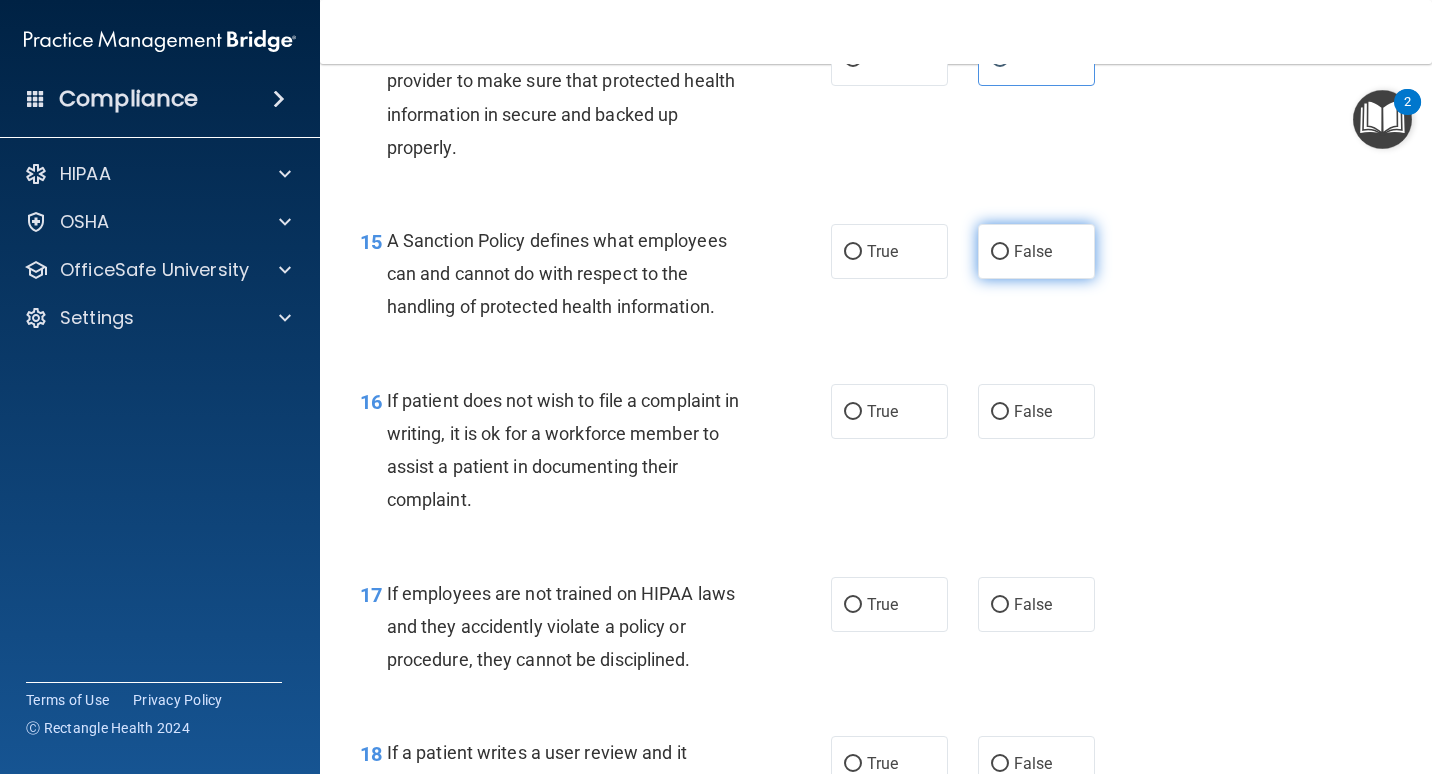 click on "False" at bounding box center [1000, 252] 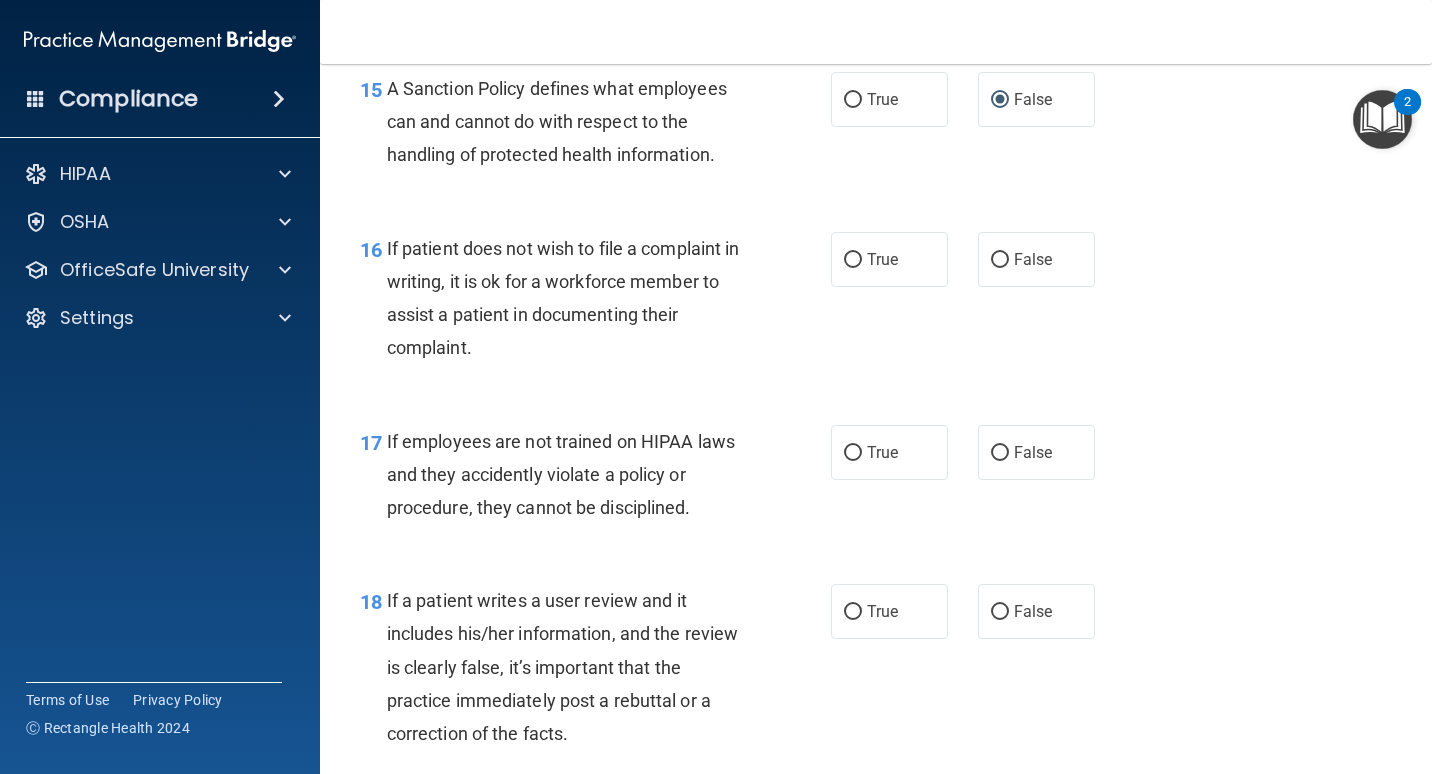 scroll, scrollTop: 3200, scrollLeft: 0, axis: vertical 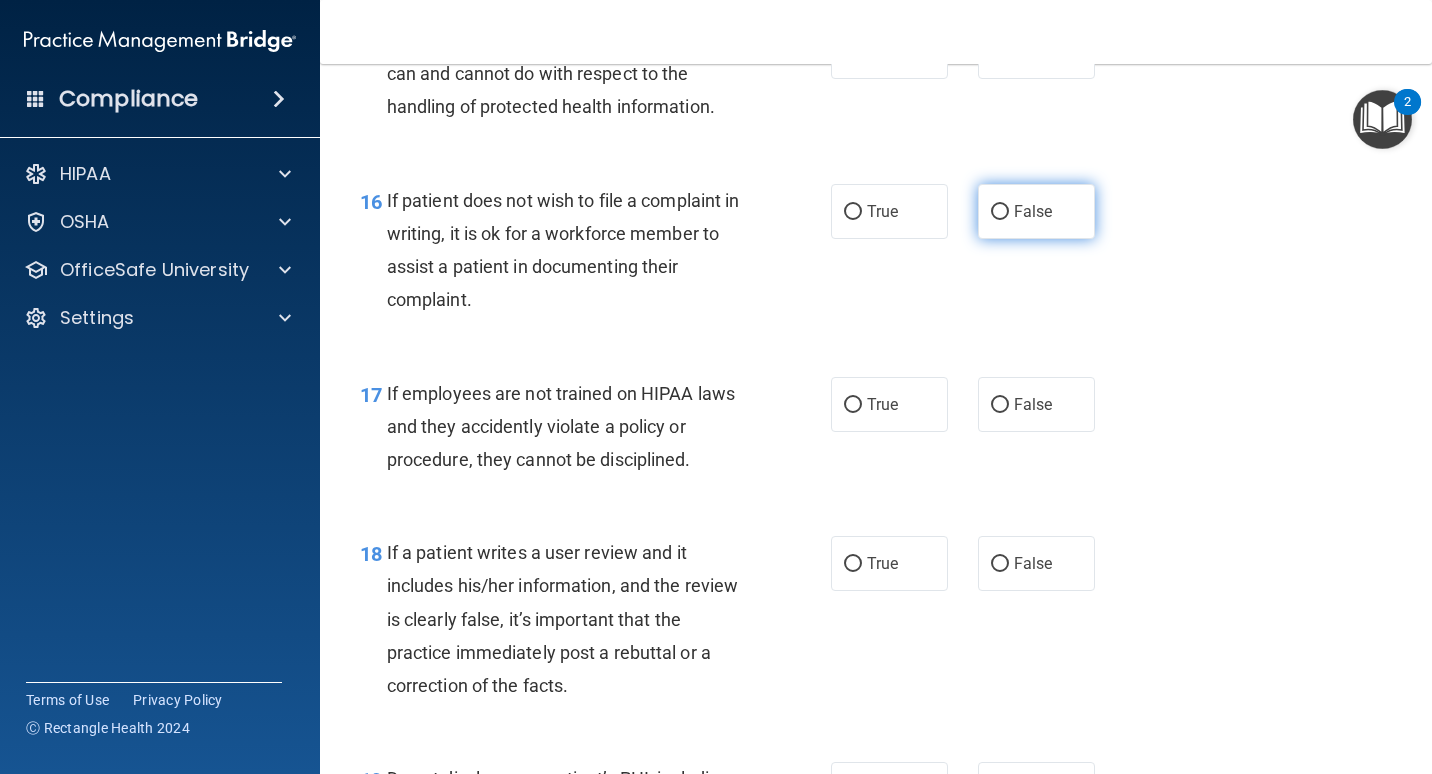 click on "False" at bounding box center (1036, 211) 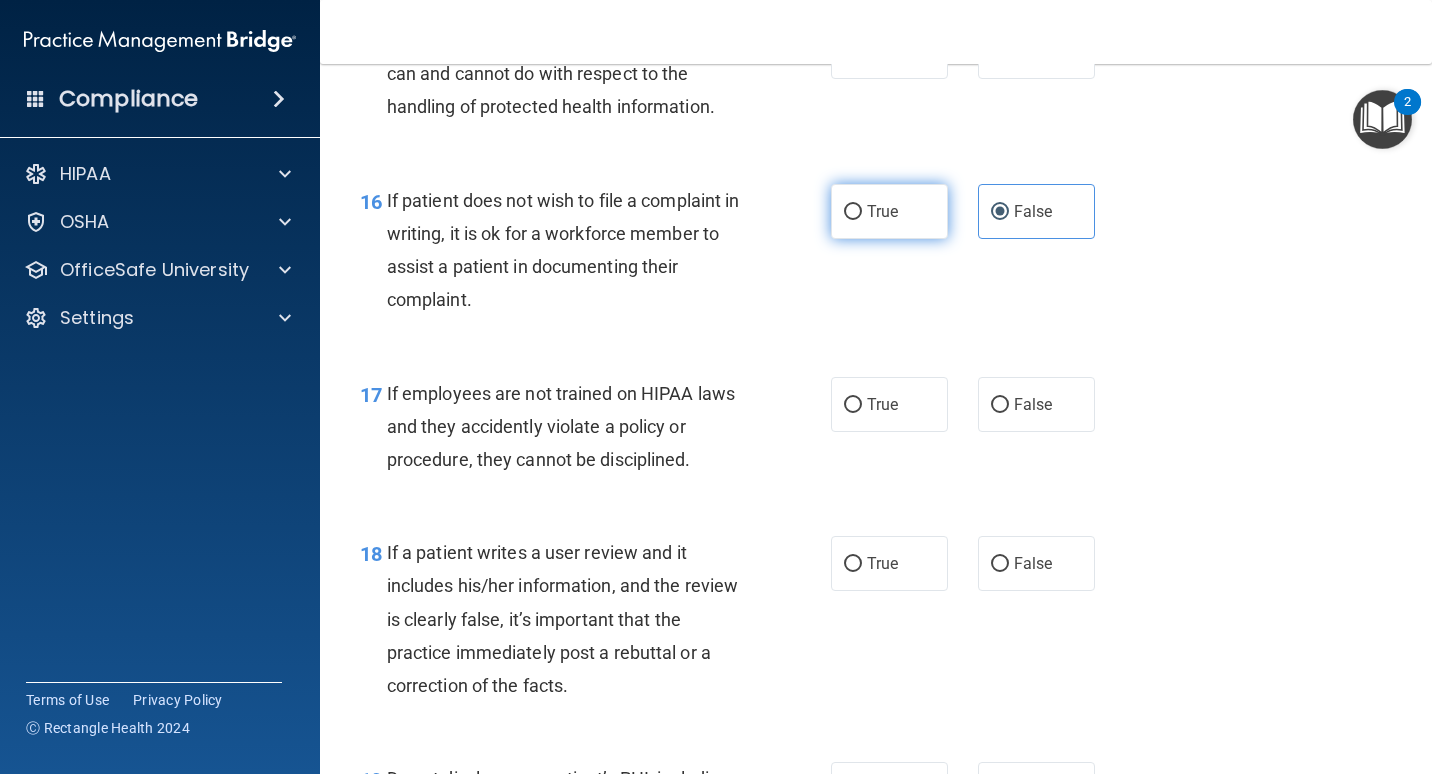 click on "True" at bounding box center (889, 211) 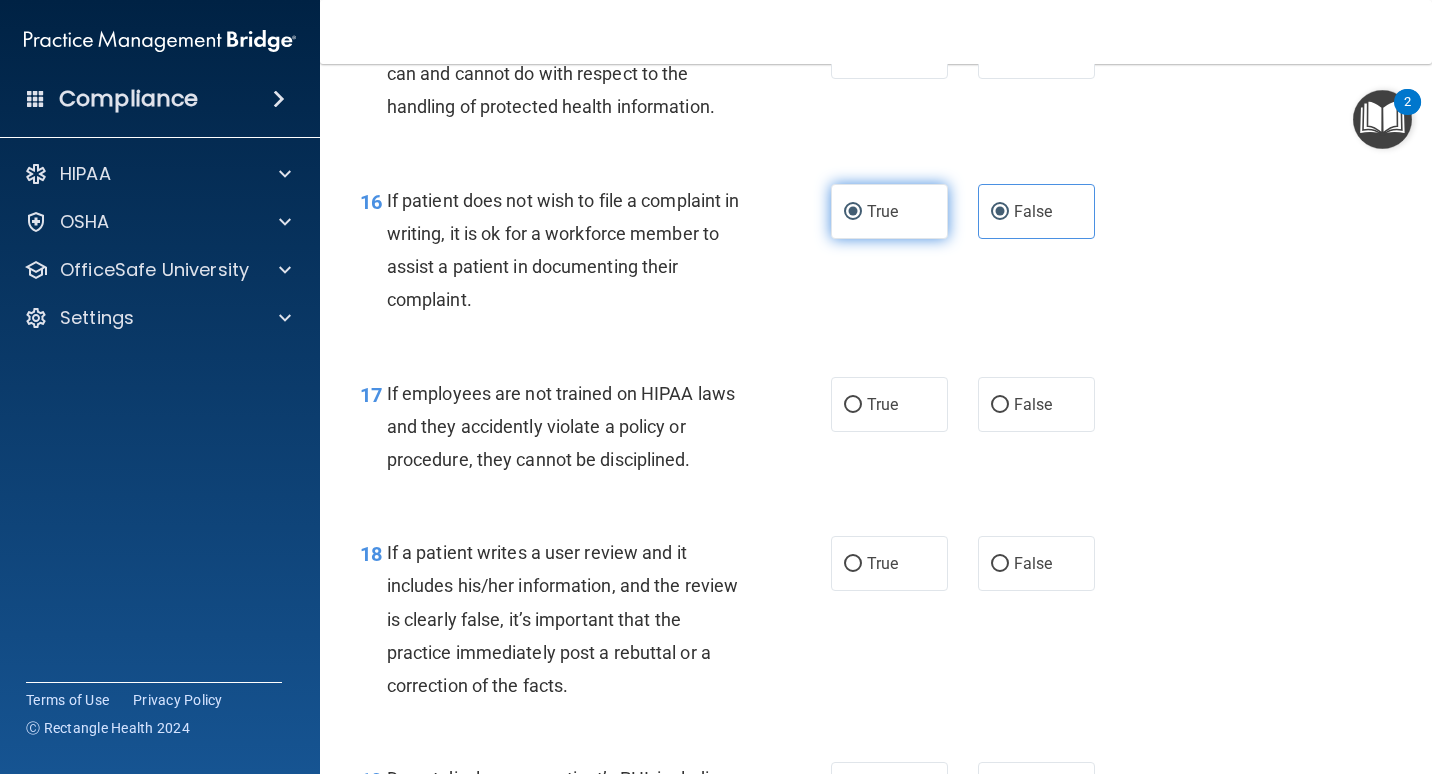 radio on "false" 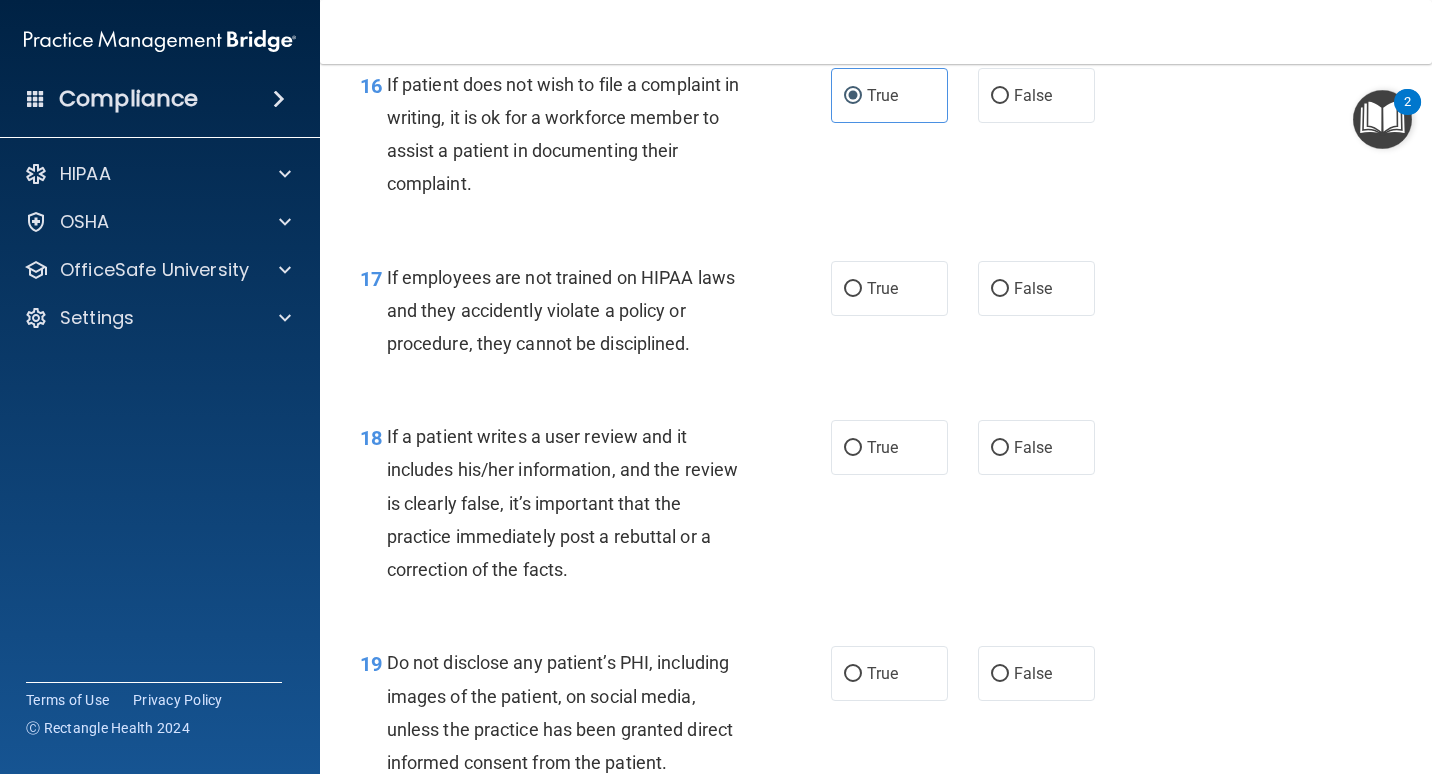 scroll, scrollTop: 3400, scrollLeft: 0, axis: vertical 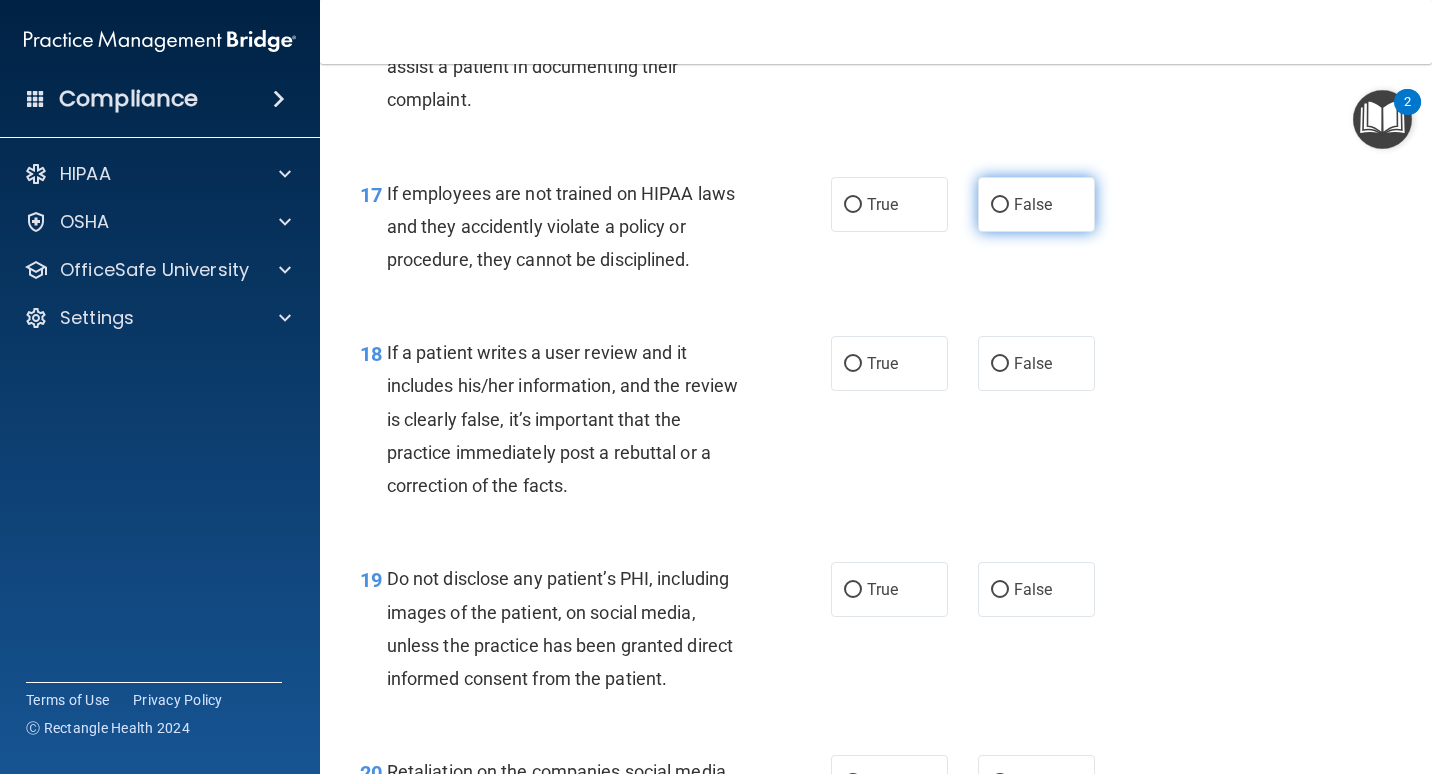 click on "False" at bounding box center [1033, 204] 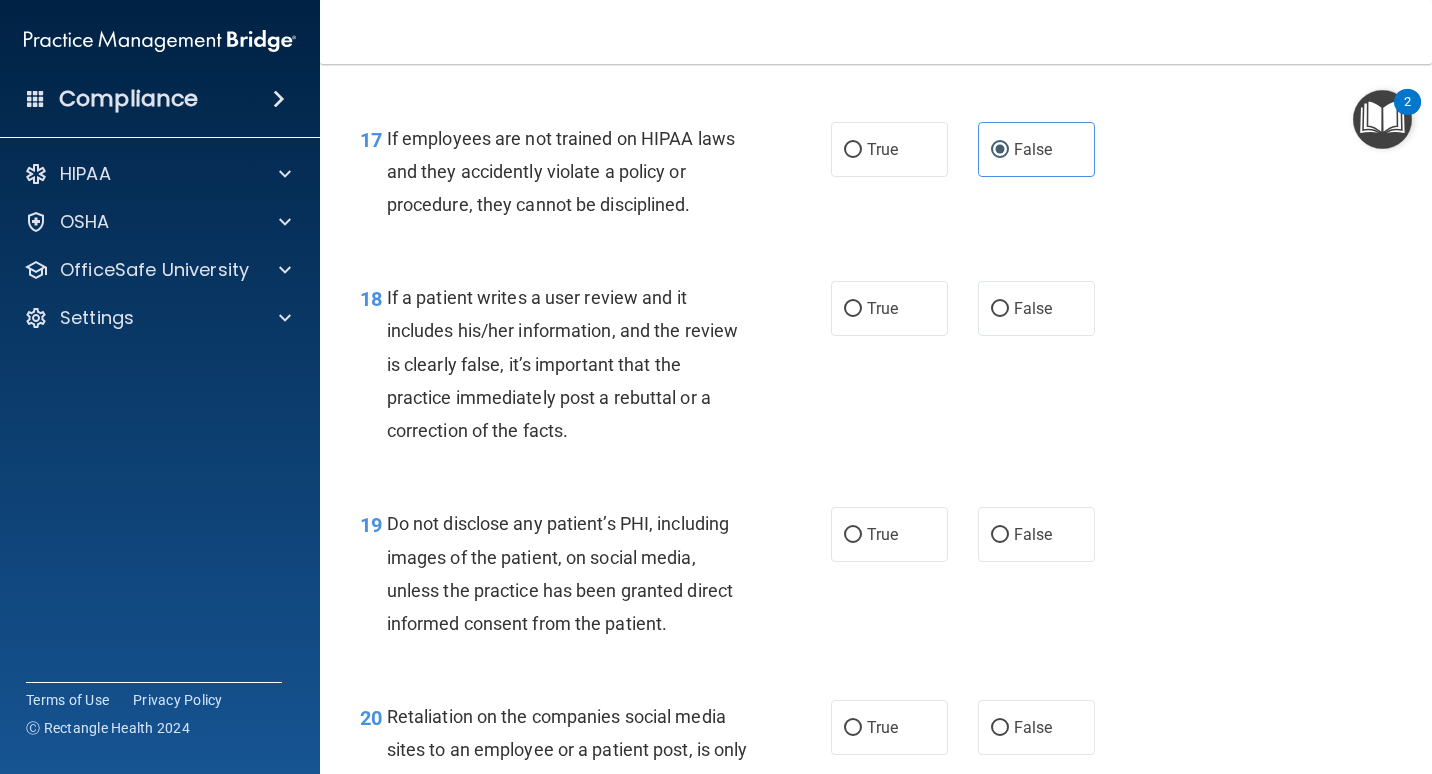 scroll, scrollTop: 3500, scrollLeft: 0, axis: vertical 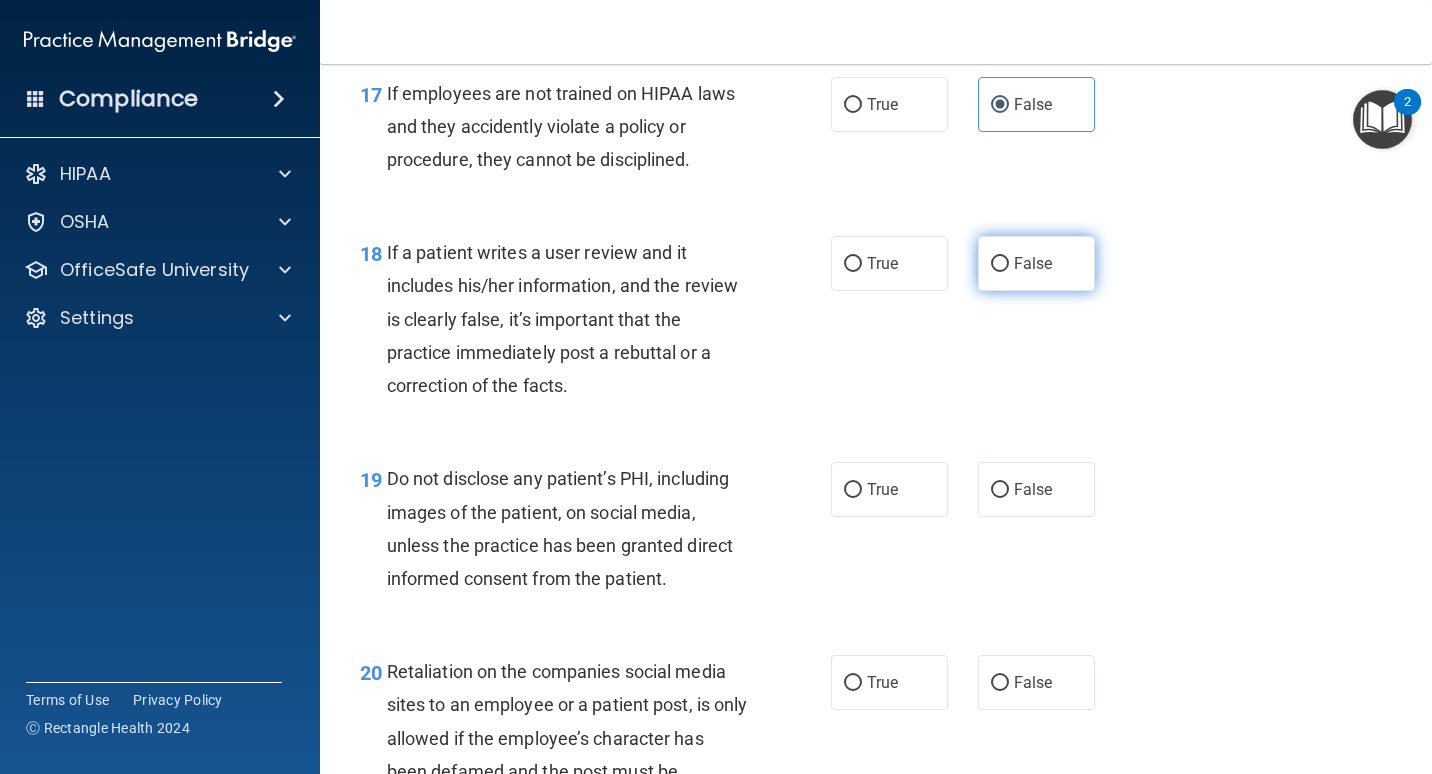 click on "False" at bounding box center [1036, 263] 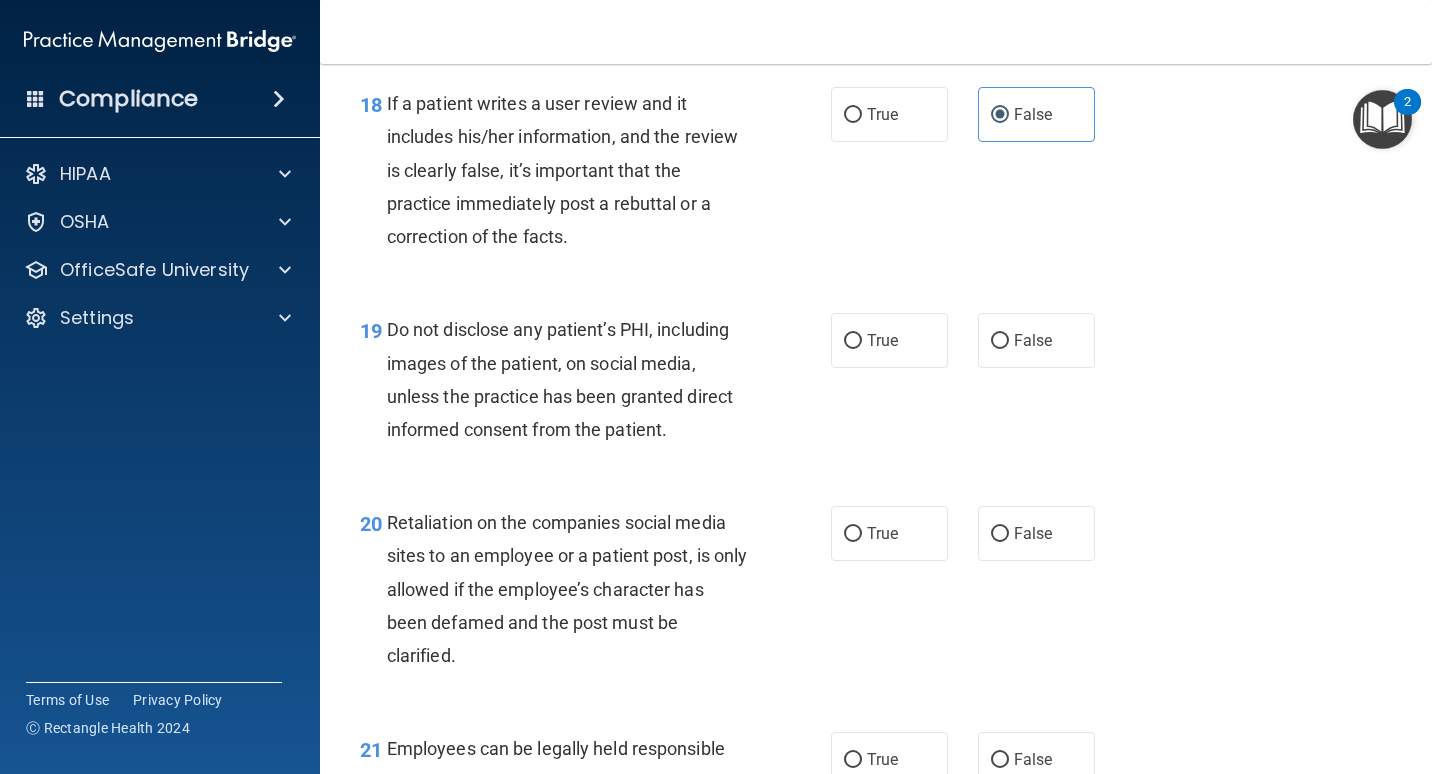 scroll, scrollTop: 3600, scrollLeft: 0, axis: vertical 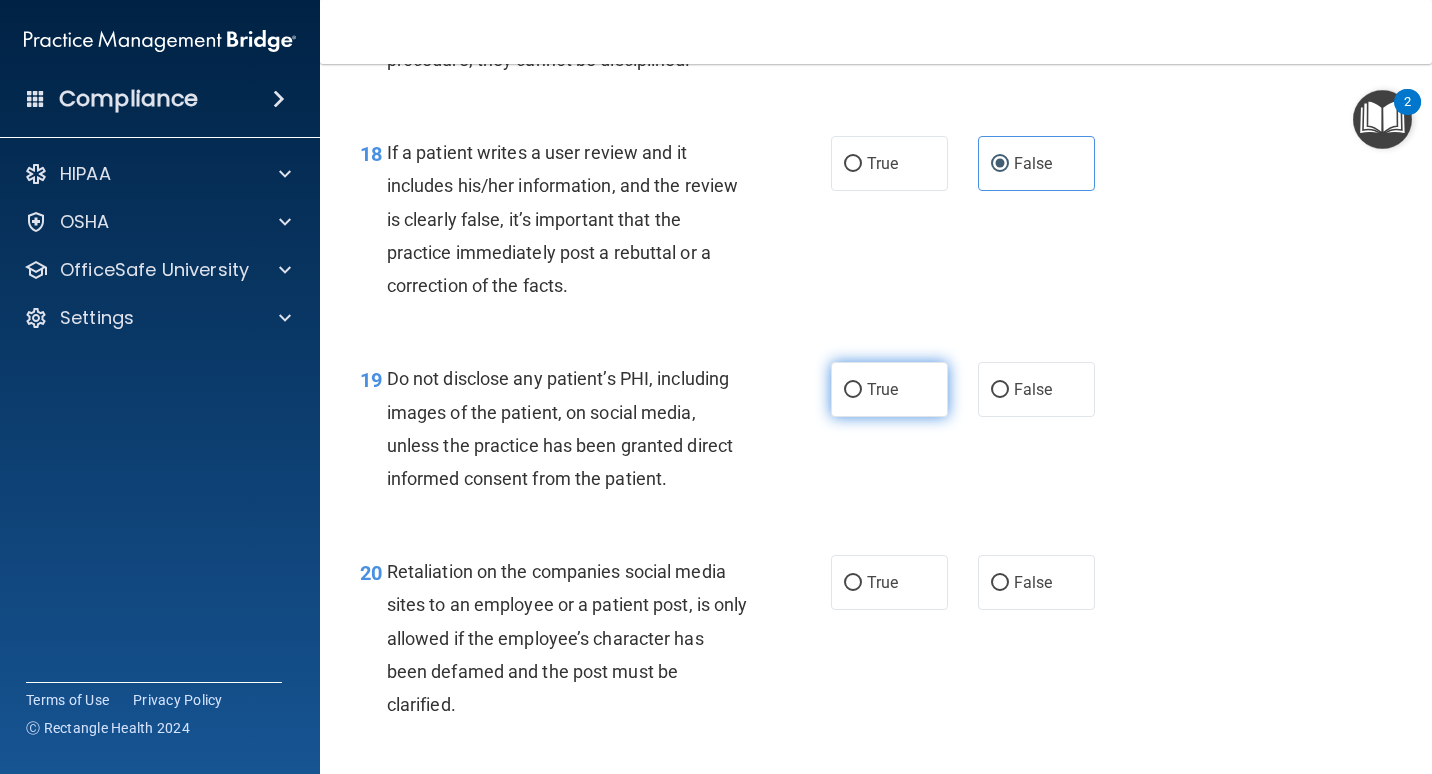 click on "True" at bounding box center [882, 389] 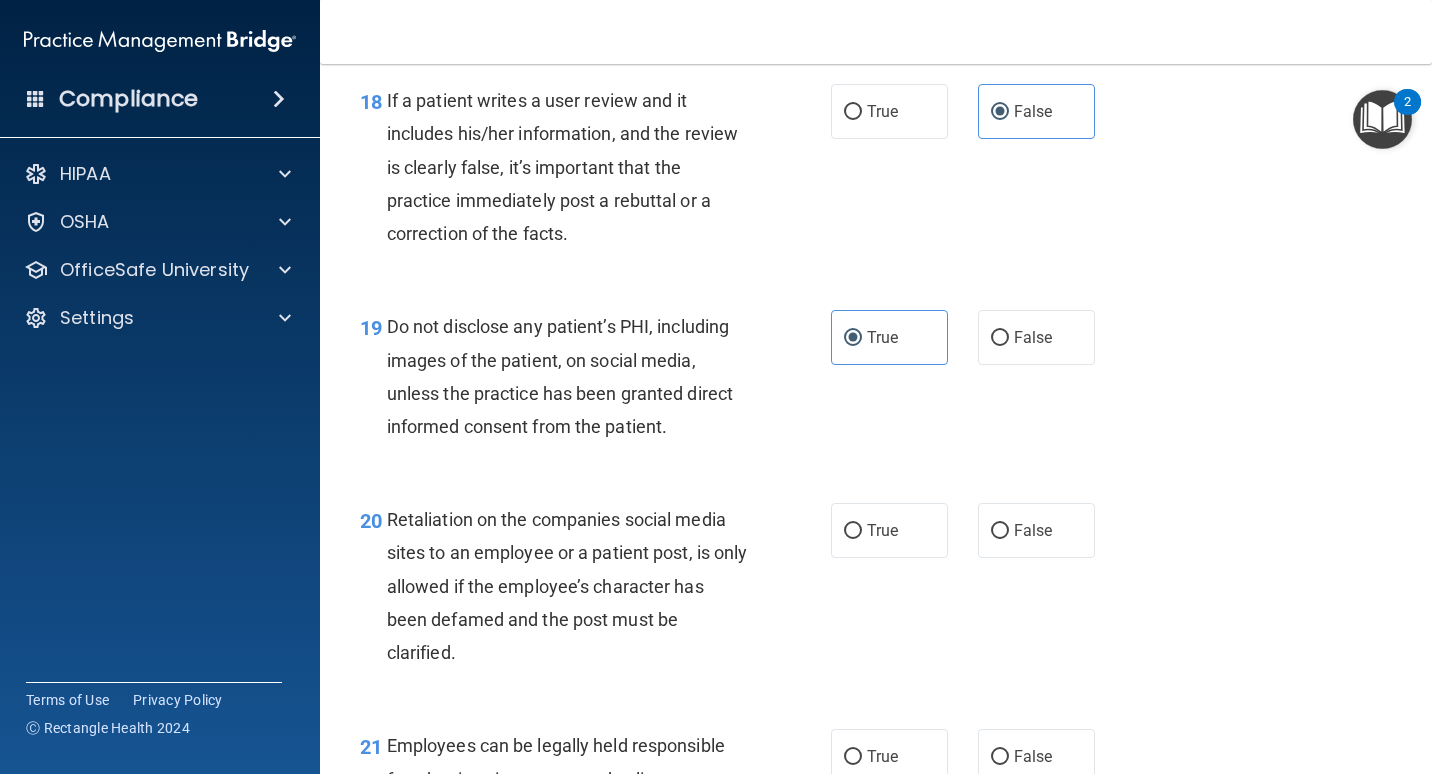 scroll, scrollTop: 3800, scrollLeft: 0, axis: vertical 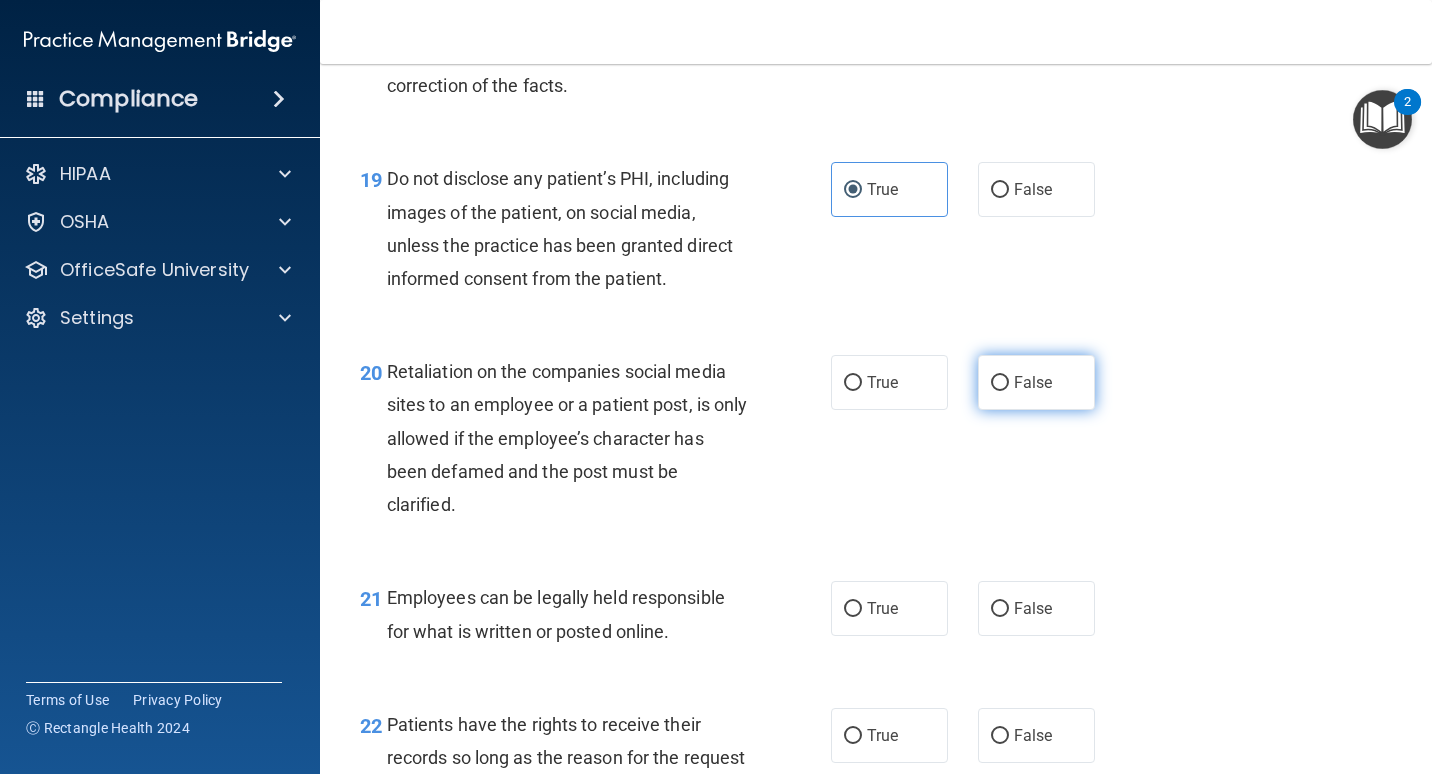 click on "False" at bounding box center (1033, 382) 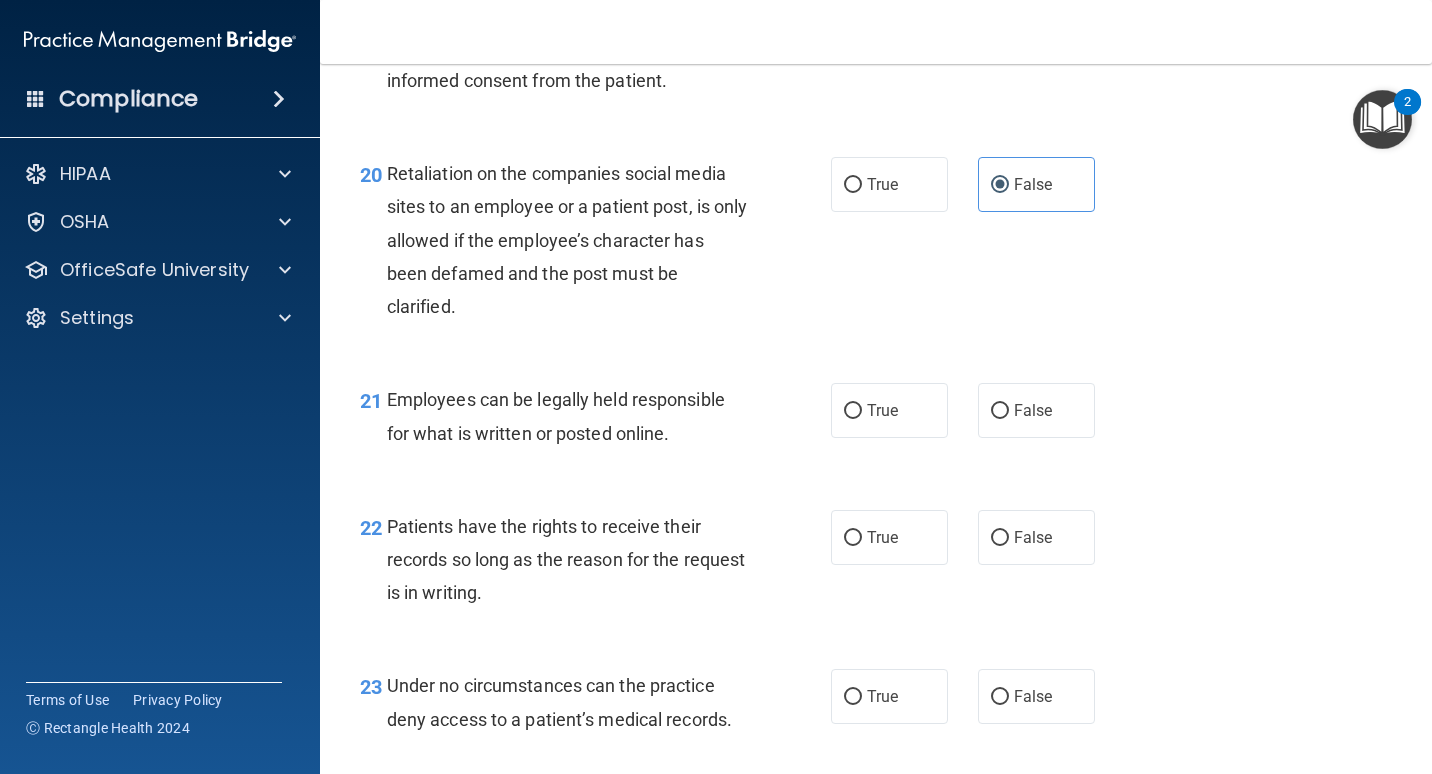 scroll, scrollTop: 4000, scrollLeft: 0, axis: vertical 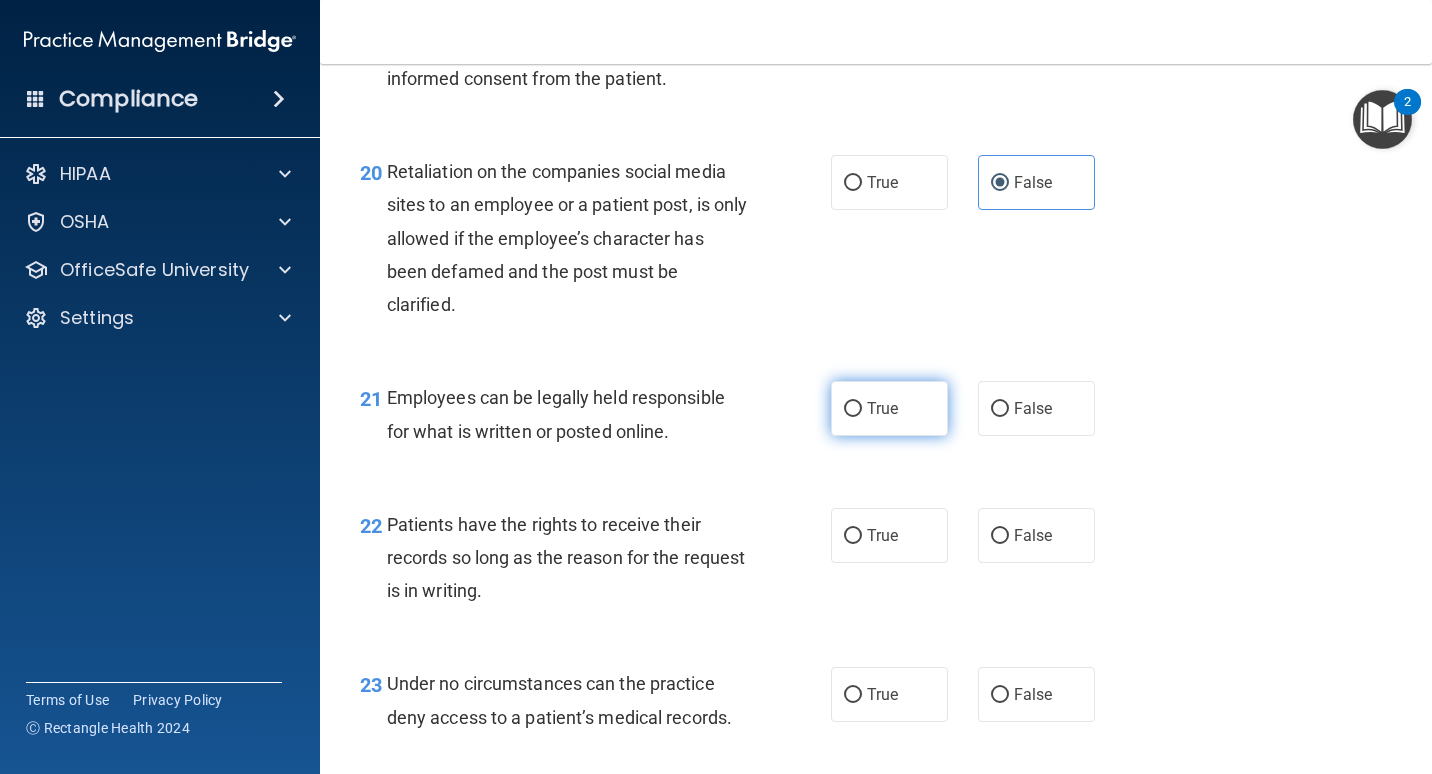 click on "True" at bounding box center [889, 408] 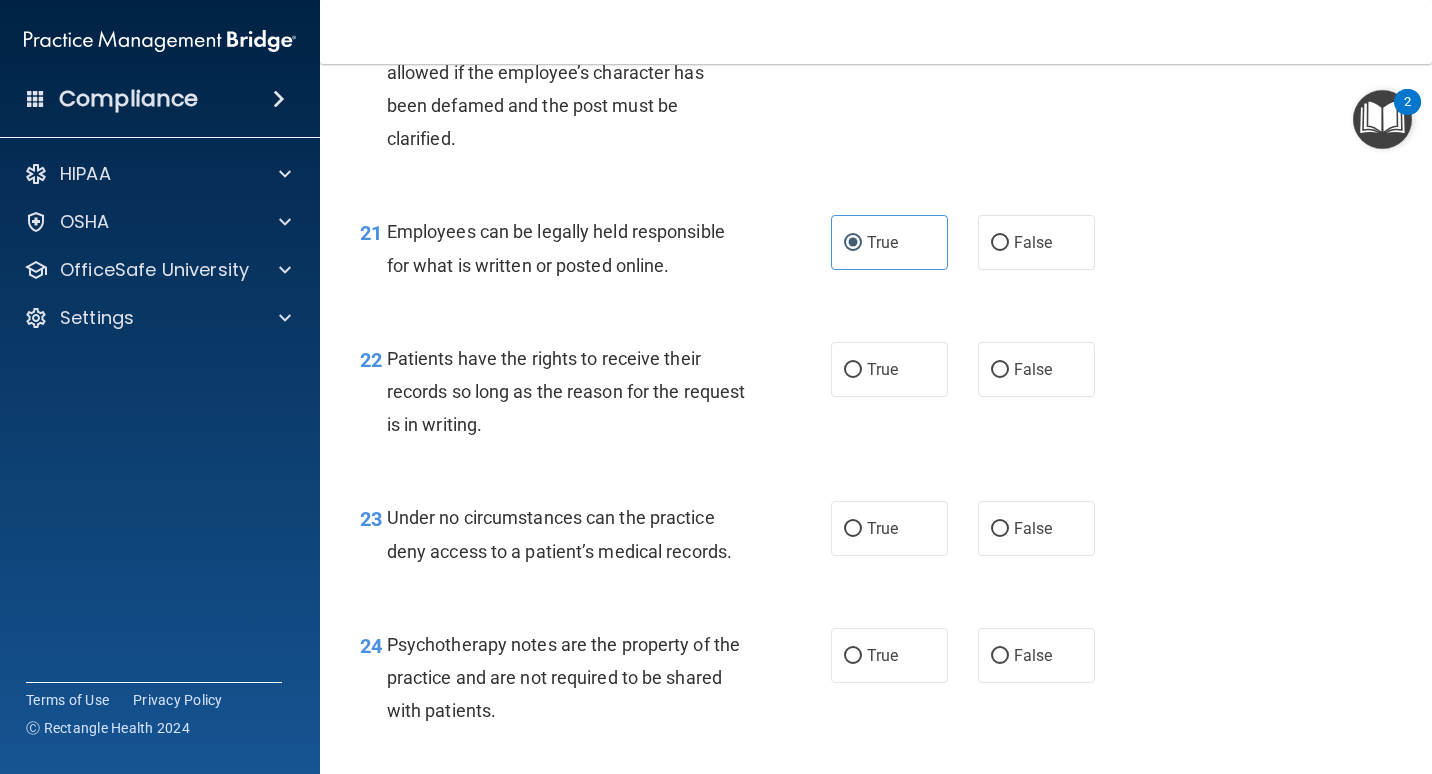 scroll, scrollTop: 4200, scrollLeft: 0, axis: vertical 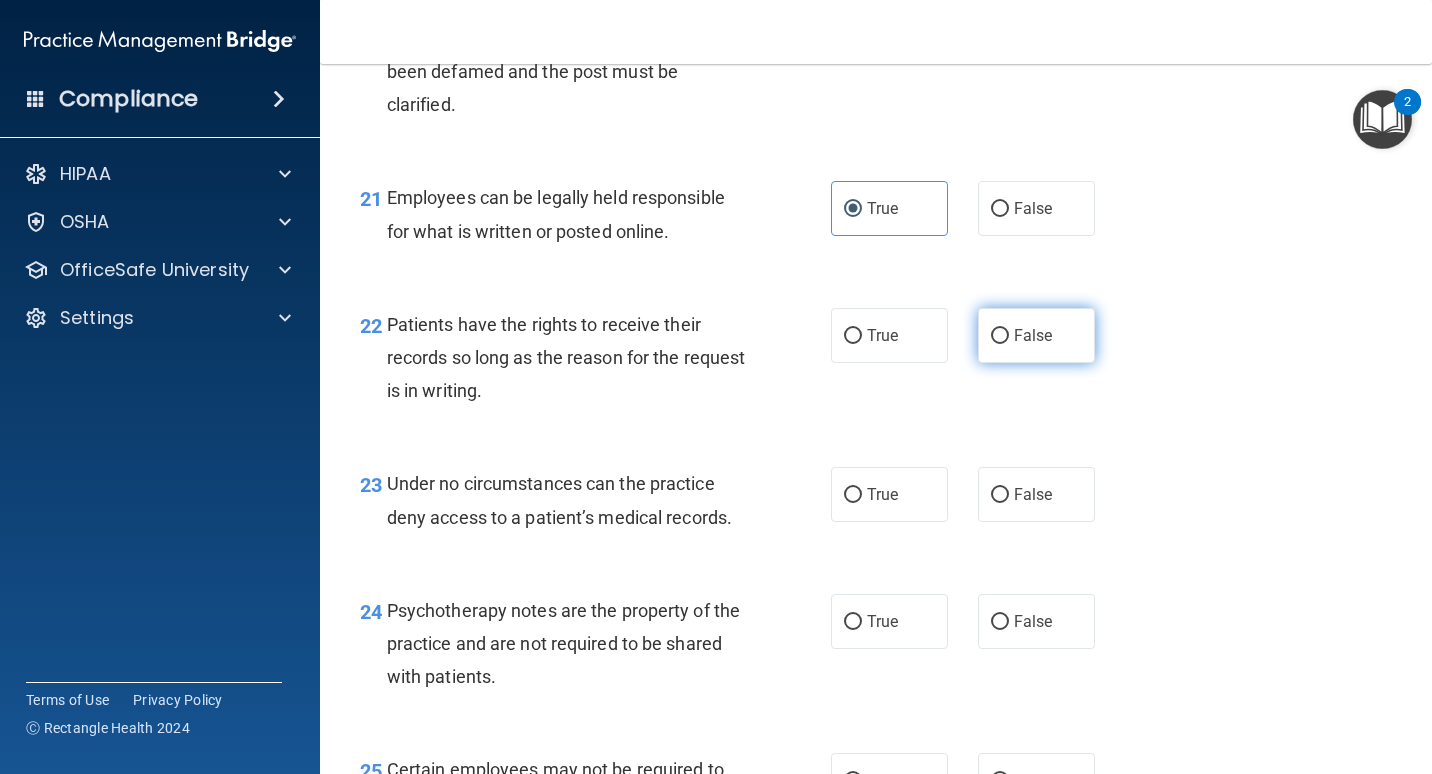 click on "False" at bounding box center (1000, 336) 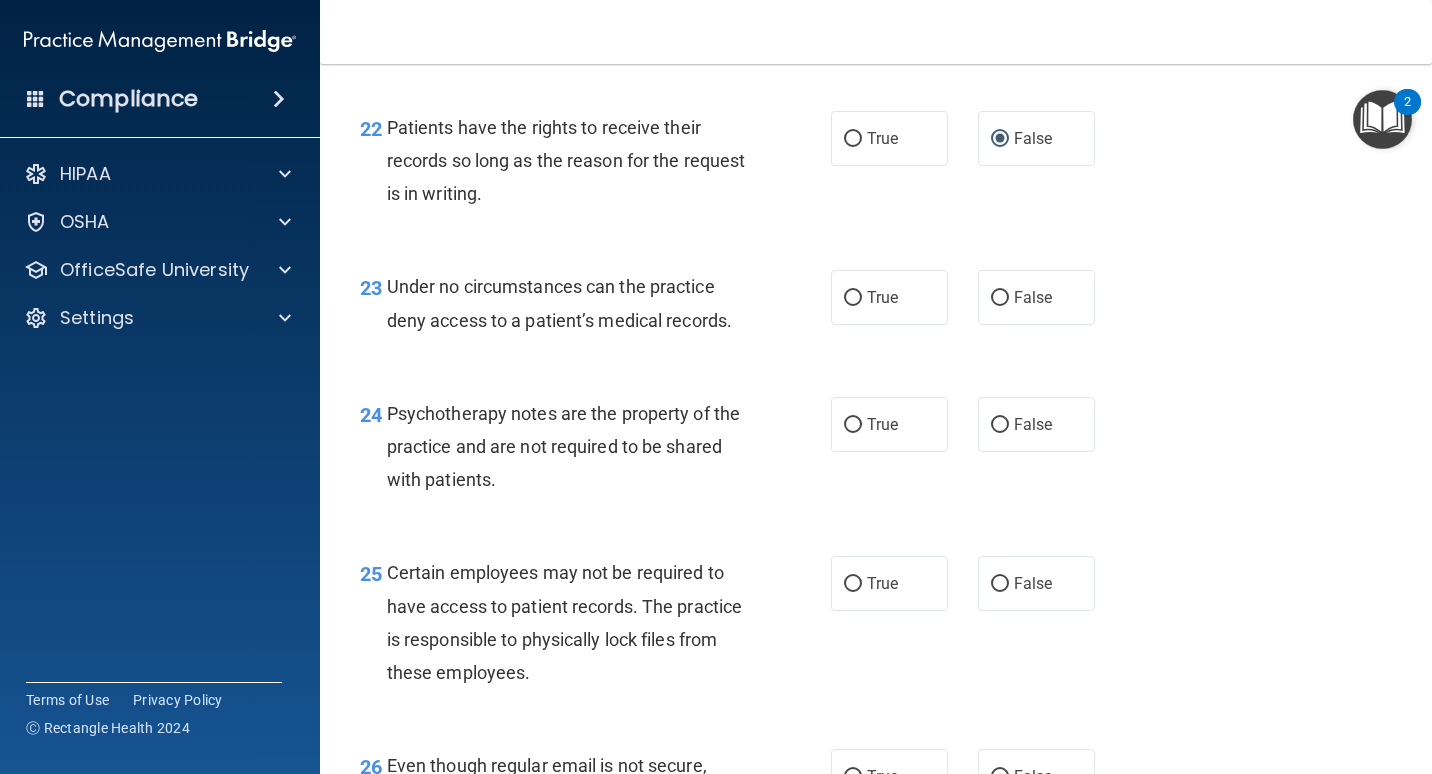 scroll, scrollTop: 4400, scrollLeft: 0, axis: vertical 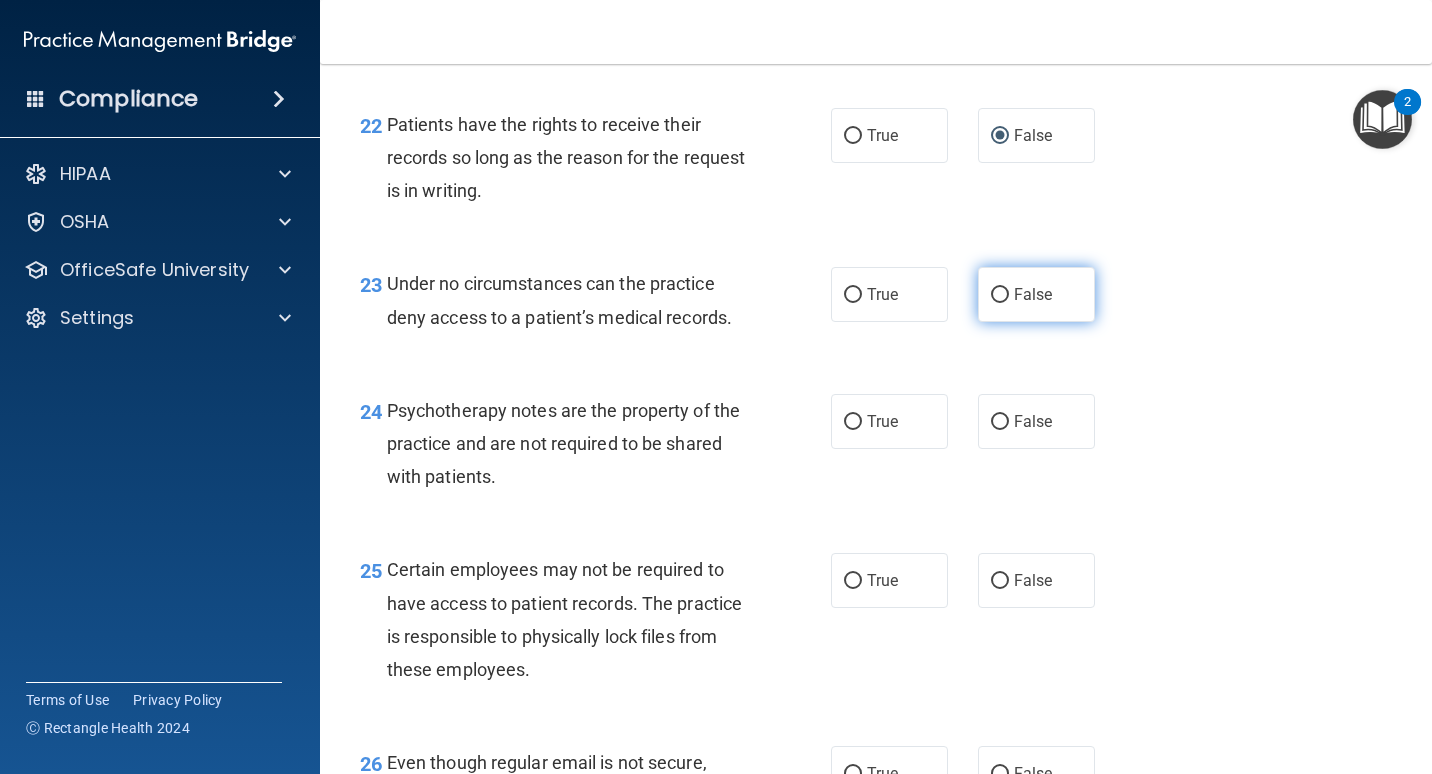 click on "False" at bounding box center [1033, 294] 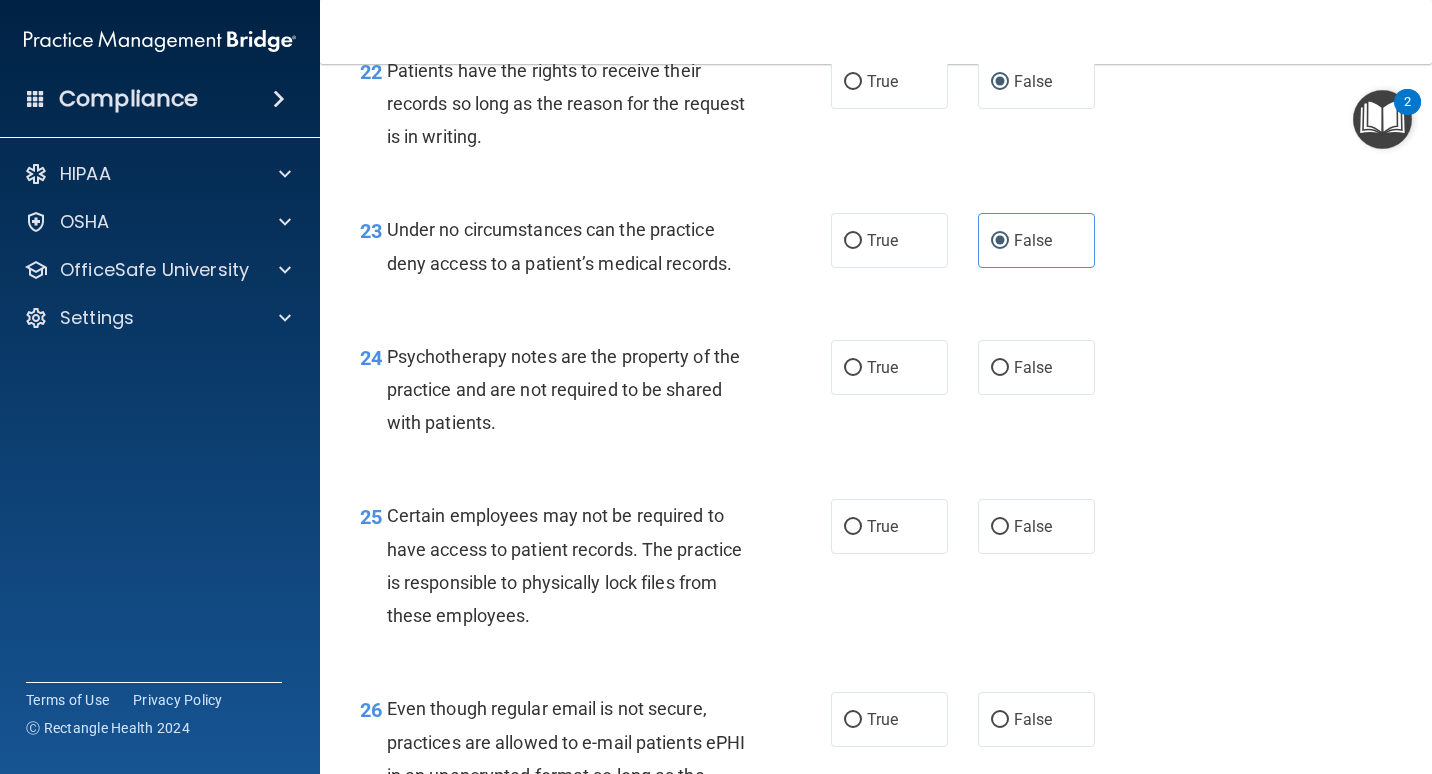 scroll, scrollTop: 4500, scrollLeft: 0, axis: vertical 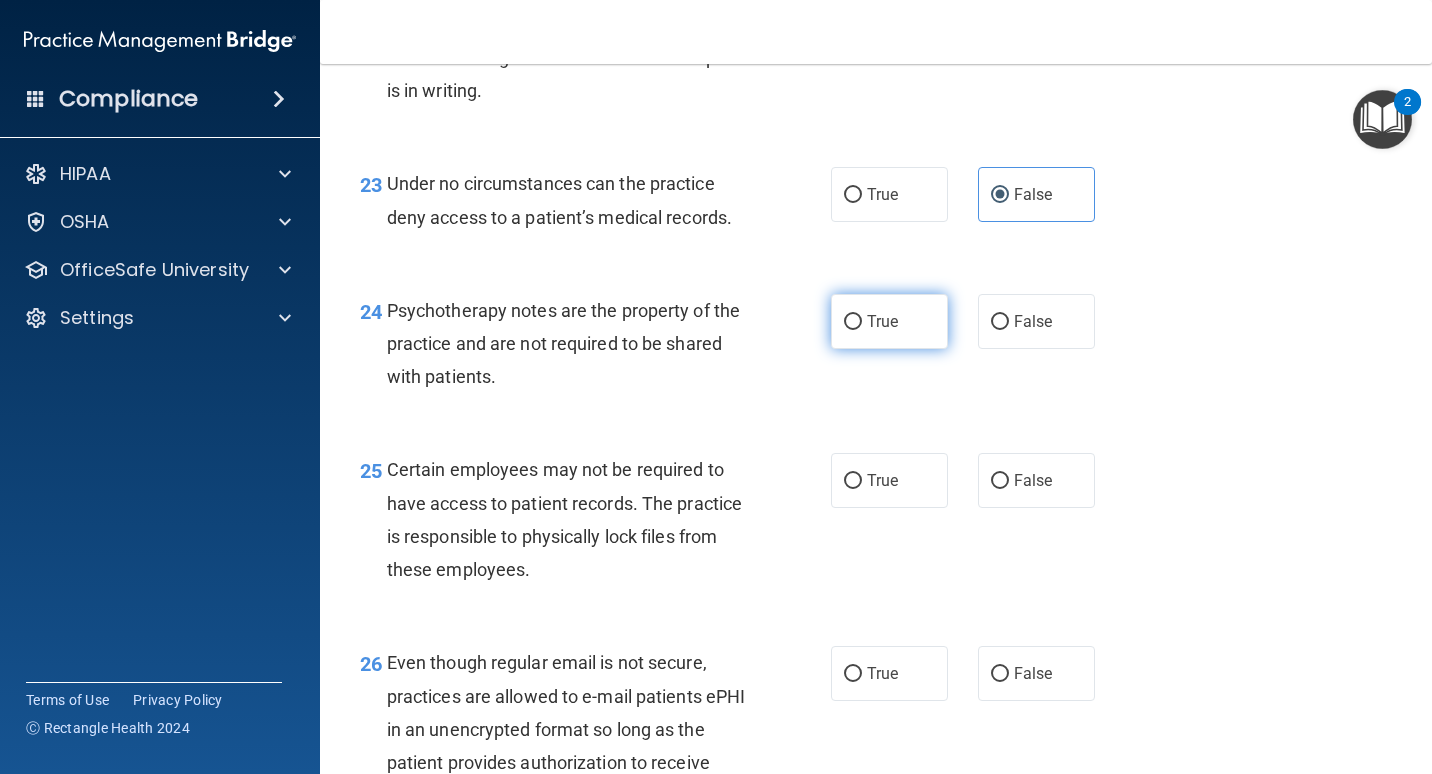 click on "True" at bounding box center [889, 321] 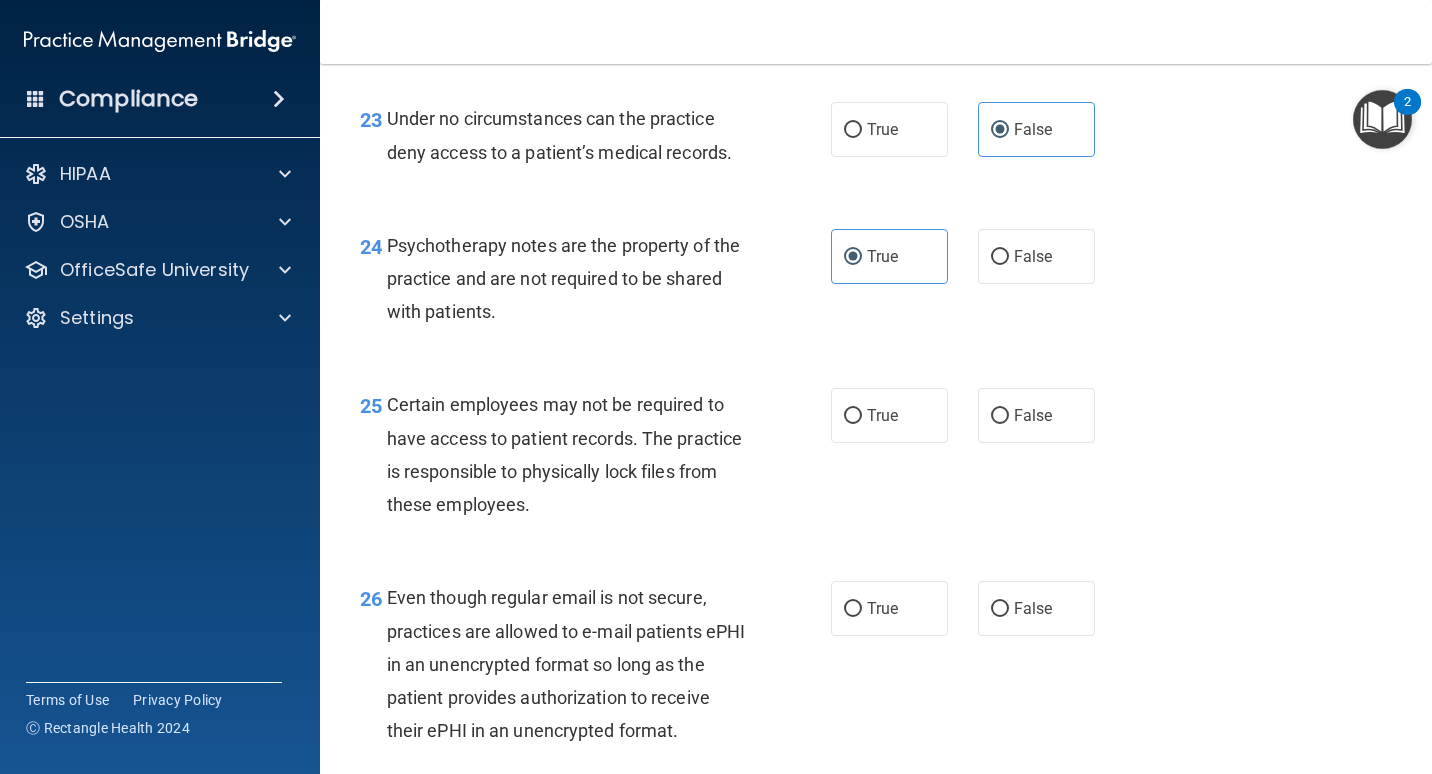 scroll, scrollTop: 4700, scrollLeft: 0, axis: vertical 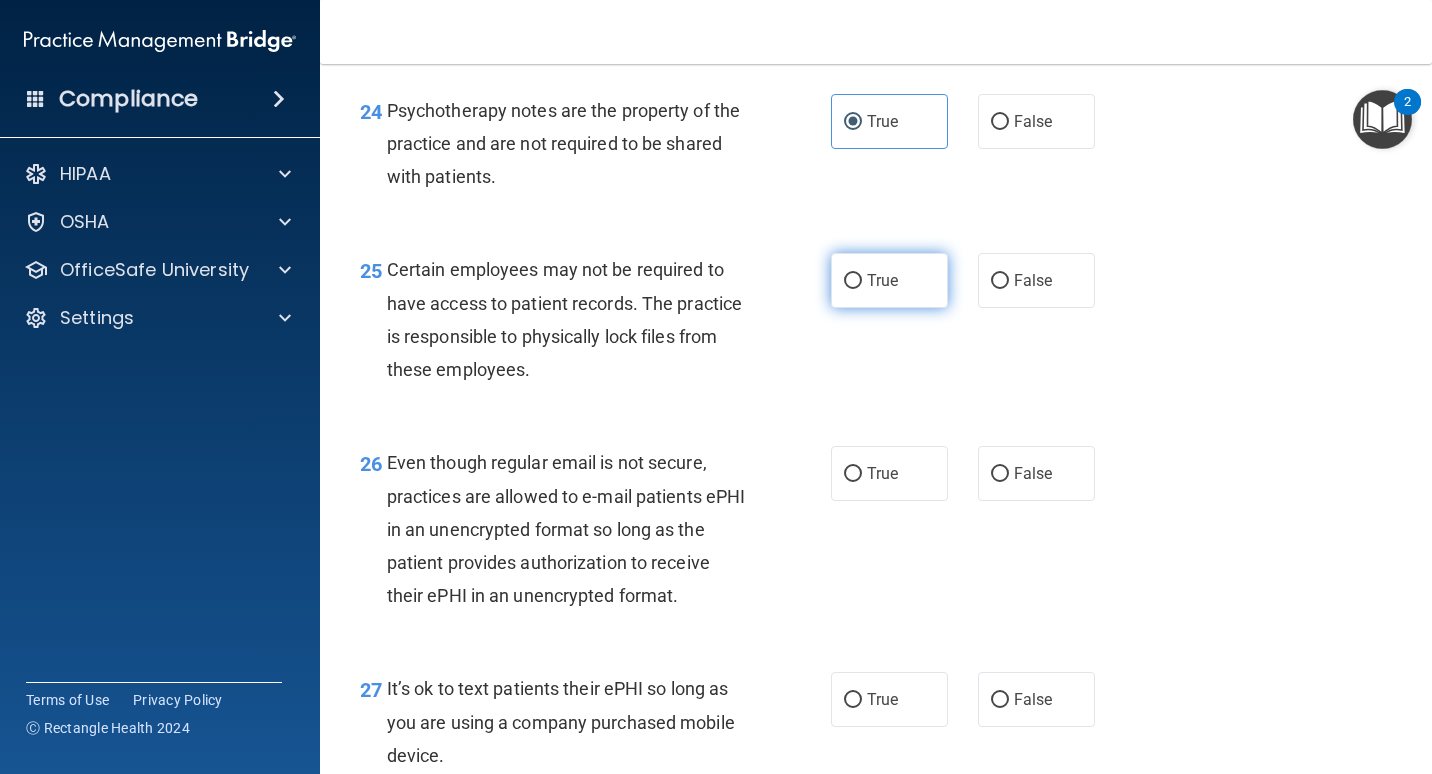 click on "True" at bounding box center (882, 280) 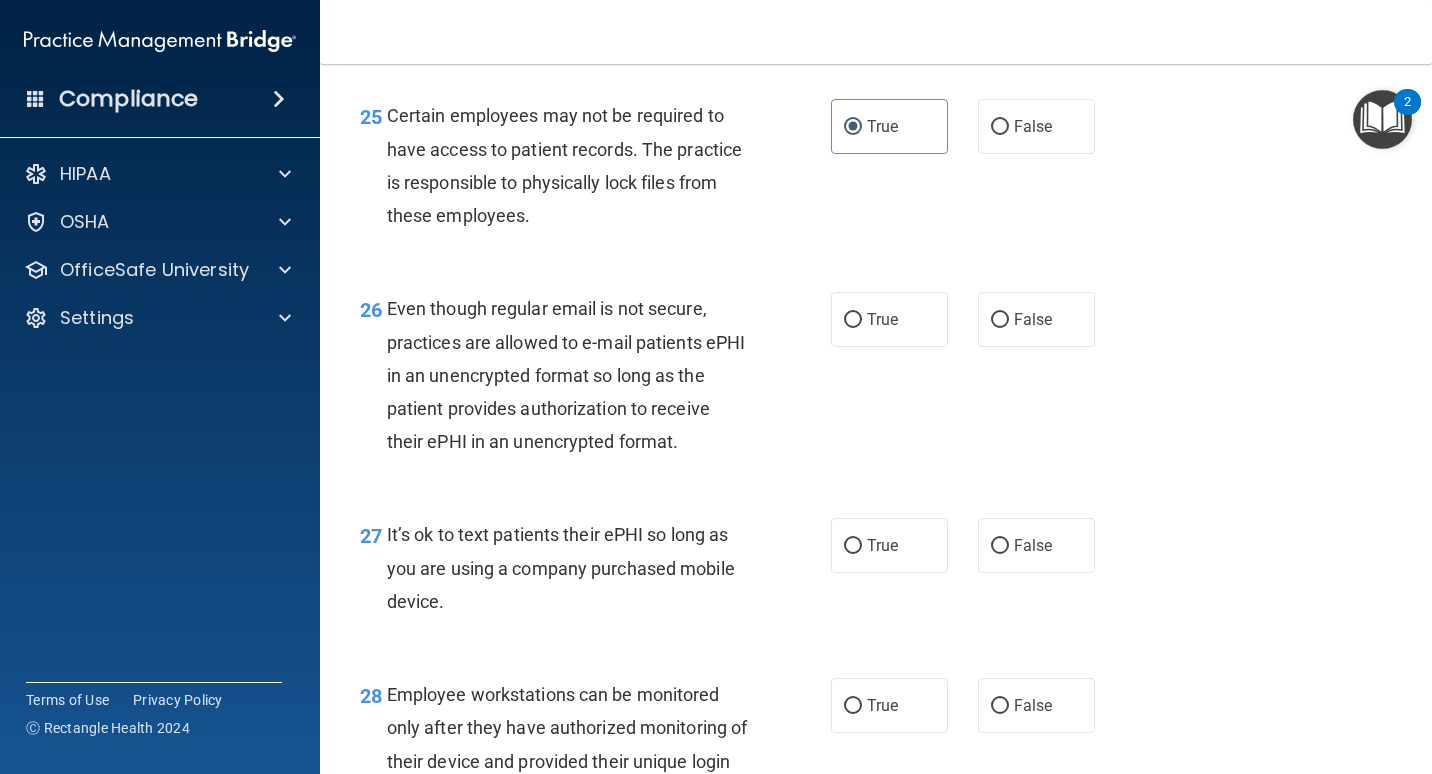 scroll, scrollTop: 4900, scrollLeft: 0, axis: vertical 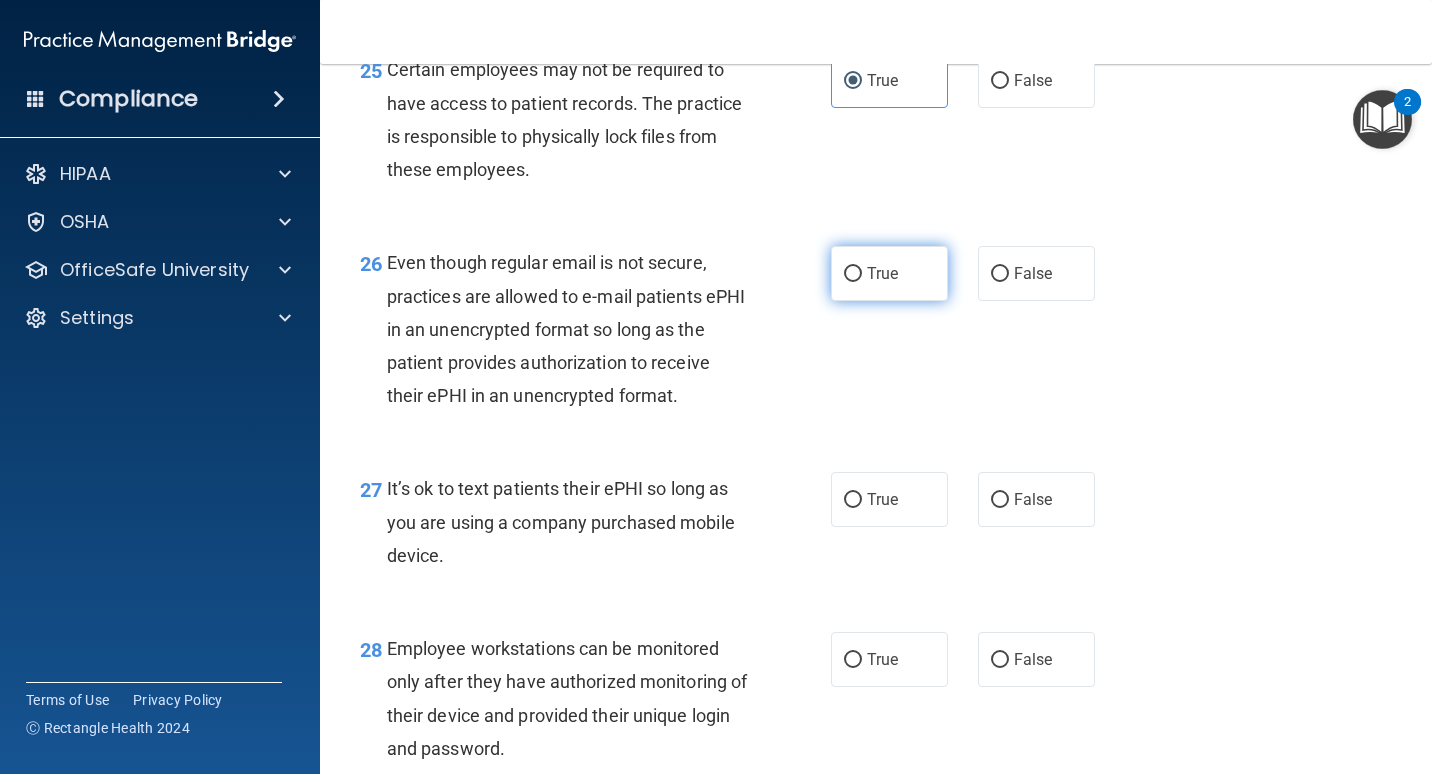 click on "True" at bounding box center [882, 273] 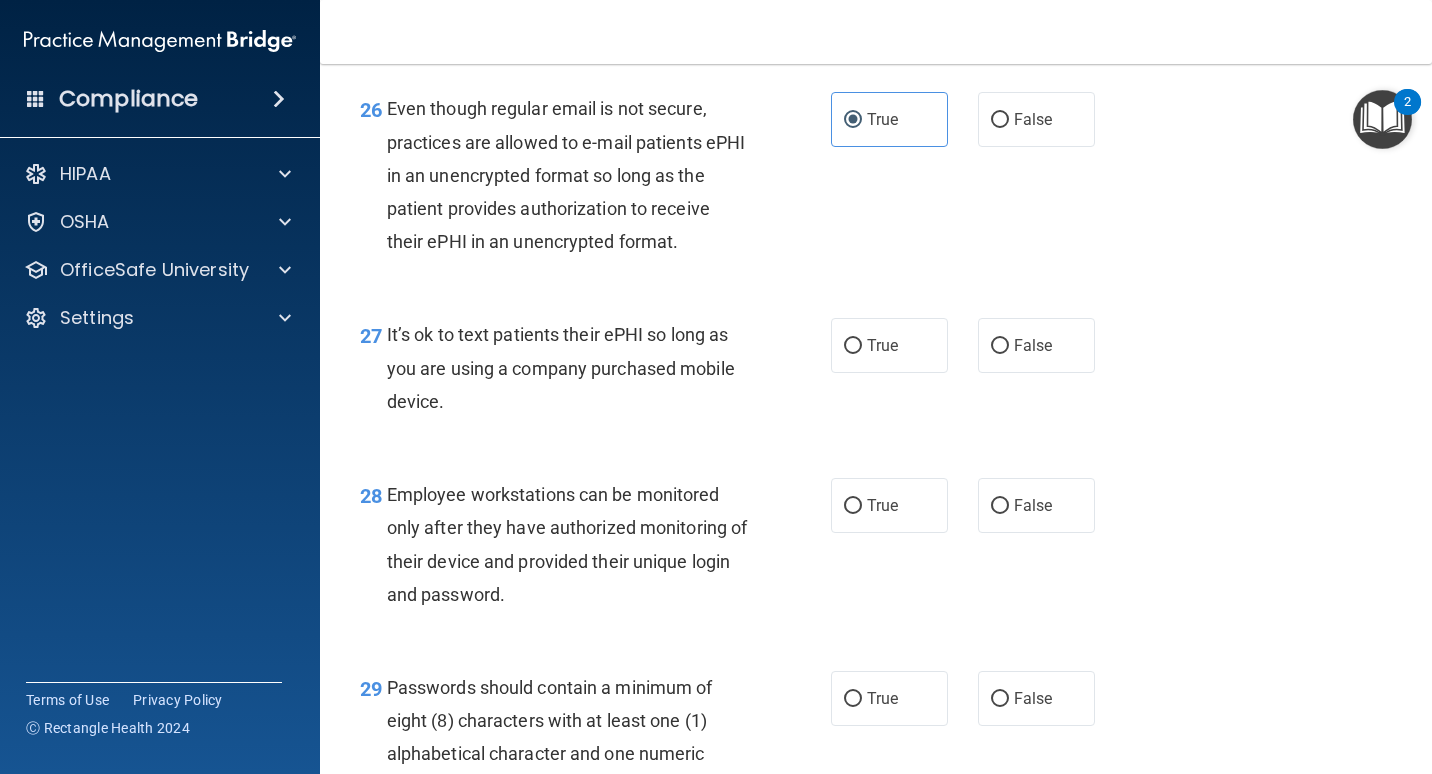 scroll, scrollTop: 5100, scrollLeft: 0, axis: vertical 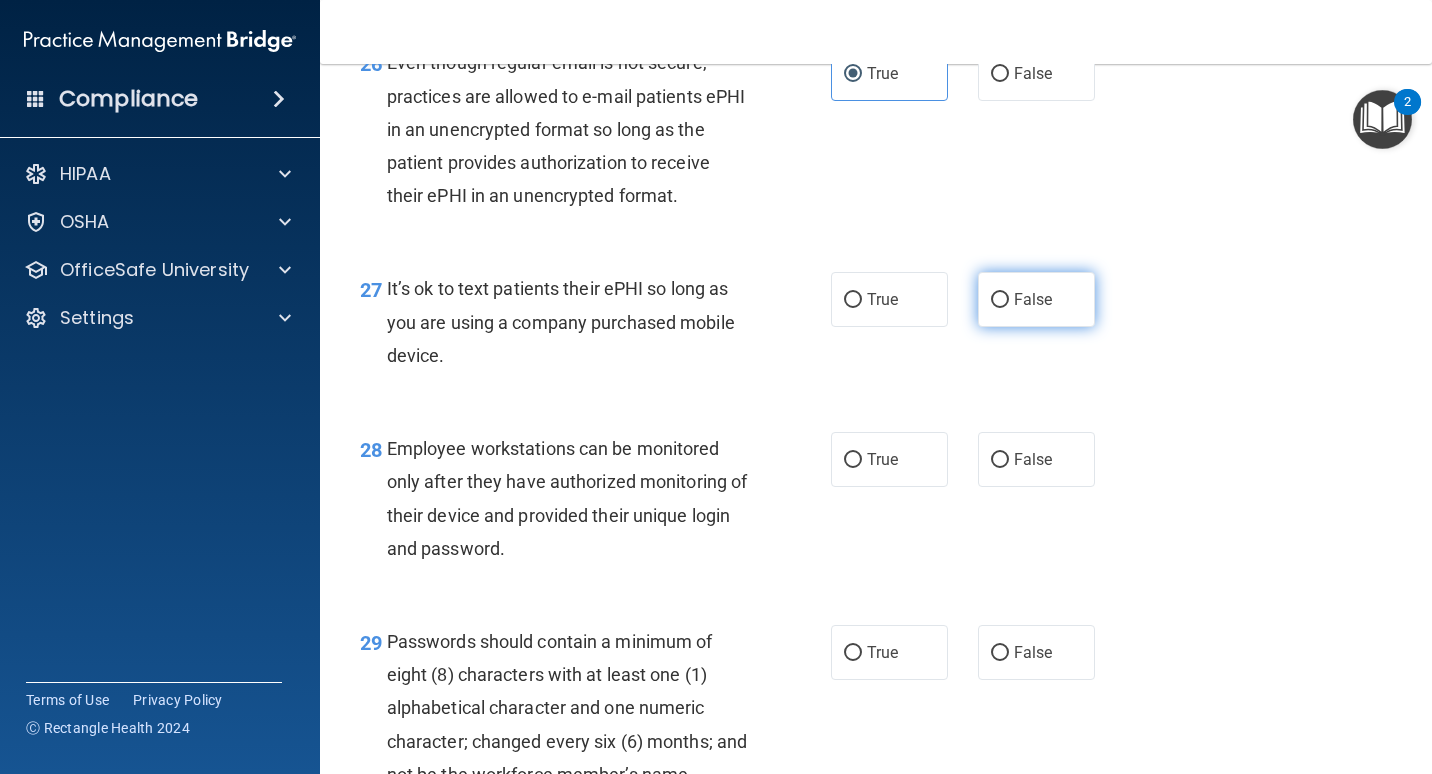 click on "False" at bounding box center [1036, 299] 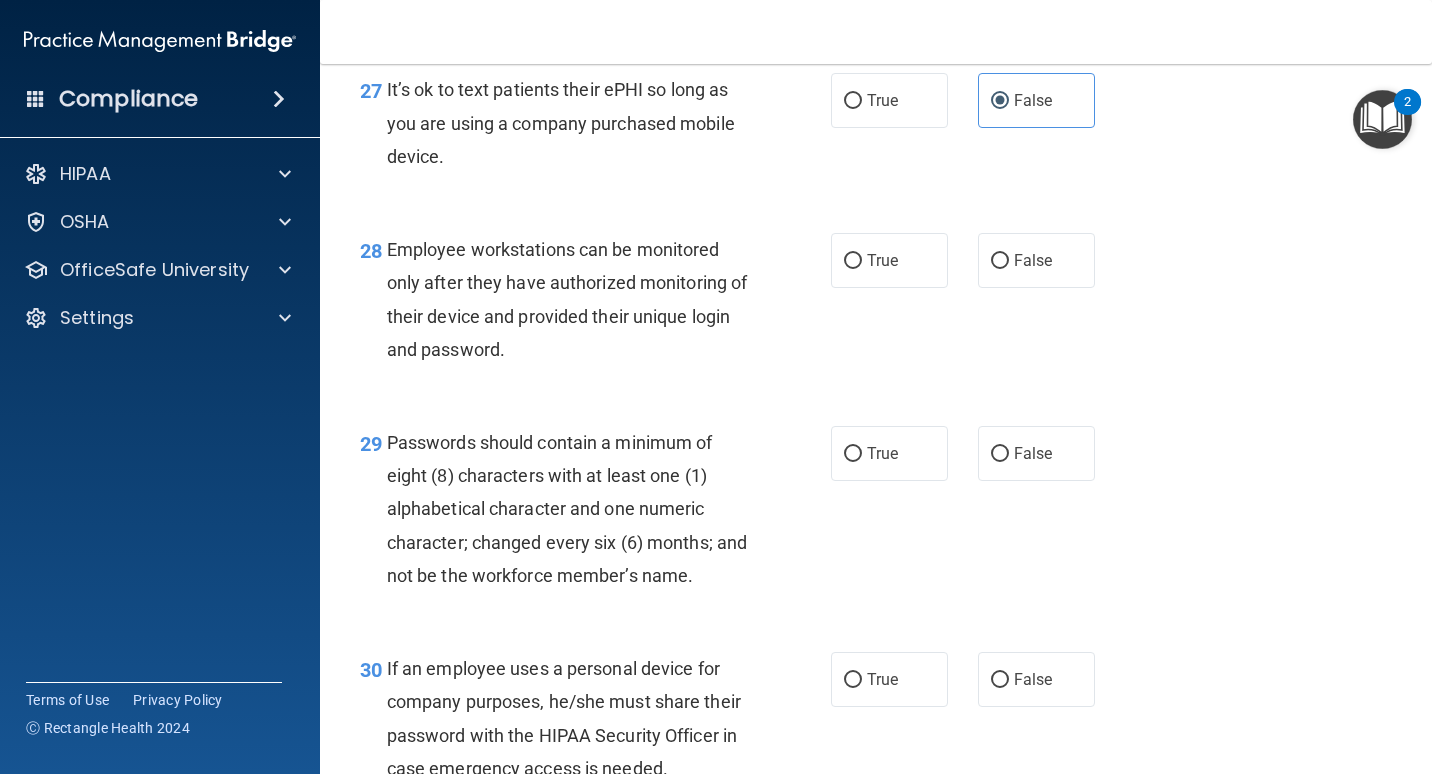 scroll, scrollTop: 5300, scrollLeft: 0, axis: vertical 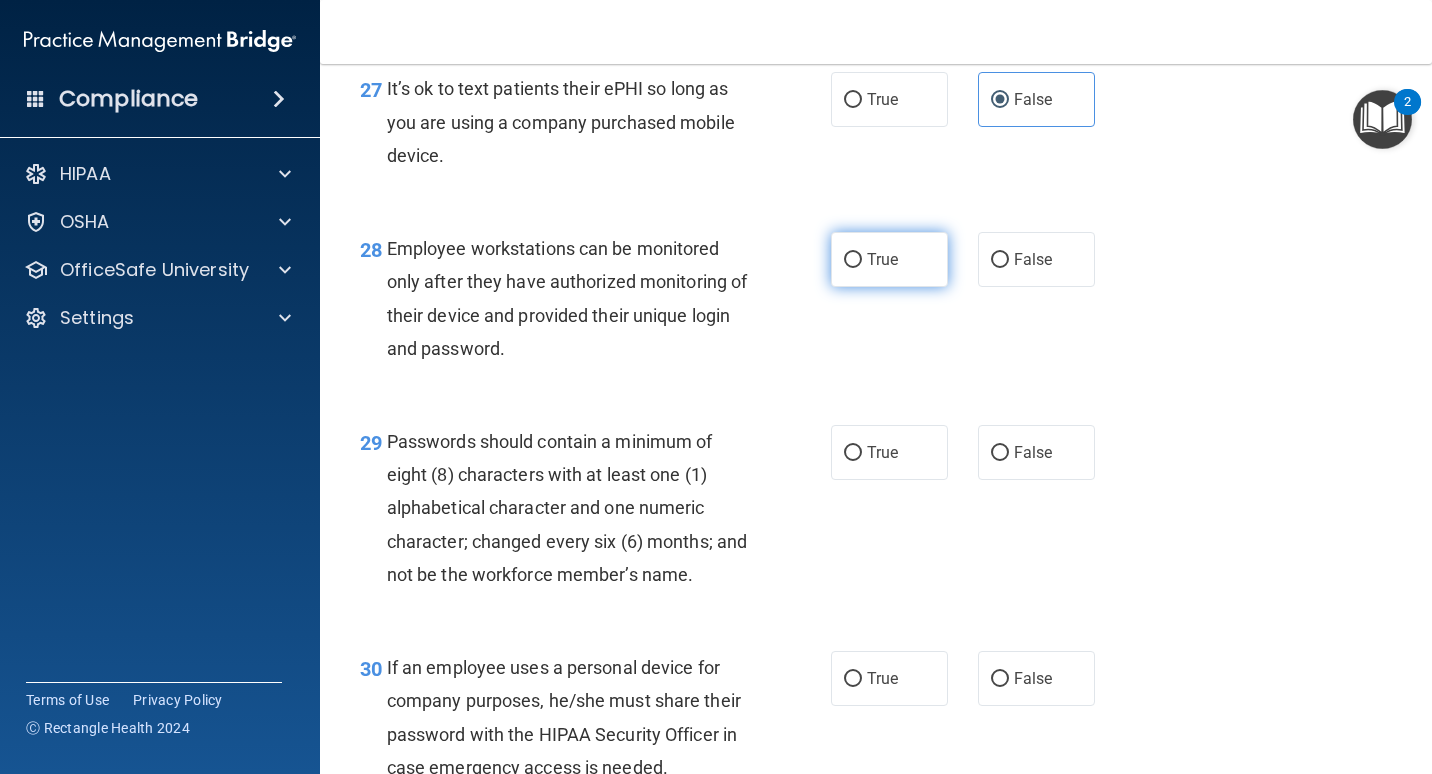 click on "True" at bounding box center (889, 259) 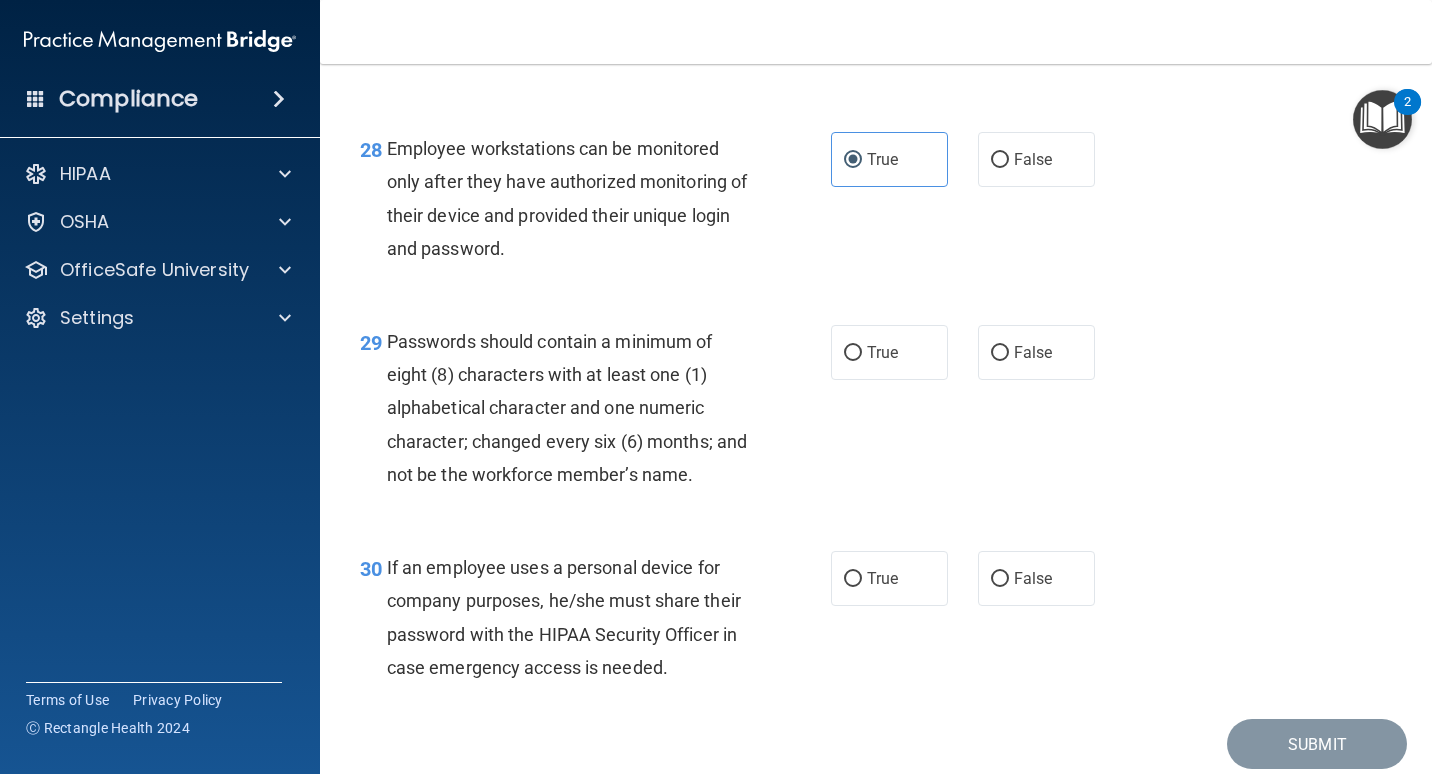 scroll, scrollTop: 5500, scrollLeft: 0, axis: vertical 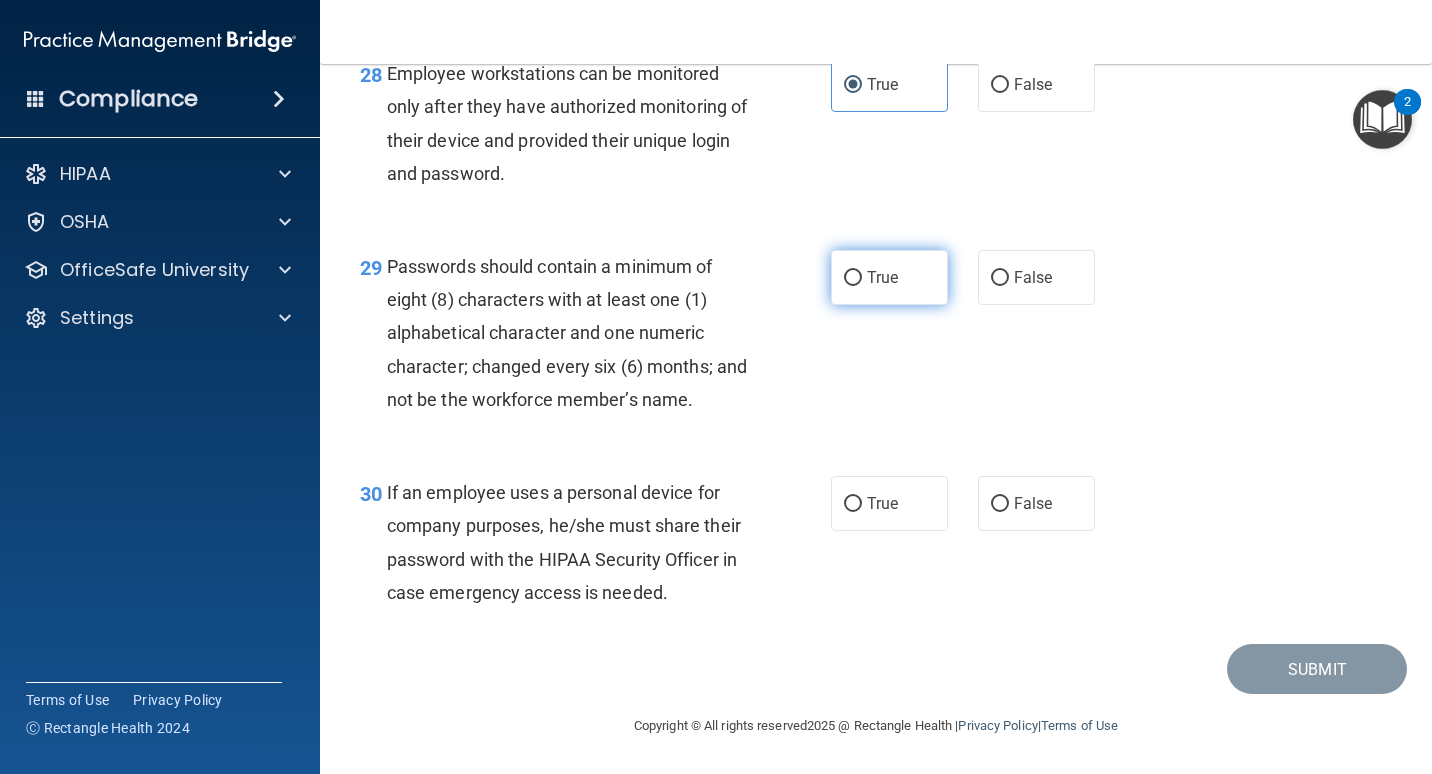 click on "True" at bounding box center [882, 277] 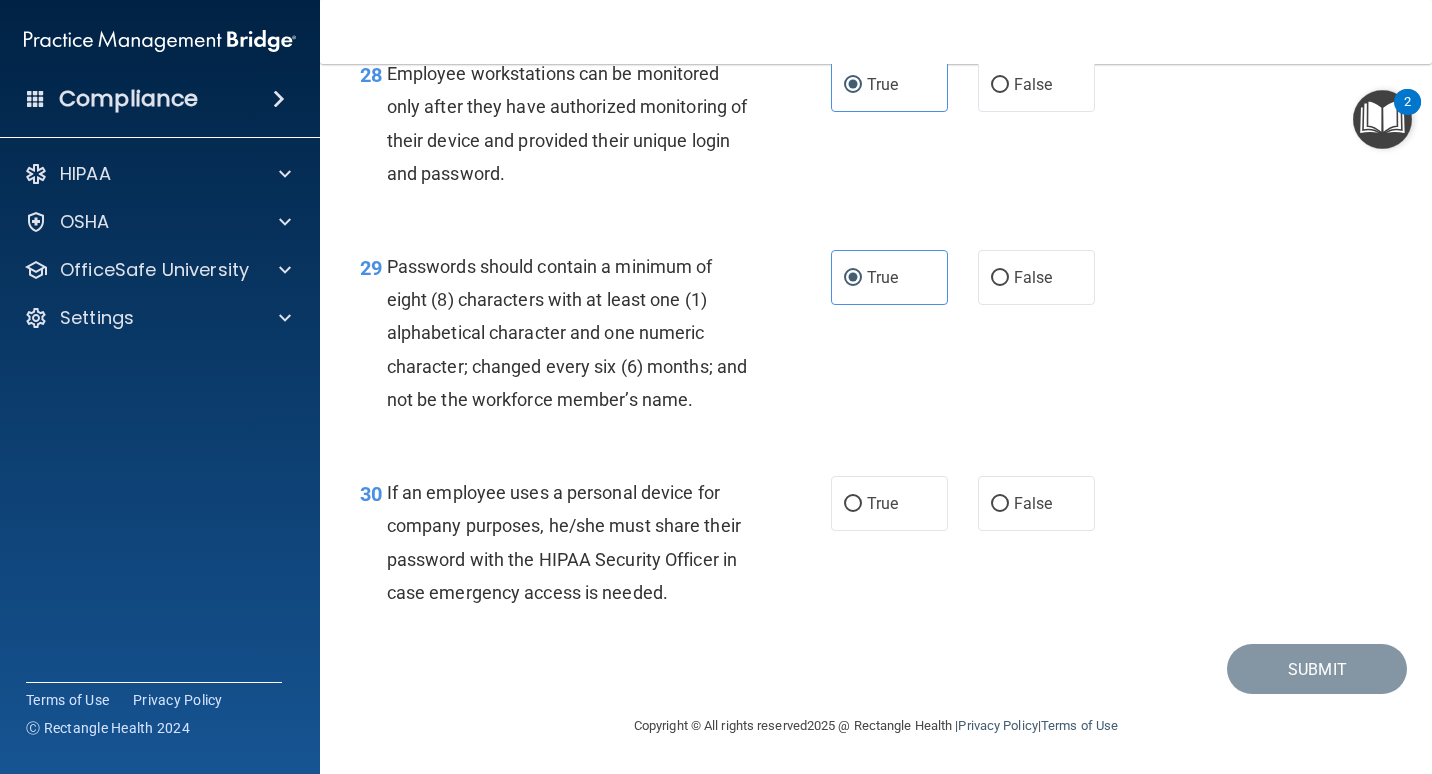 scroll, scrollTop: 5509, scrollLeft: 0, axis: vertical 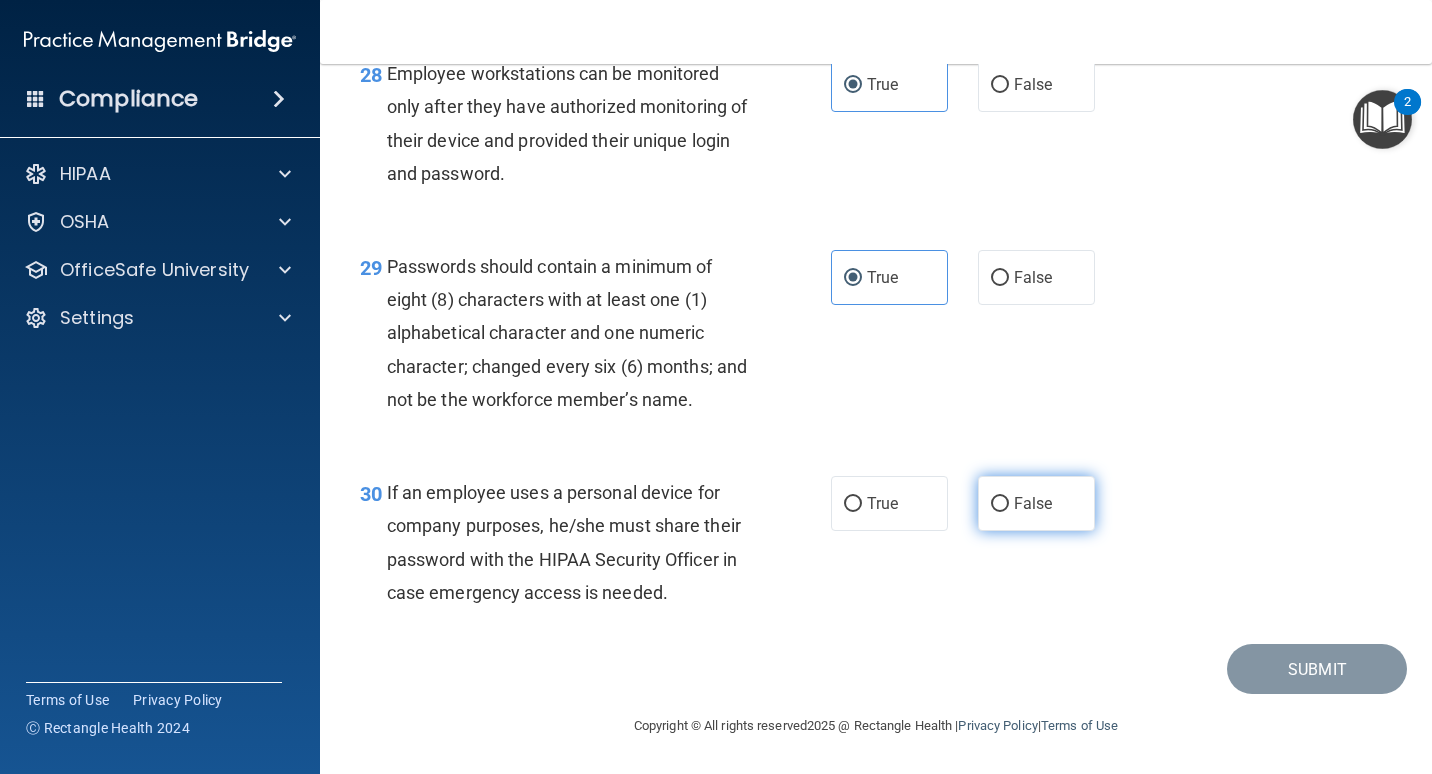 click on "False" at bounding box center [1036, 503] 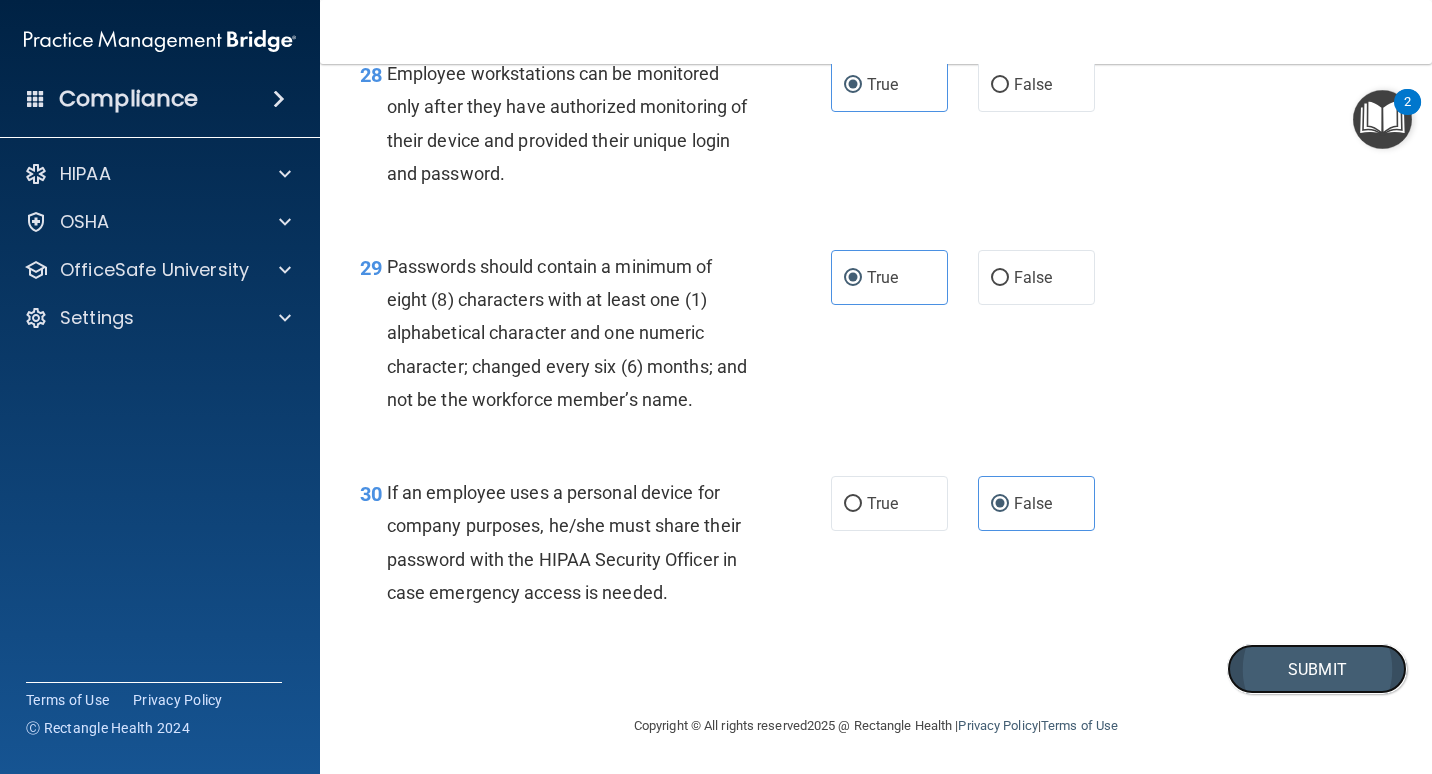 click on "Submit" at bounding box center [1317, 669] 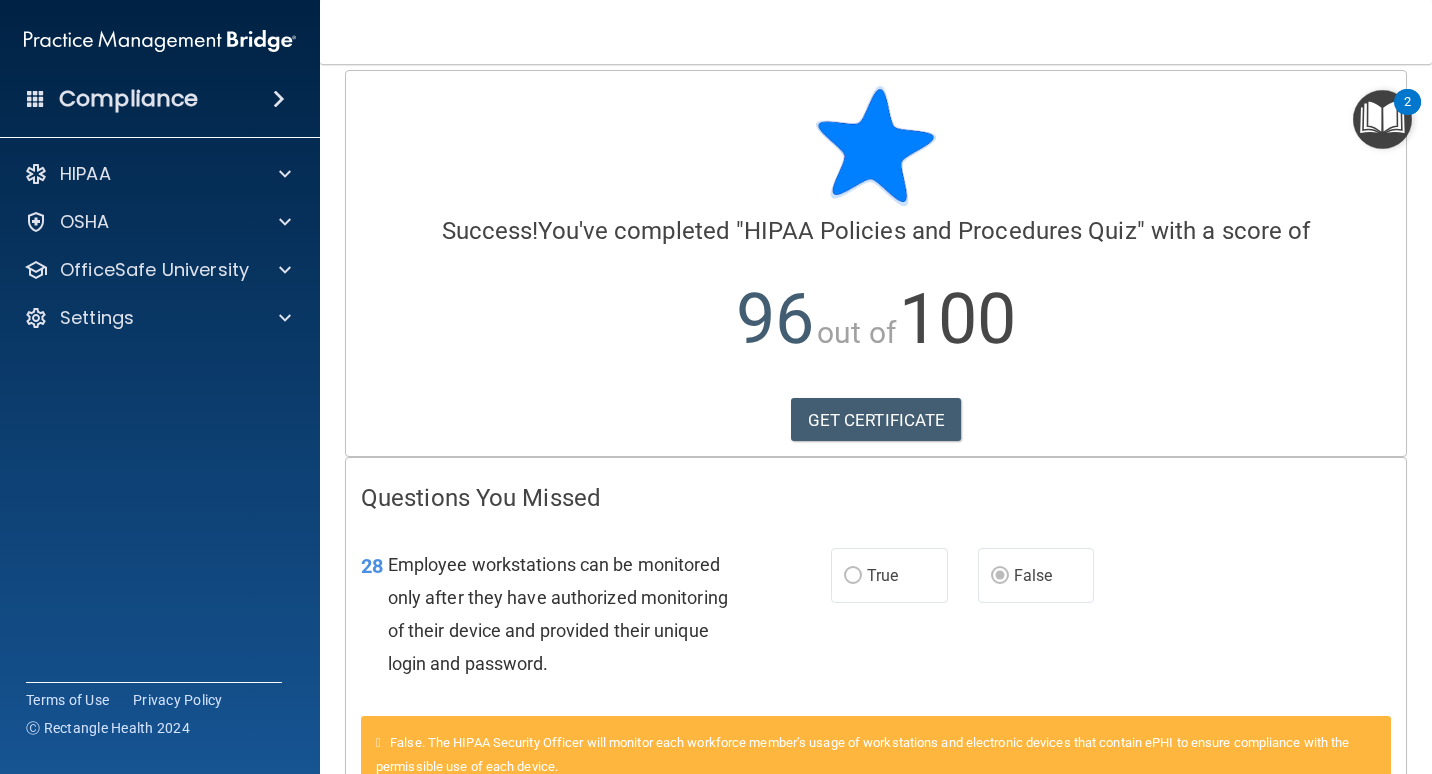 scroll, scrollTop: 0, scrollLeft: 0, axis: both 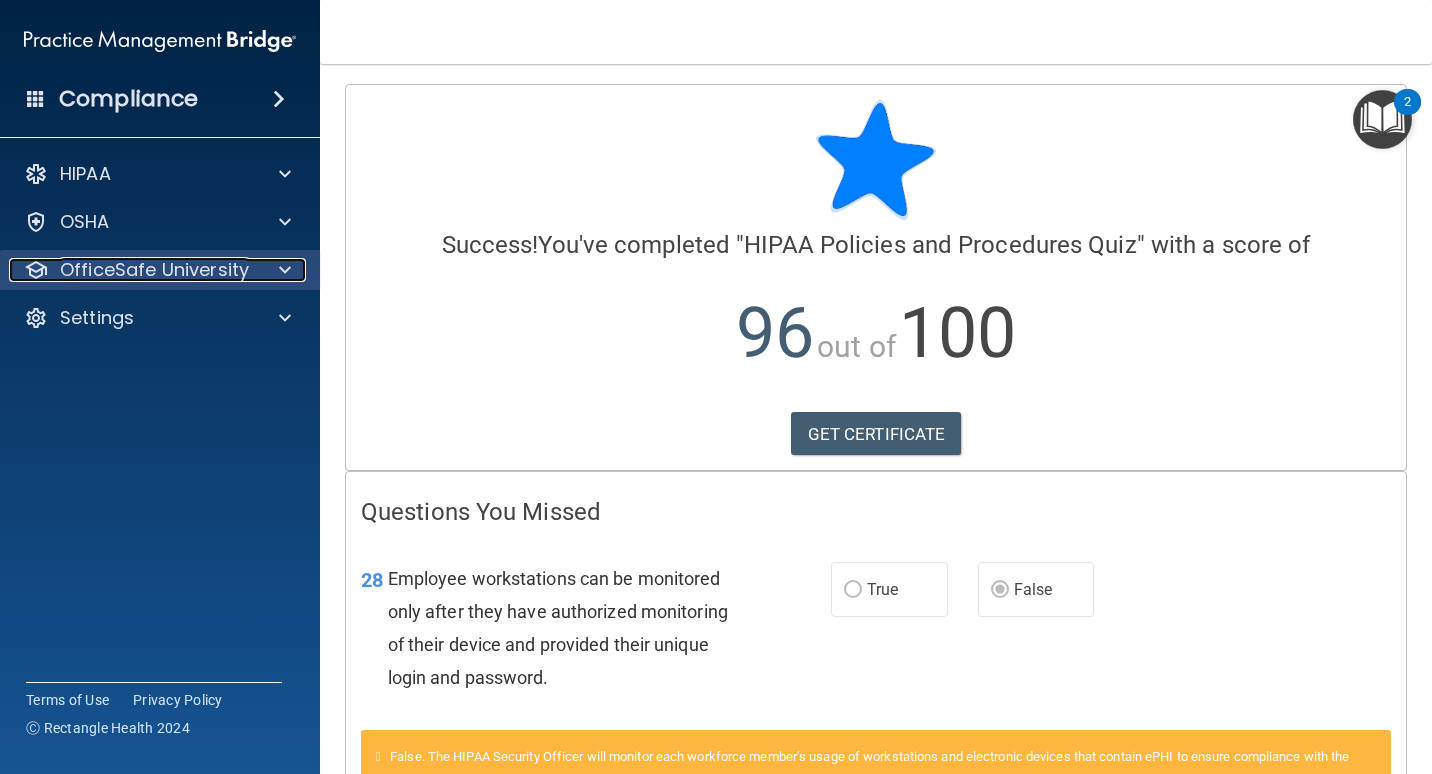 click on "OfficeSafe University" at bounding box center [133, 270] 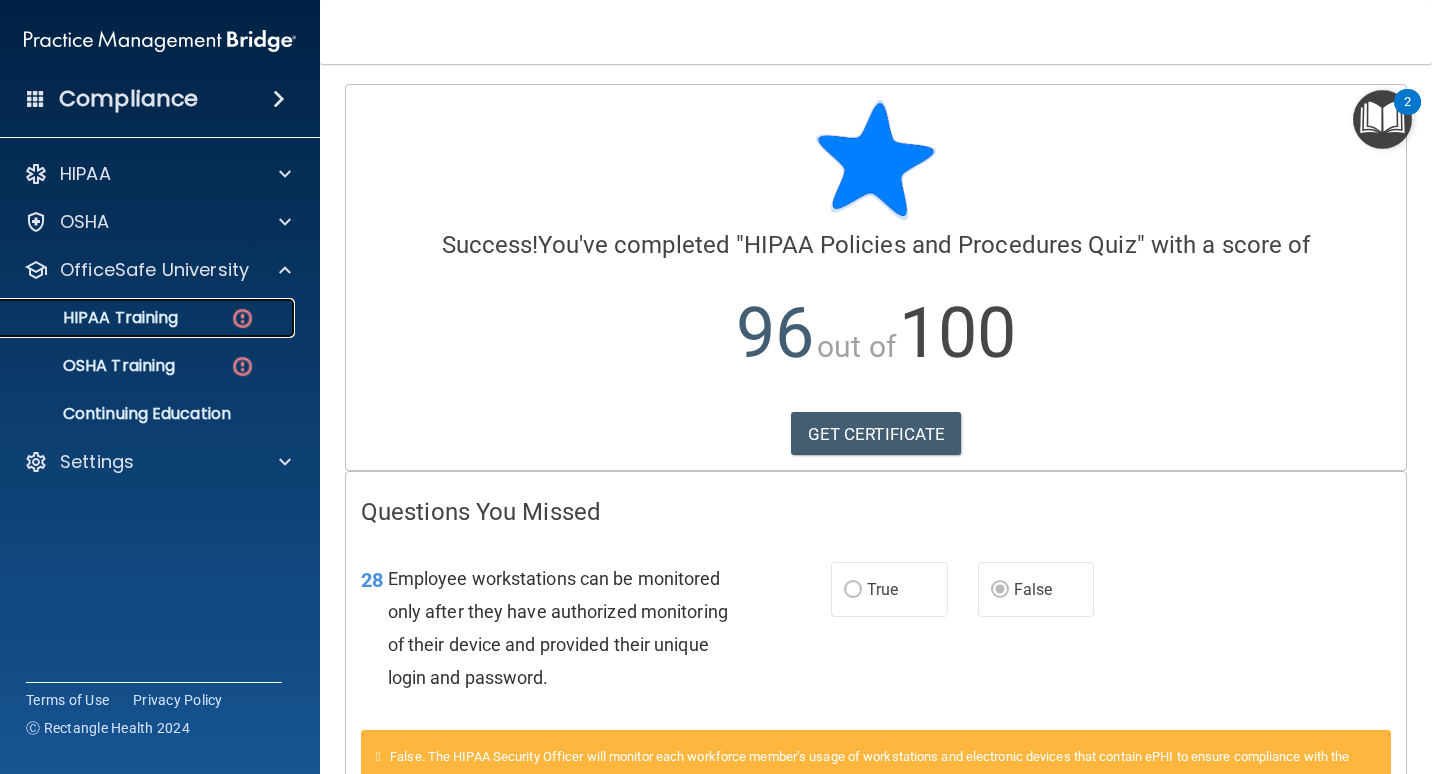 click on "HIPAA Training" at bounding box center (149, 318) 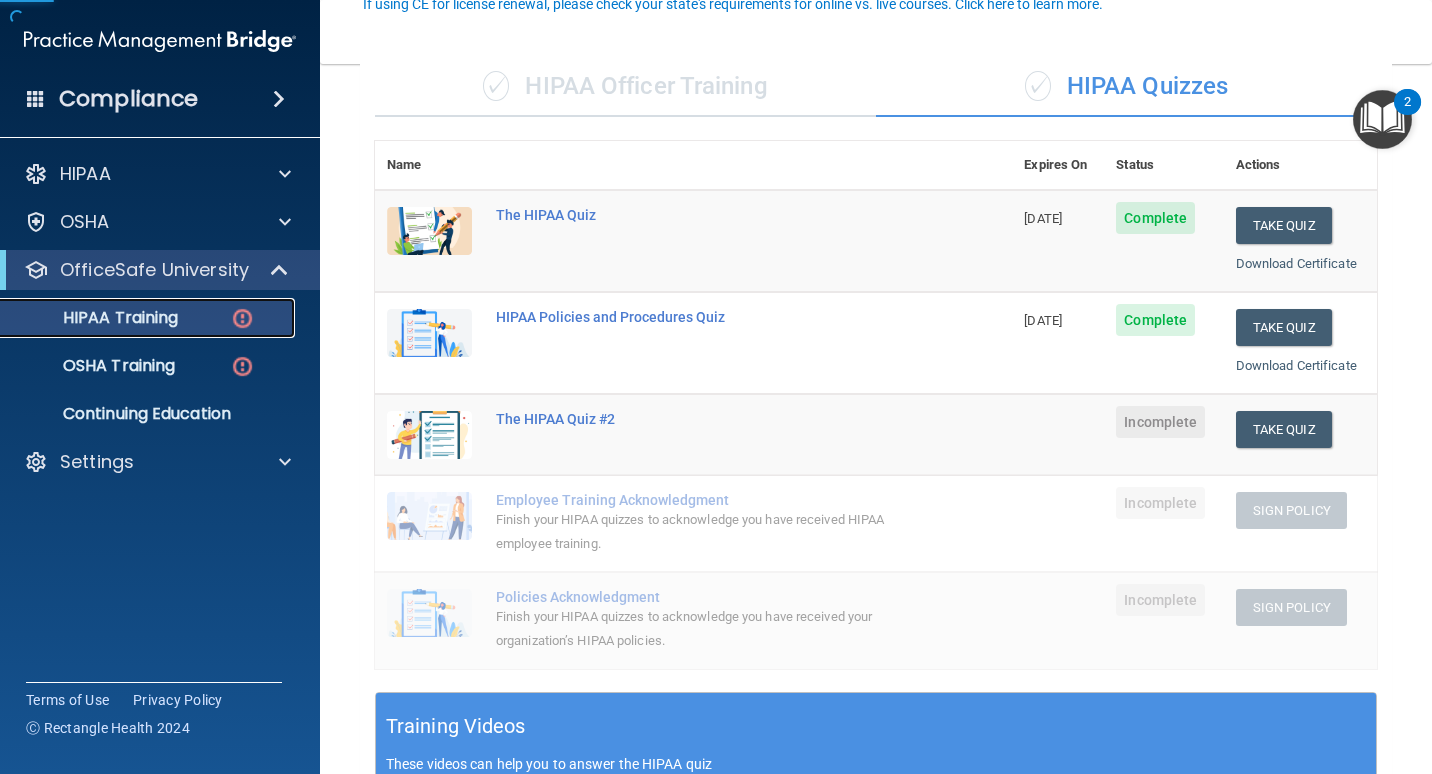 scroll, scrollTop: 200, scrollLeft: 0, axis: vertical 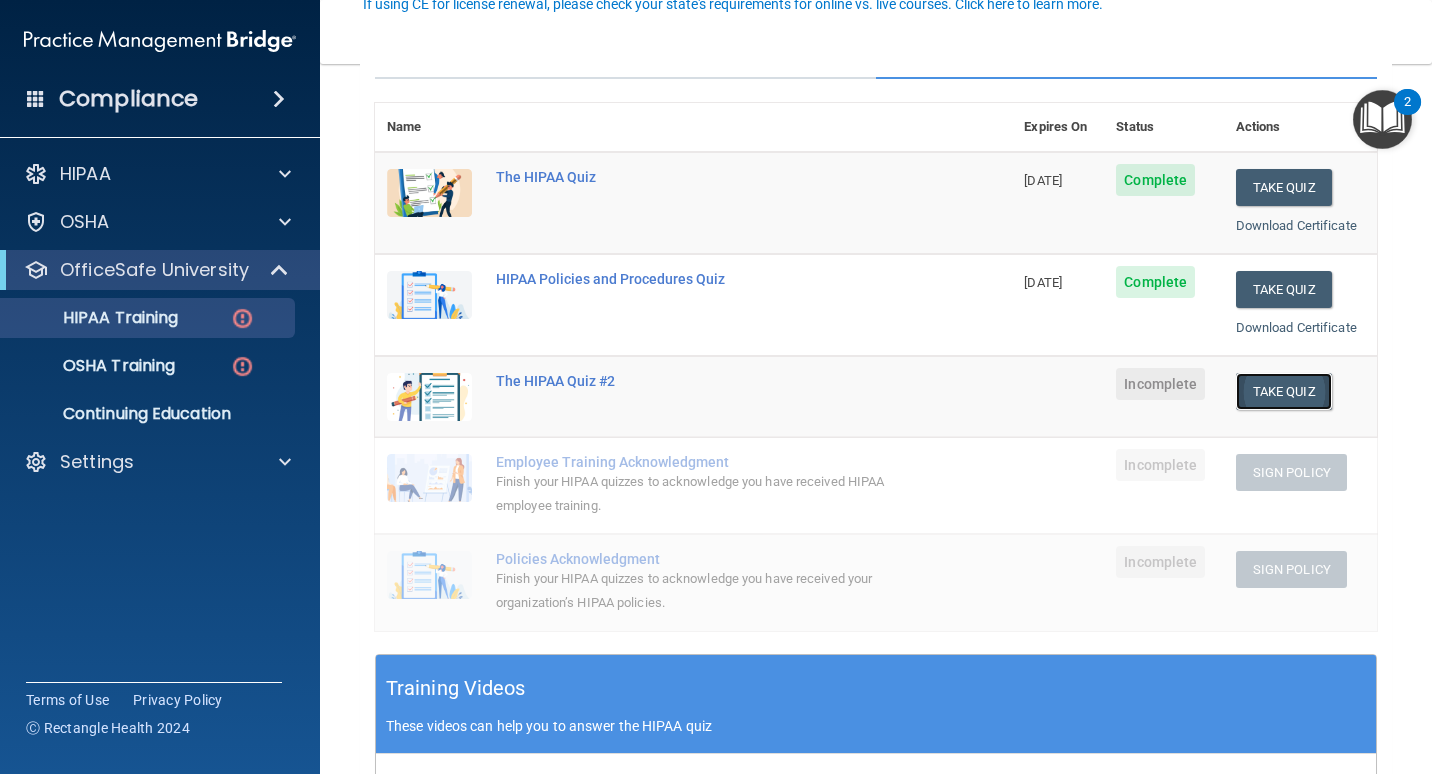 click on "Take Quiz" at bounding box center [1284, 391] 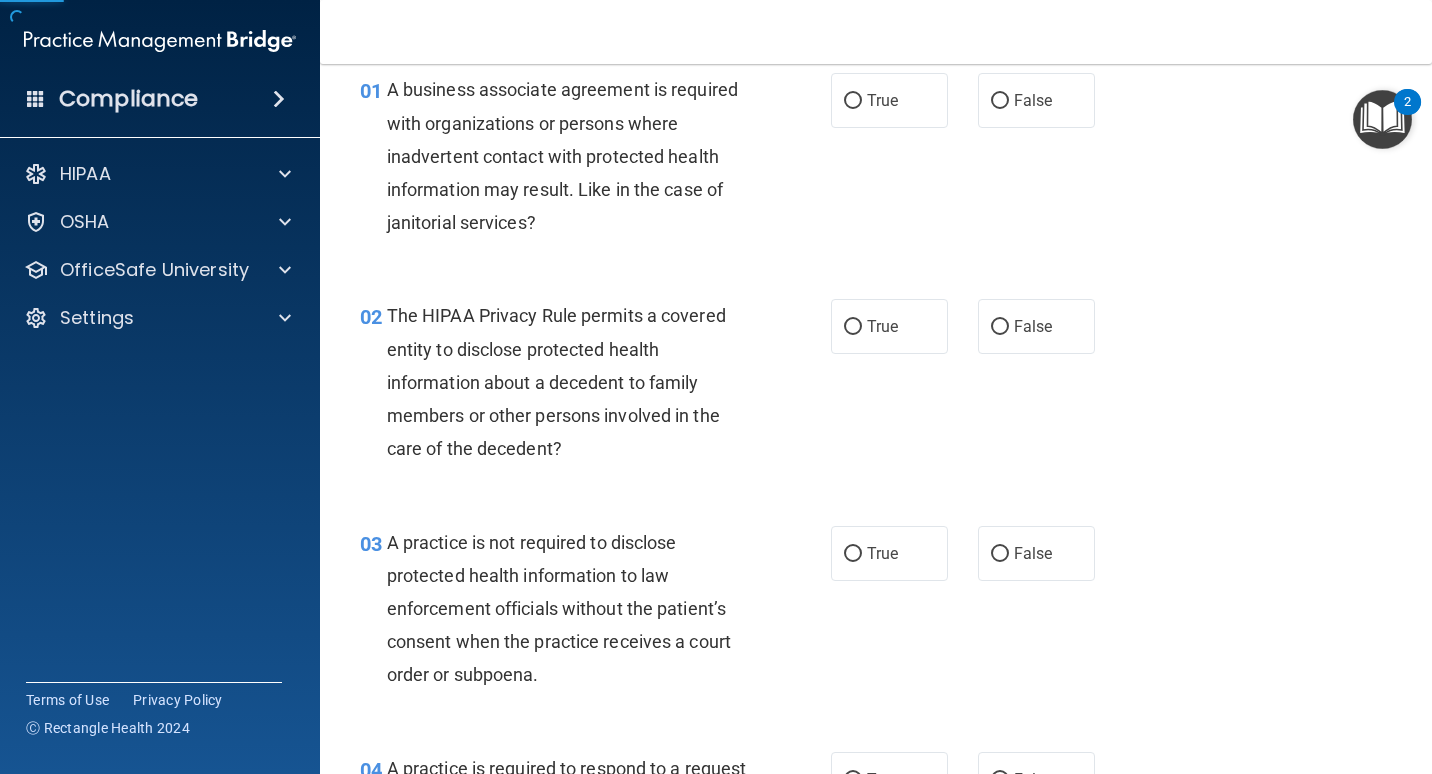 scroll, scrollTop: 0, scrollLeft: 0, axis: both 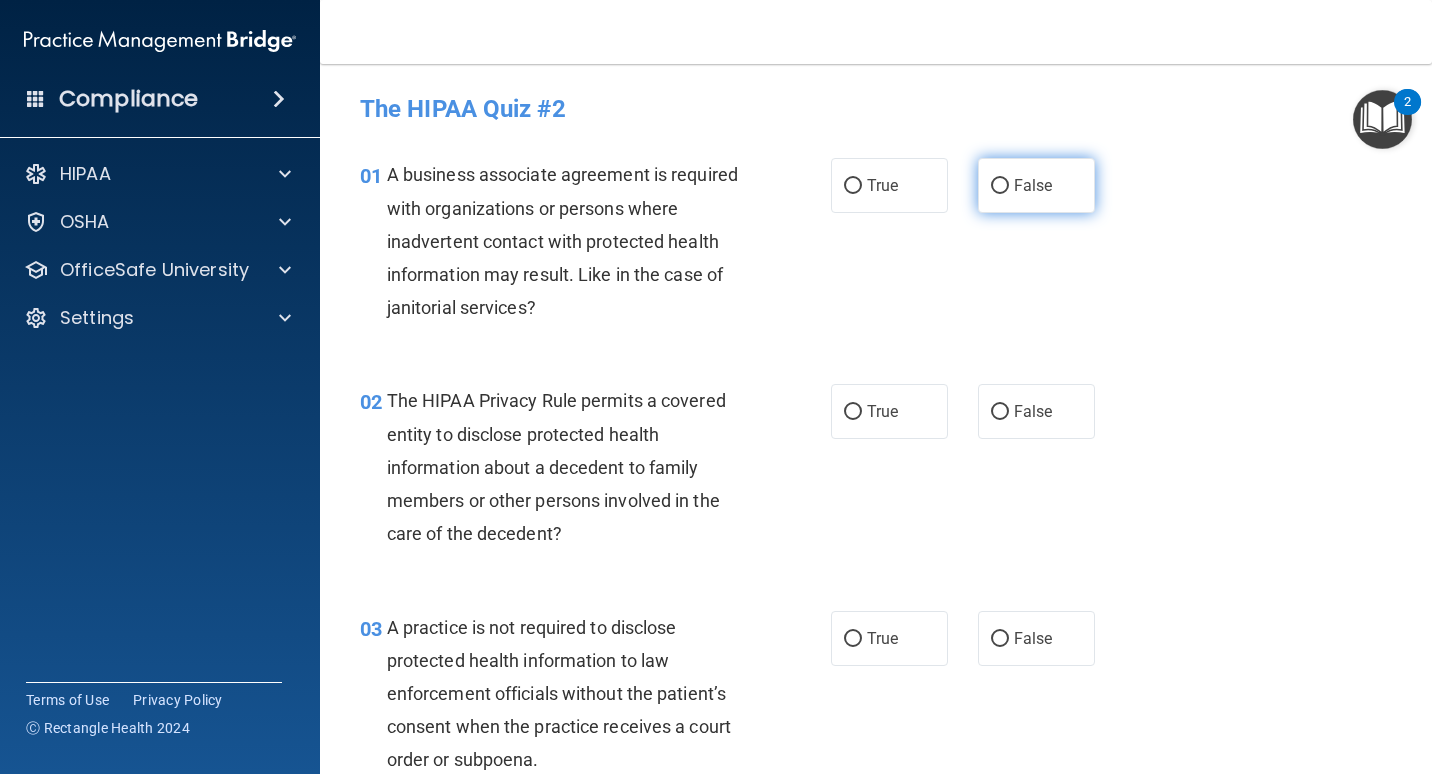 click on "False" at bounding box center (1036, 185) 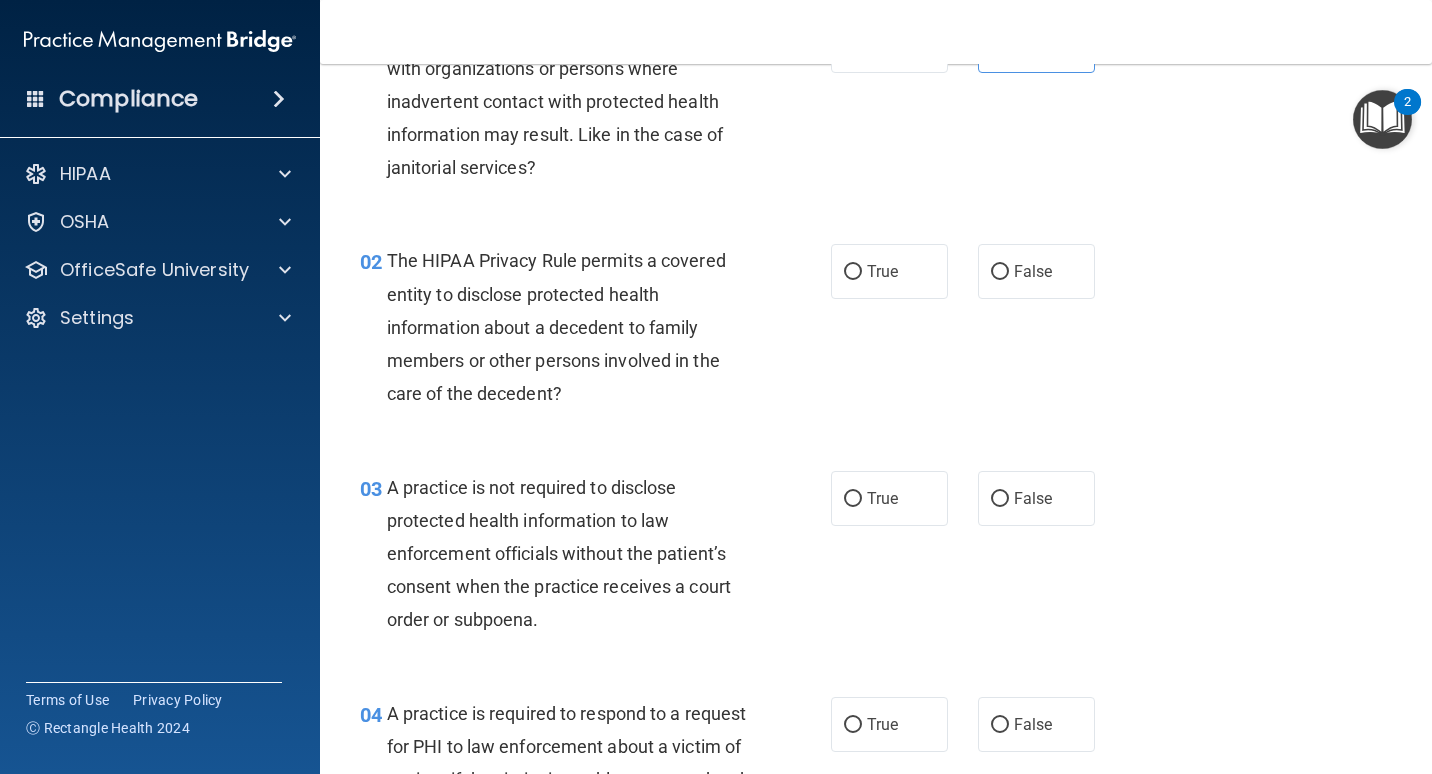 scroll, scrollTop: 200, scrollLeft: 0, axis: vertical 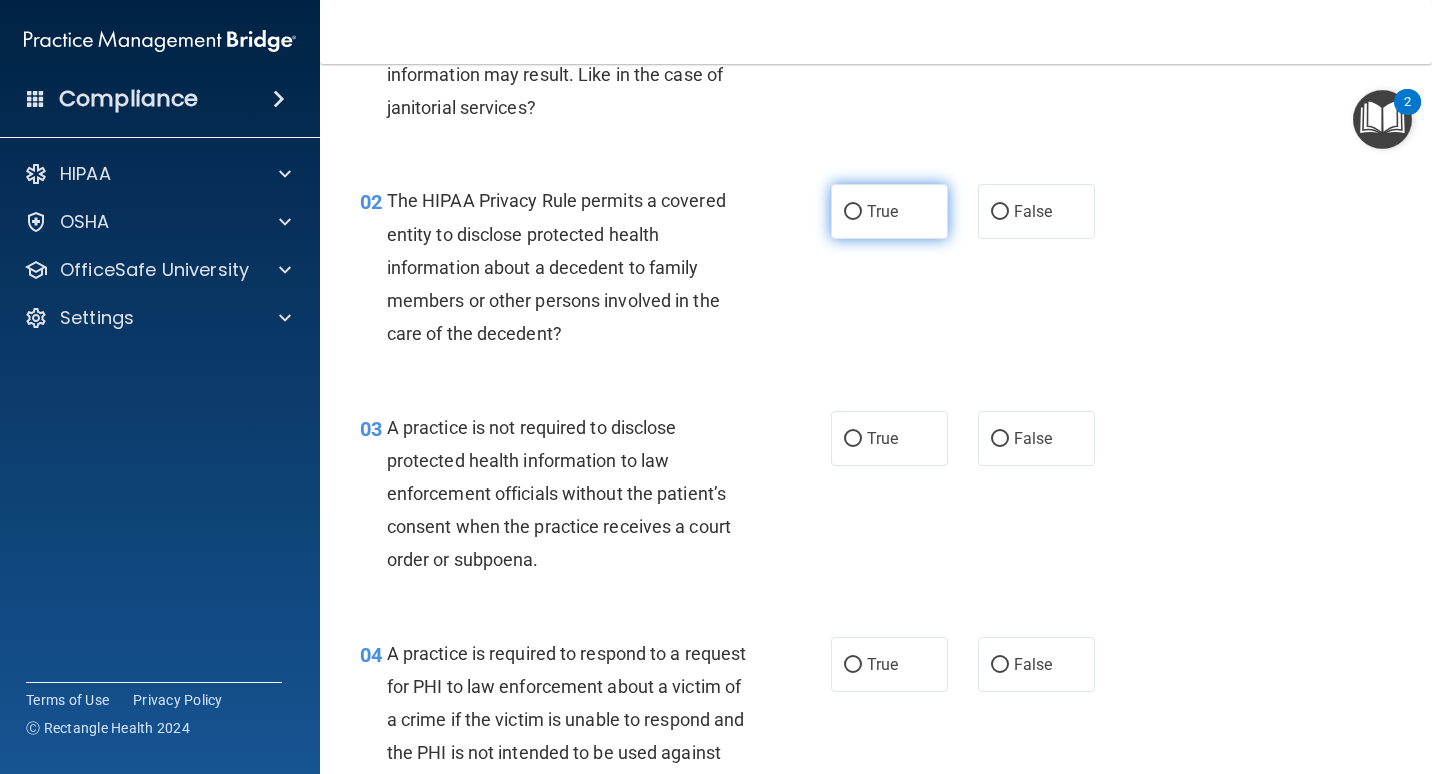 click on "True" at bounding box center [889, 211] 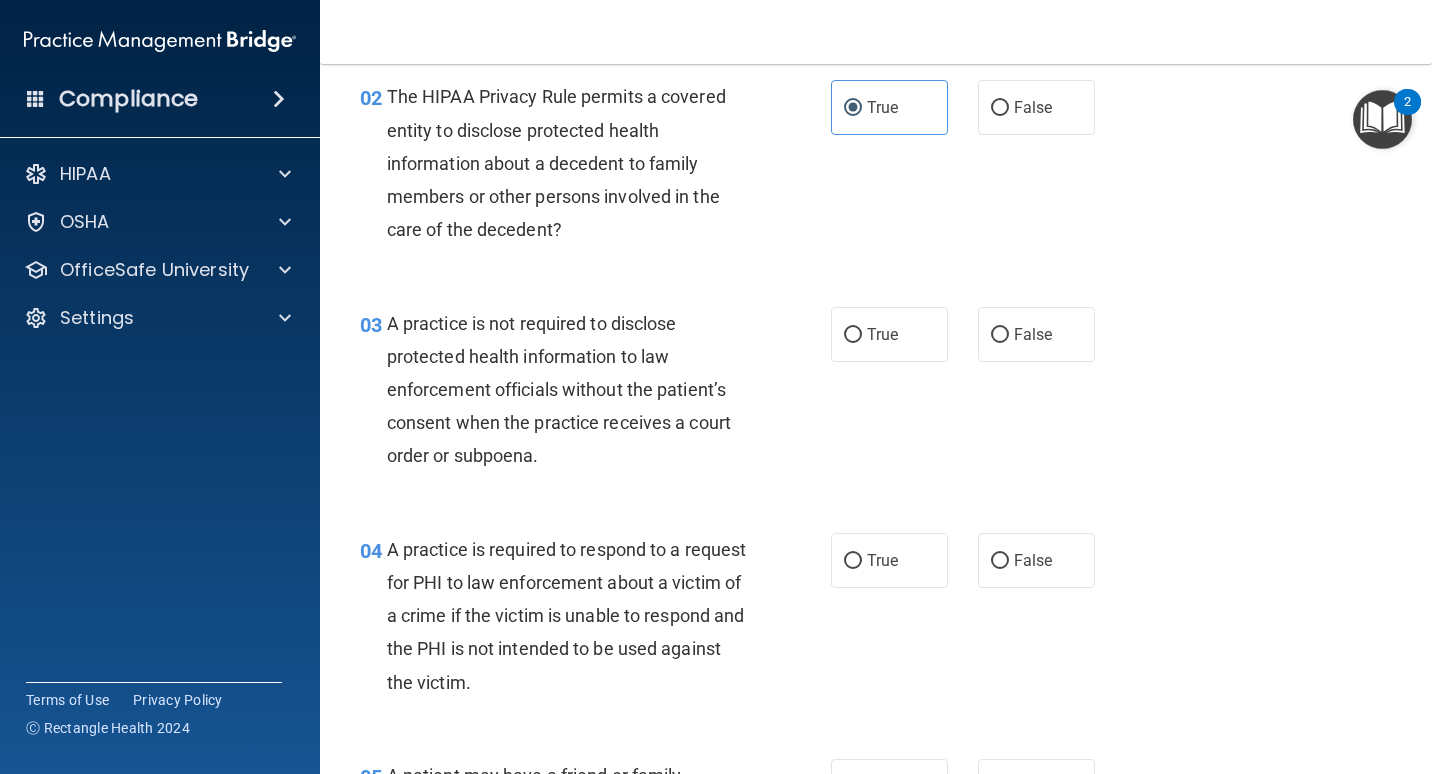scroll, scrollTop: 300, scrollLeft: 0, axis: vertical 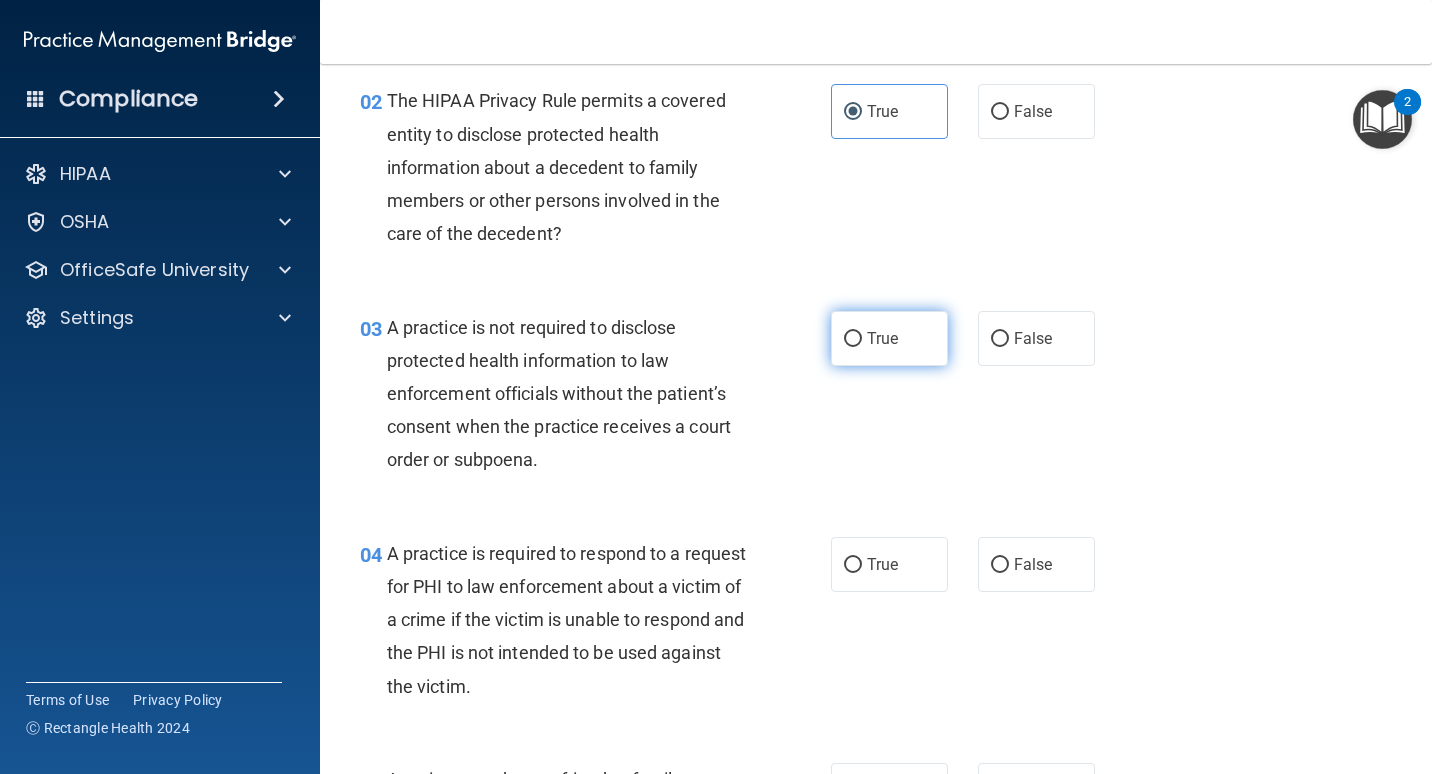 click on "True" at bounding box center (889, 338) 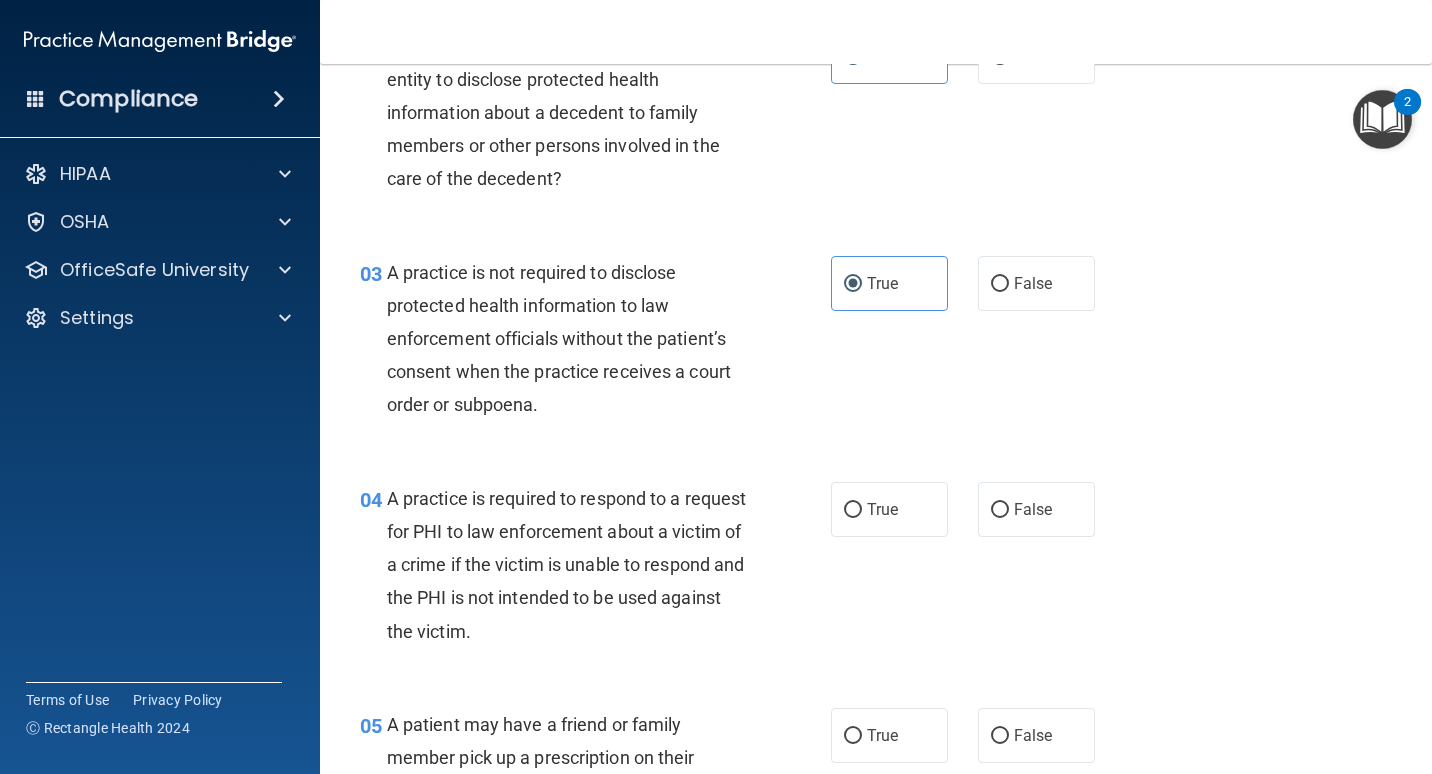 scroll, scrollTop: 400, scrollLeft: 0, axis: vertical 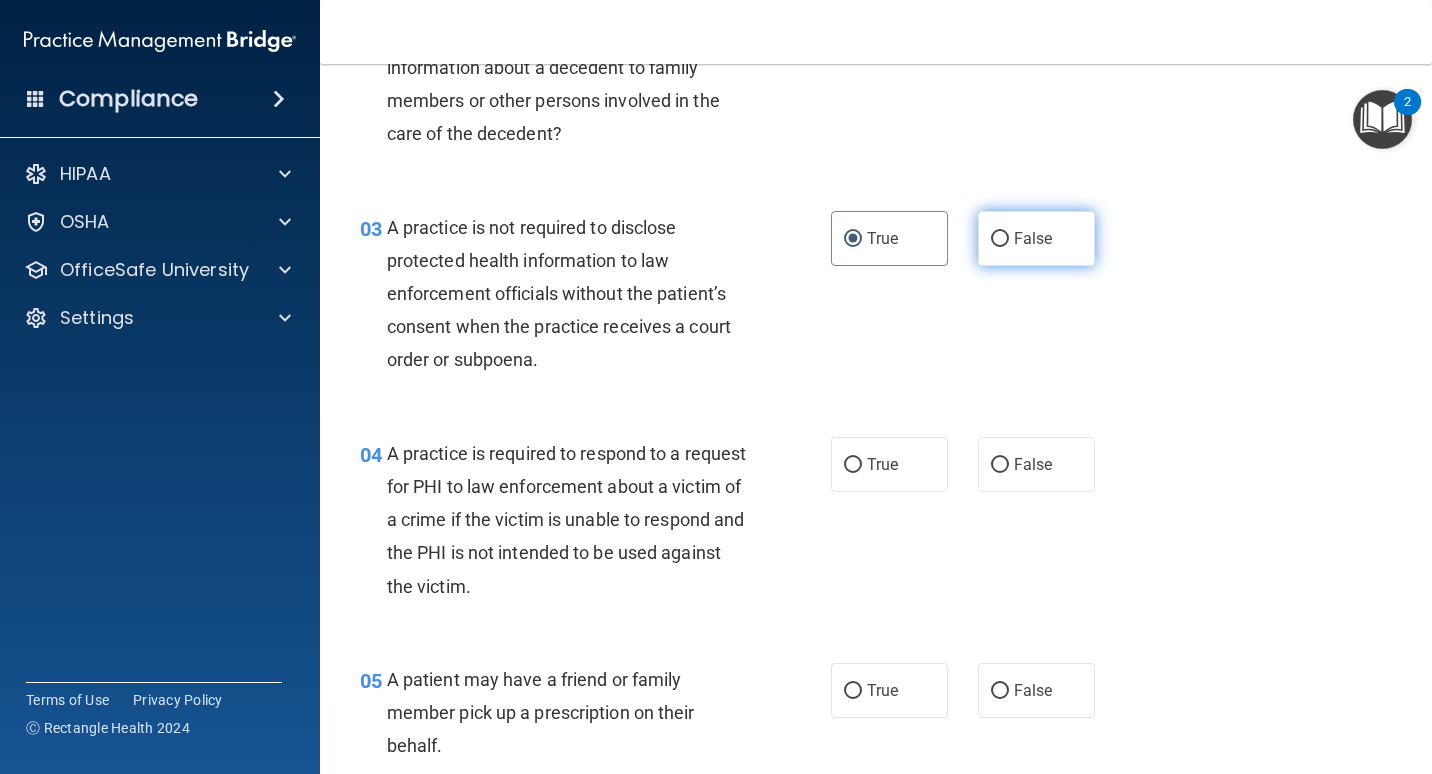 click on "False" at bounding box center [1036, 238] 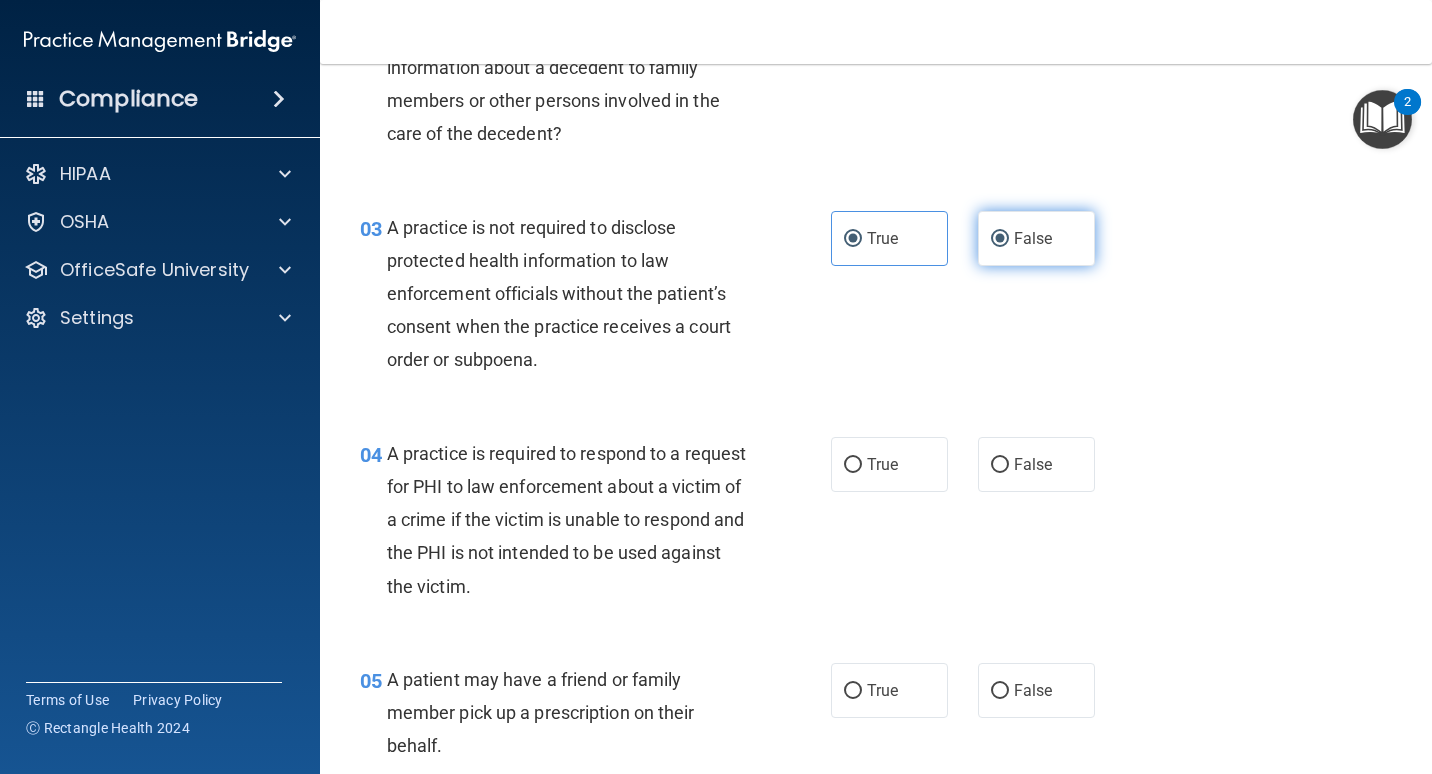 radio on "false" 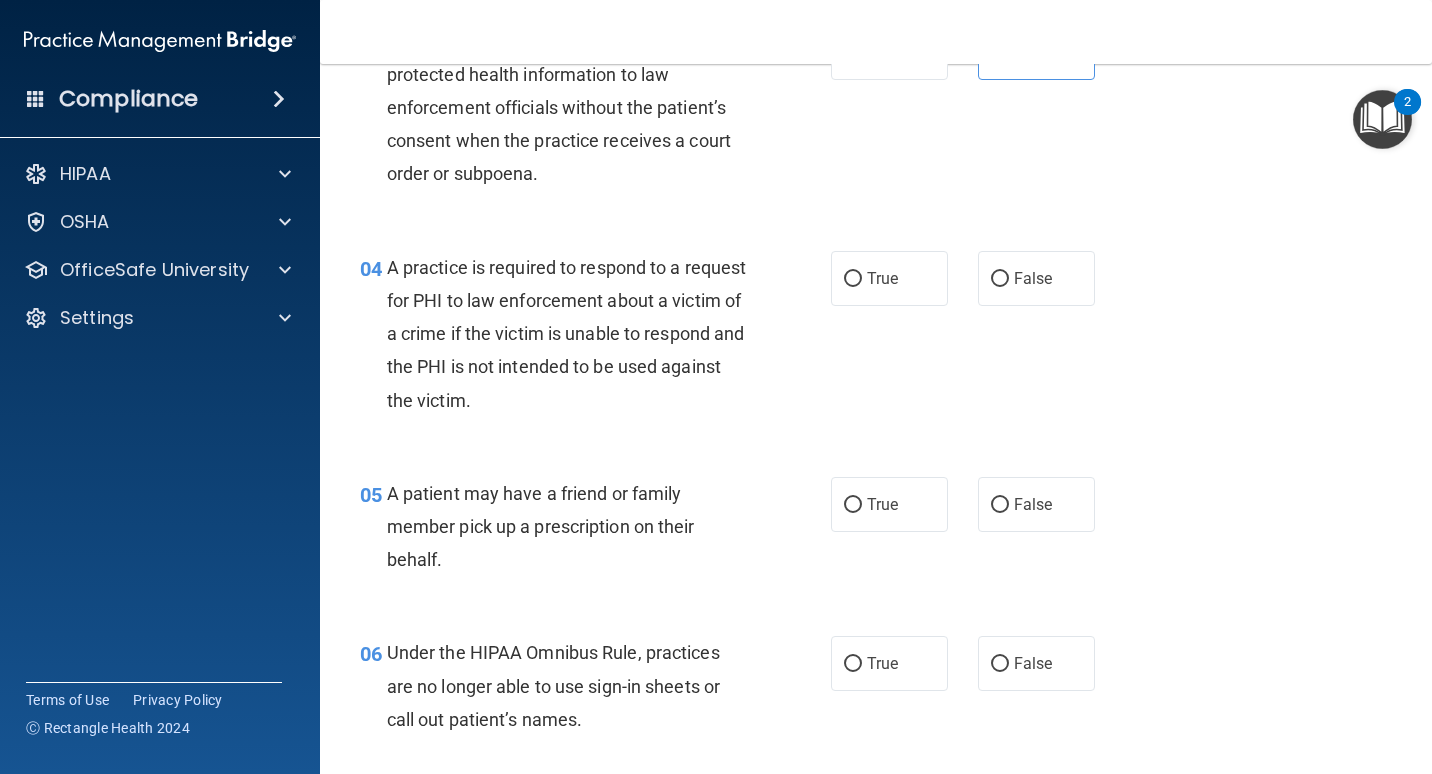 scroll, scrollTop: 600, scrollLeft: 0, axis: vertical 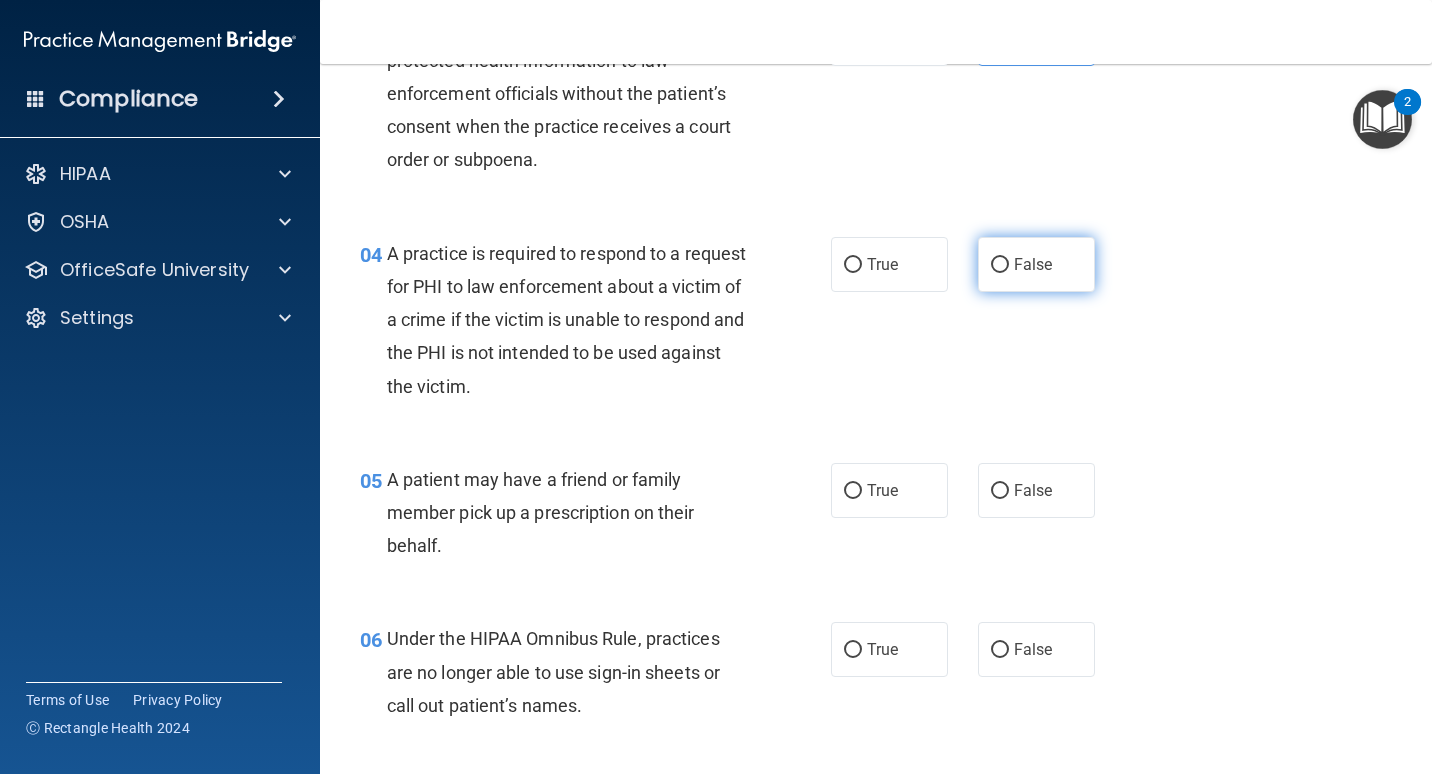 click on "False" at bounding box center (1033, 264) 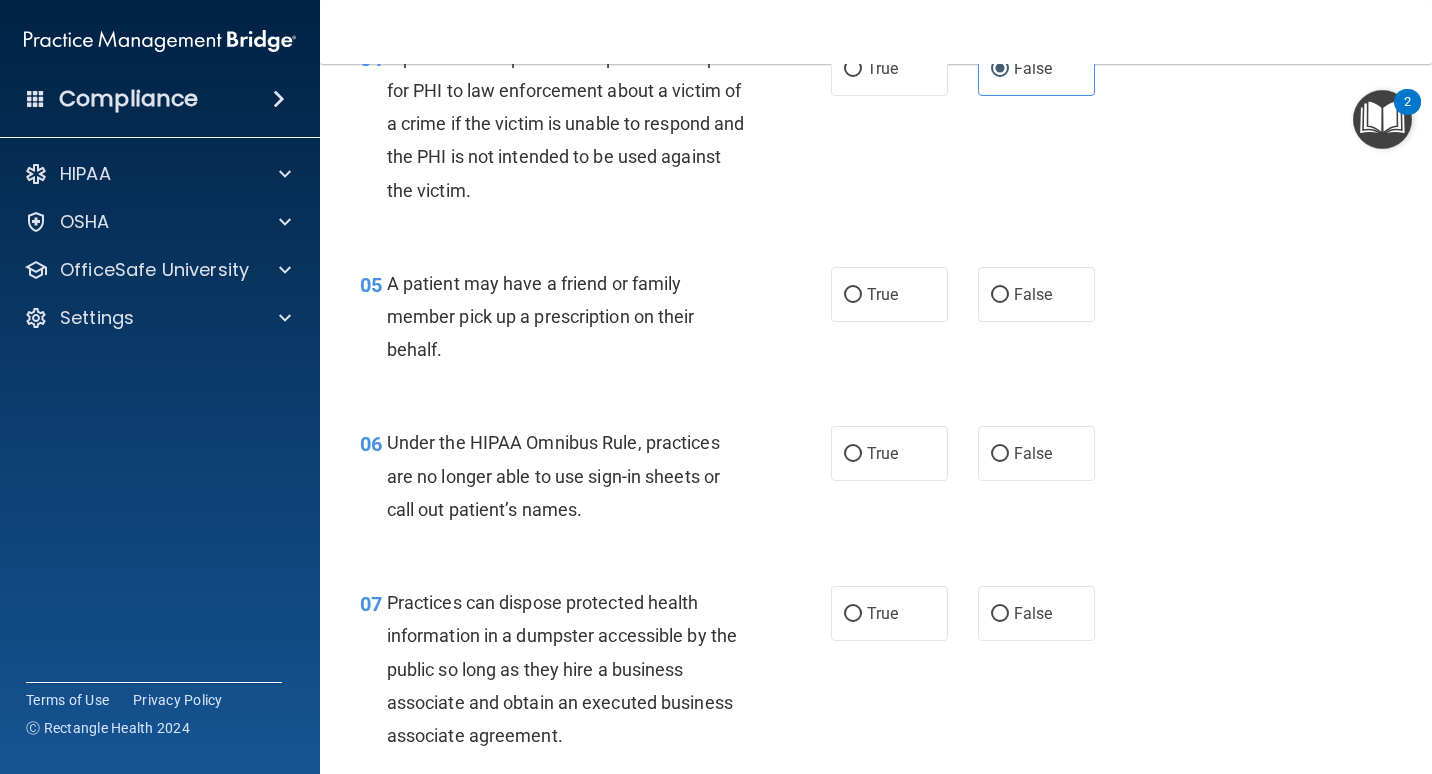 scroll, scrollTop: 700, scrollLeft: 0, axis: vertical 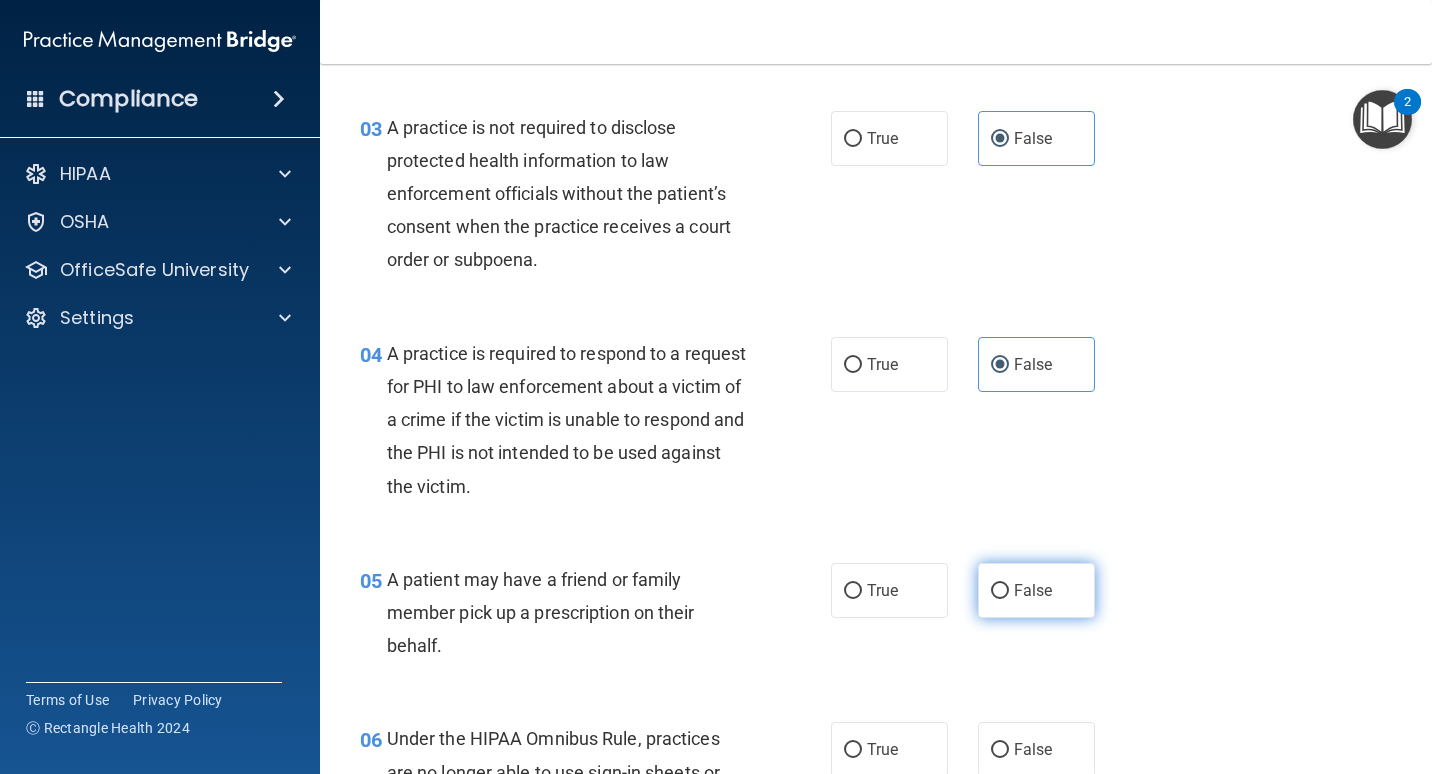 click on "False" at bounding box center (1036, 590) 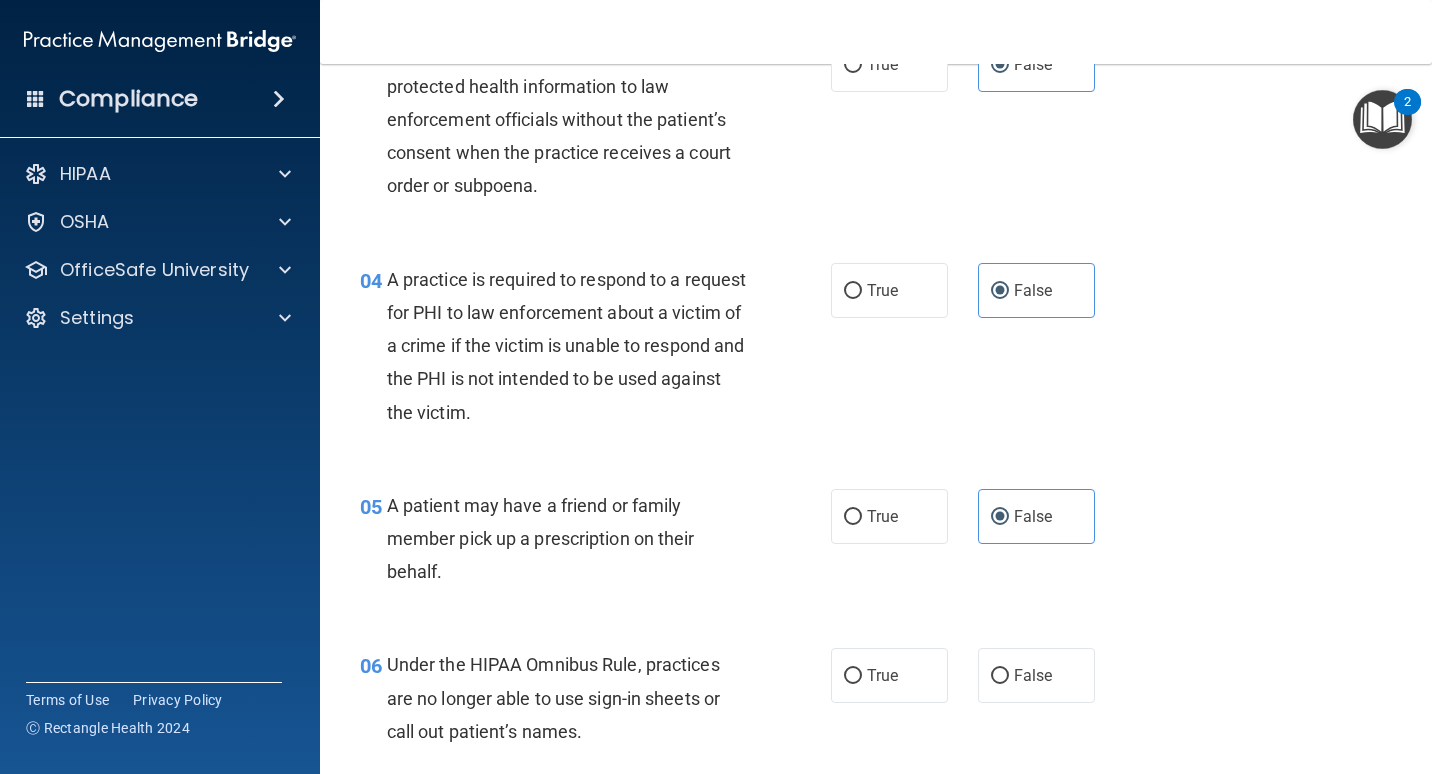 scroll, scrollTop: 700, scrollLeft: 0, axis: vertical 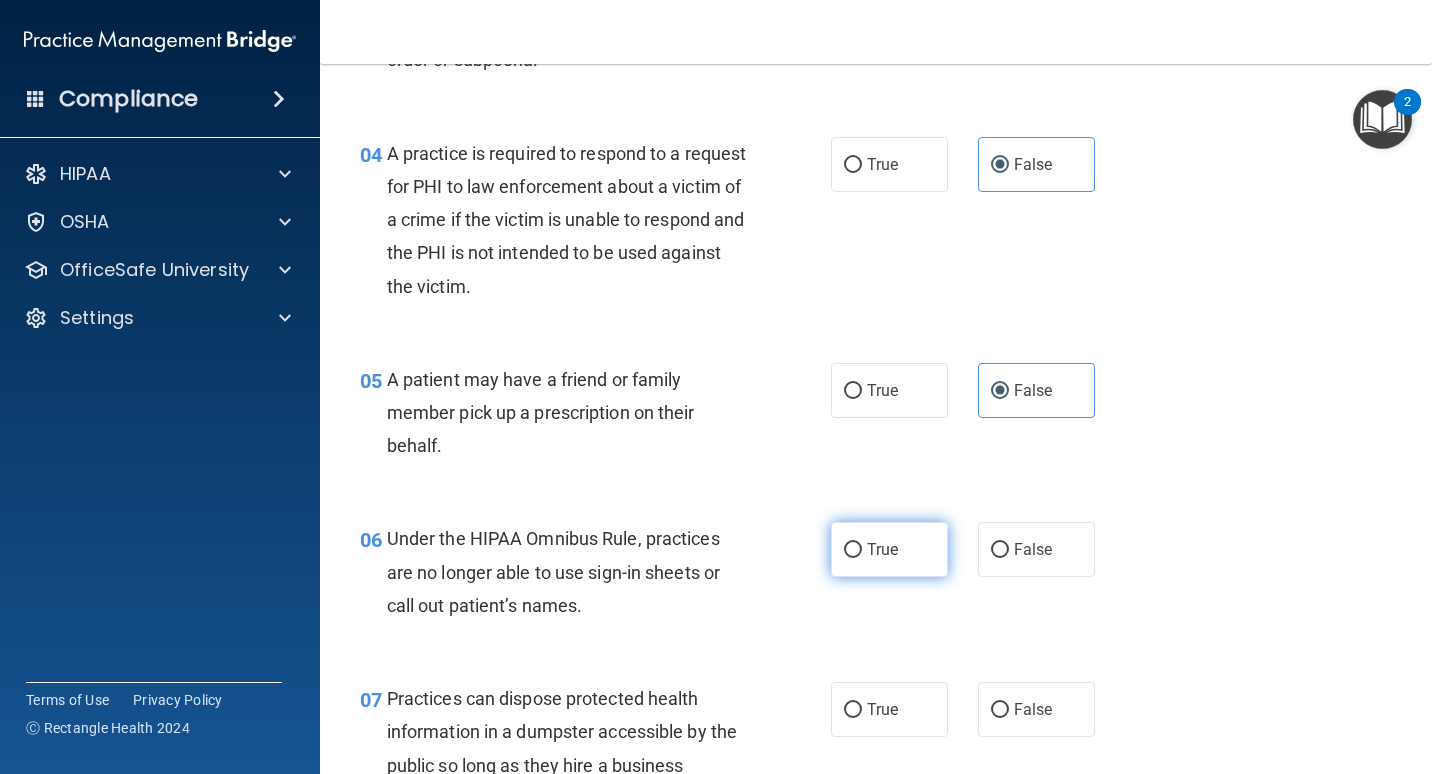 click on "True" at bounding box center [853, 550] 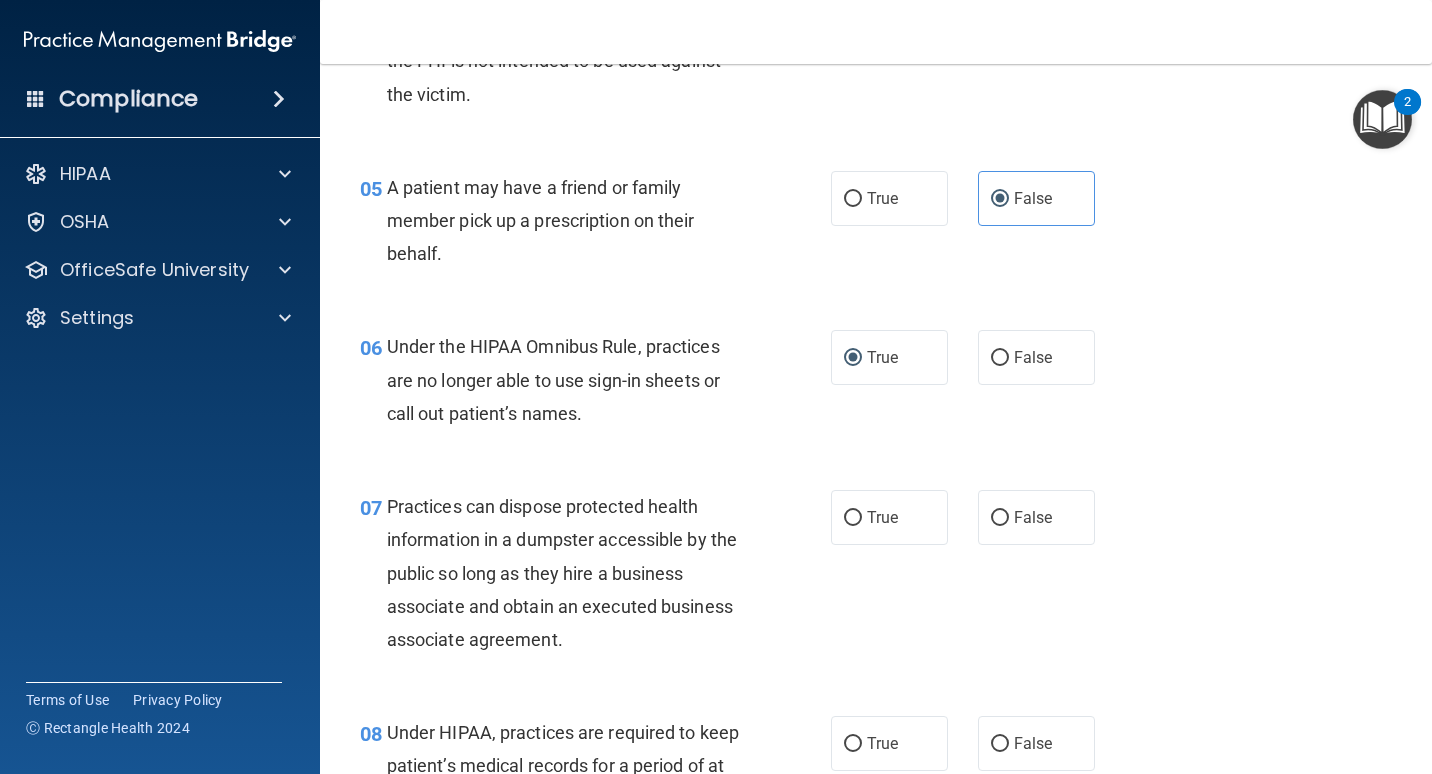 scroll, scrollTop: 900, scrollLeft: 0, axis: vertical 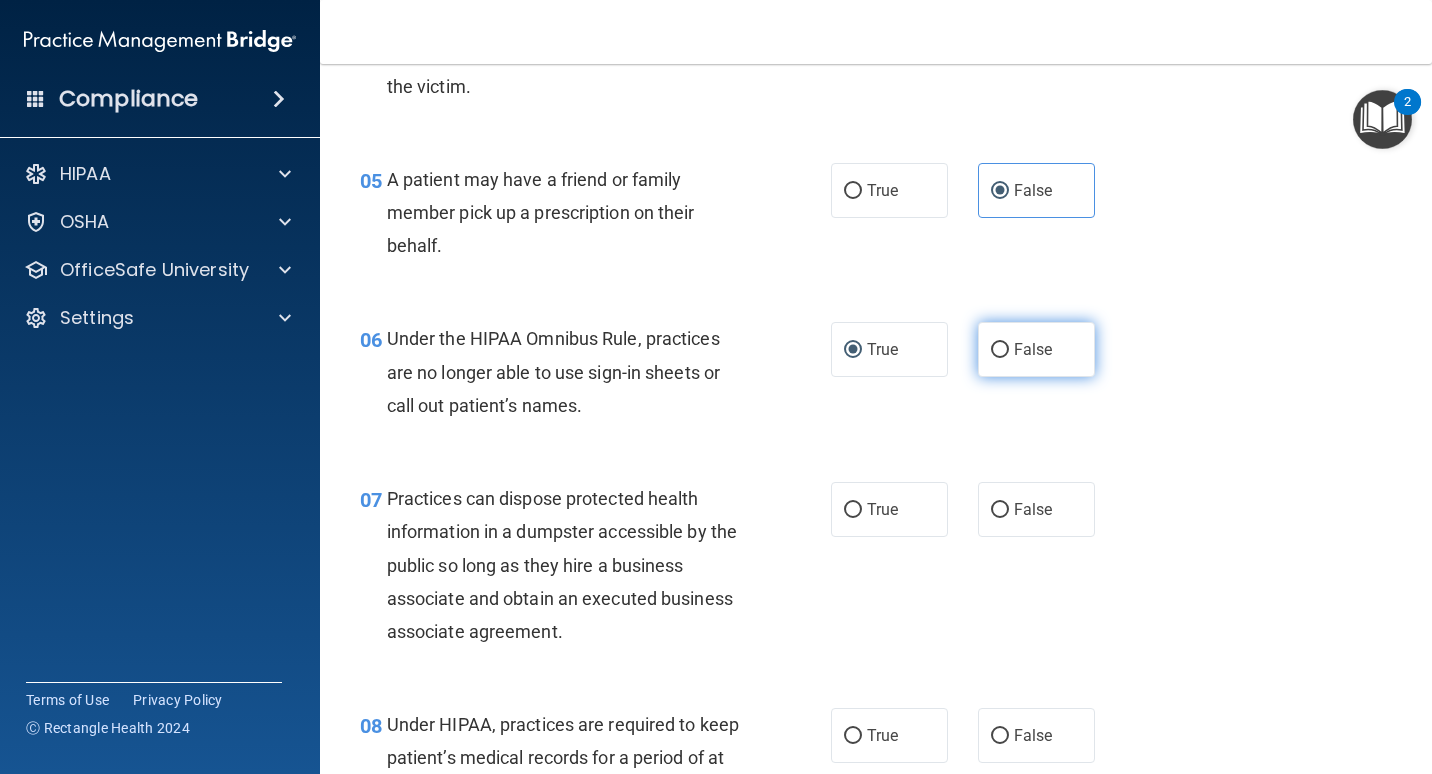 click on "False" at bounding box center [1033, 349] 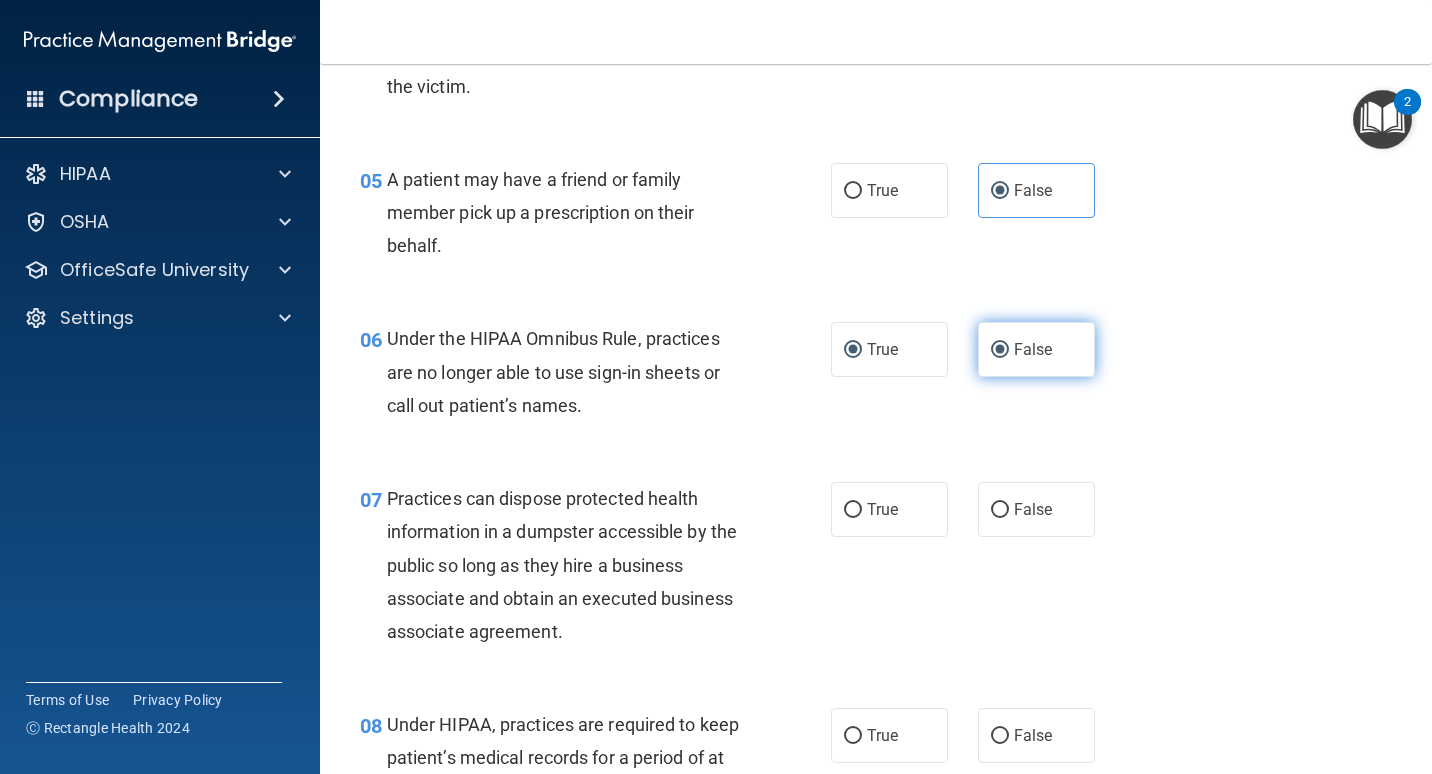 radio on "false" 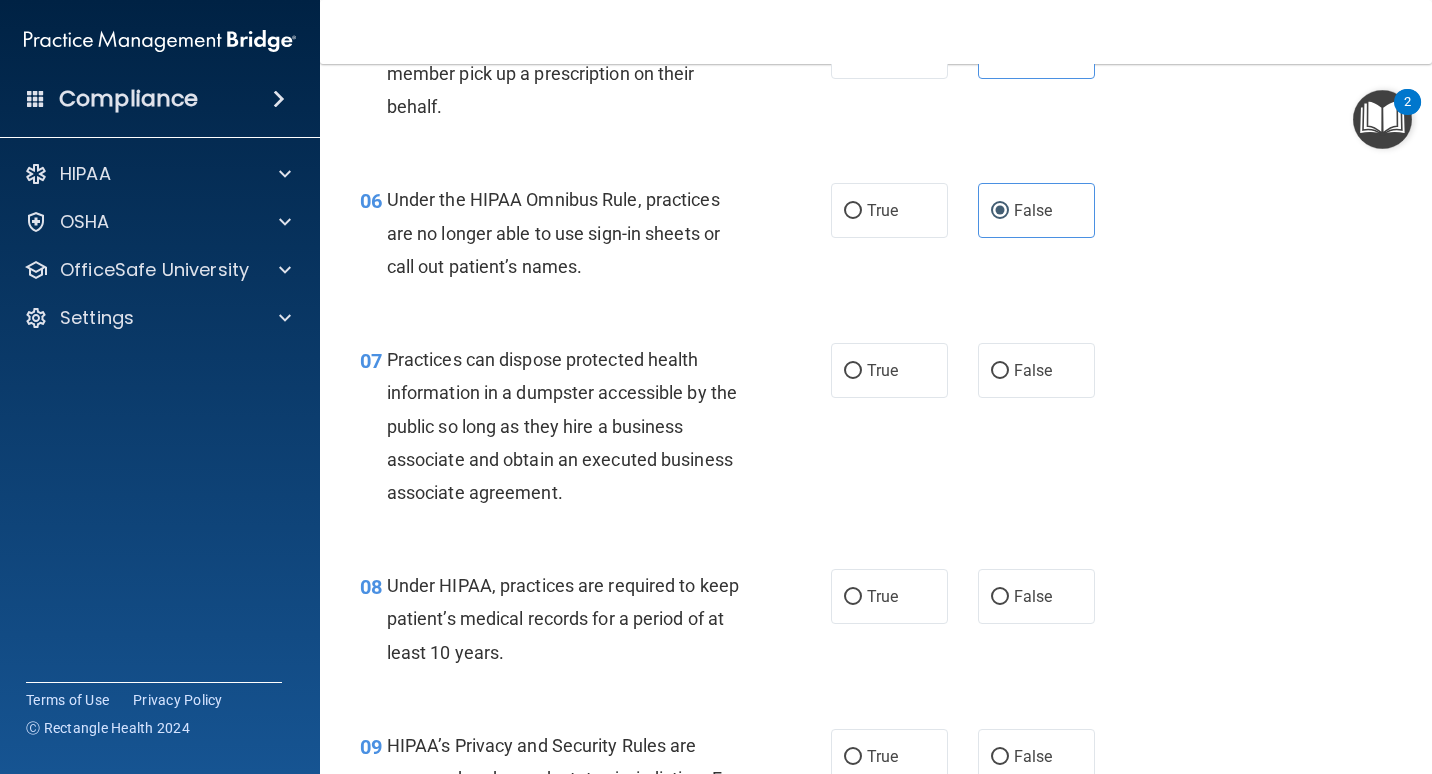 scroll, scrollTop: 1100, scrollLeft: 0, axis: vertical 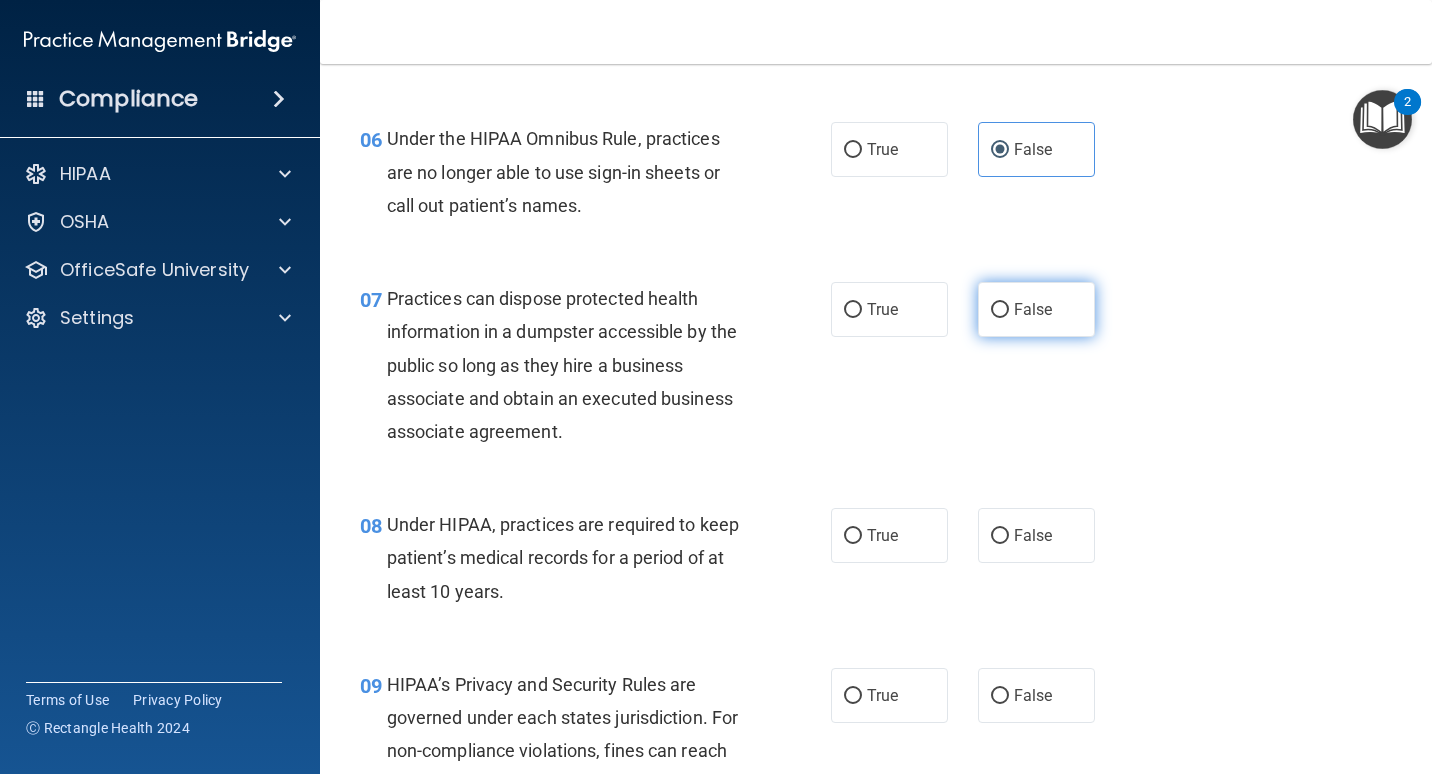 click on "False" at bounding box center (1000, 310) 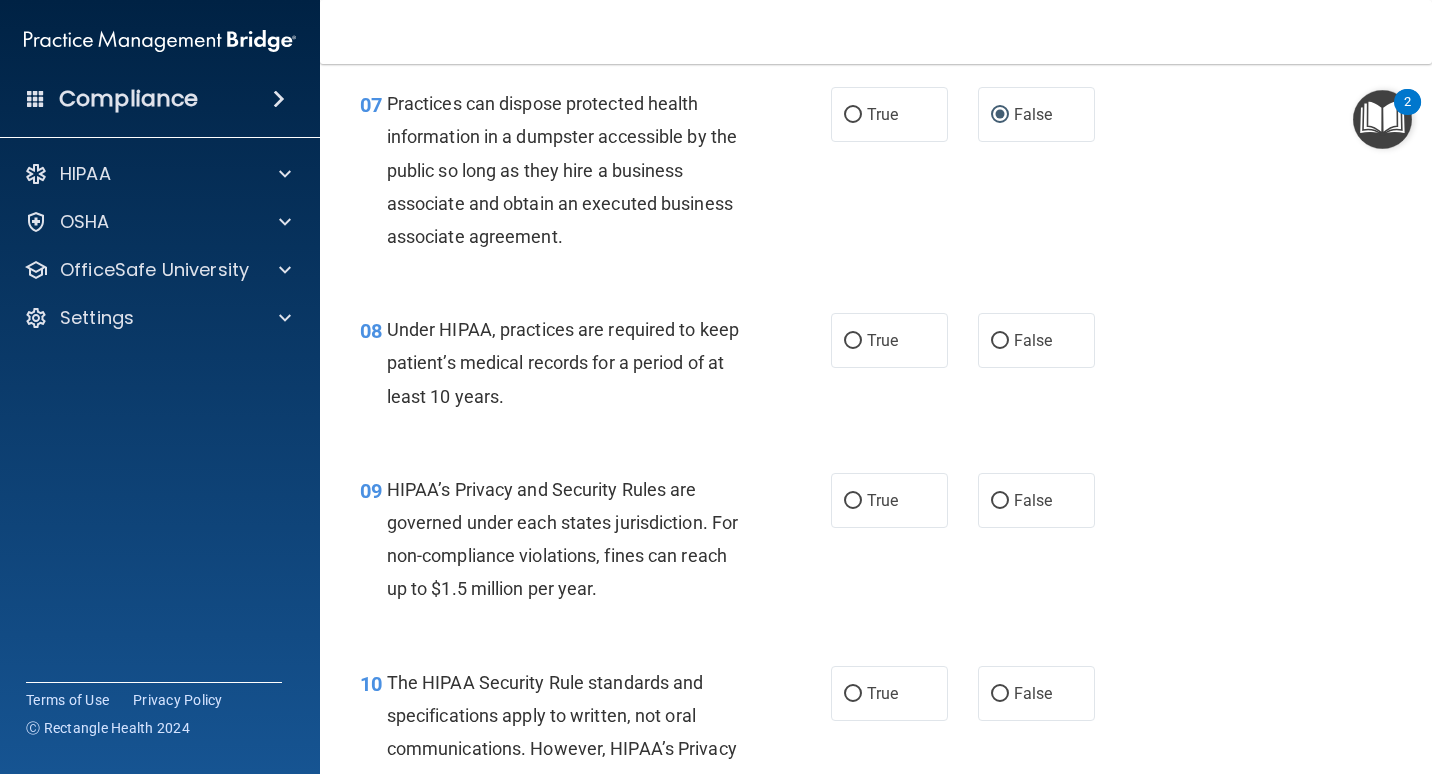 scroll, scrollTop: 1300, scrollLeft: 0, axis: vertical 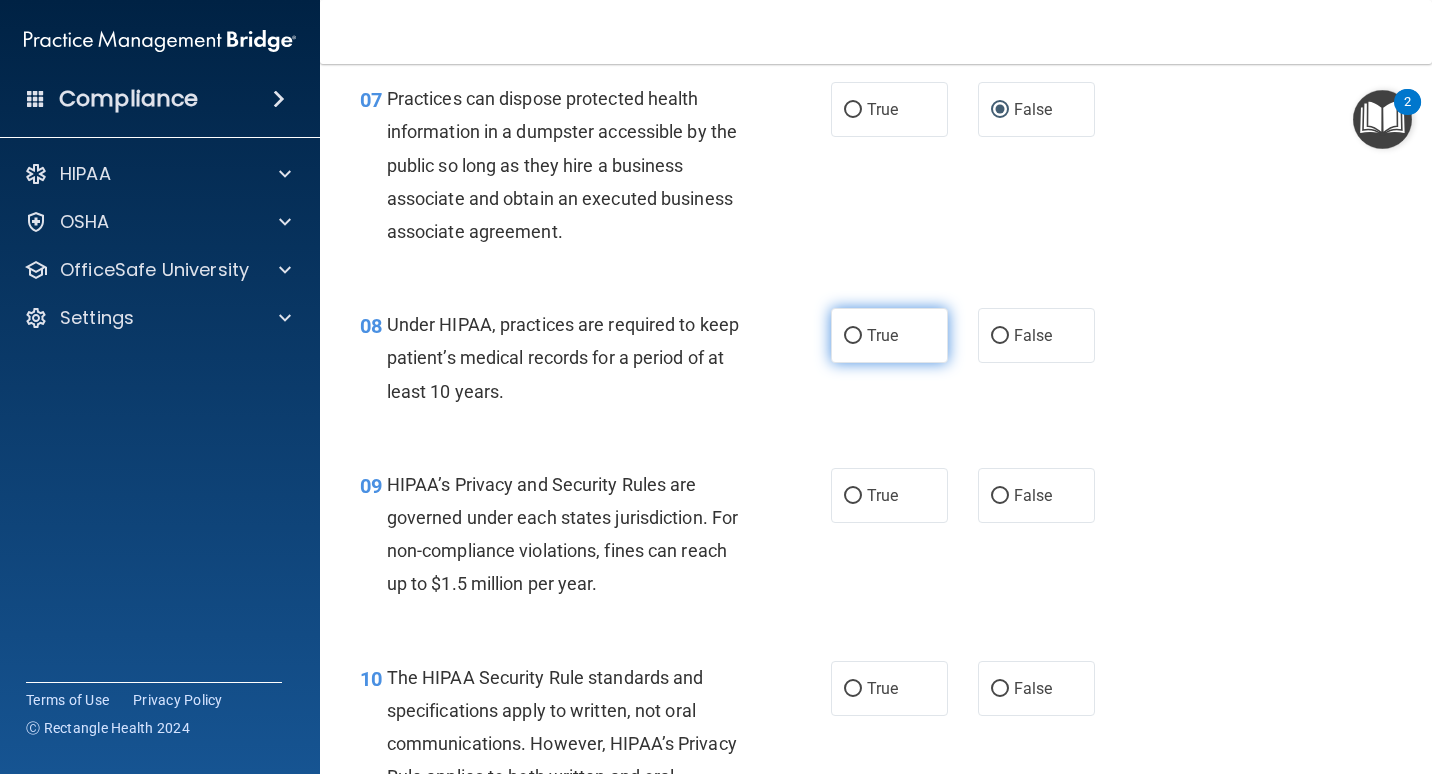 click on "True" at bounding box center [853, 336] 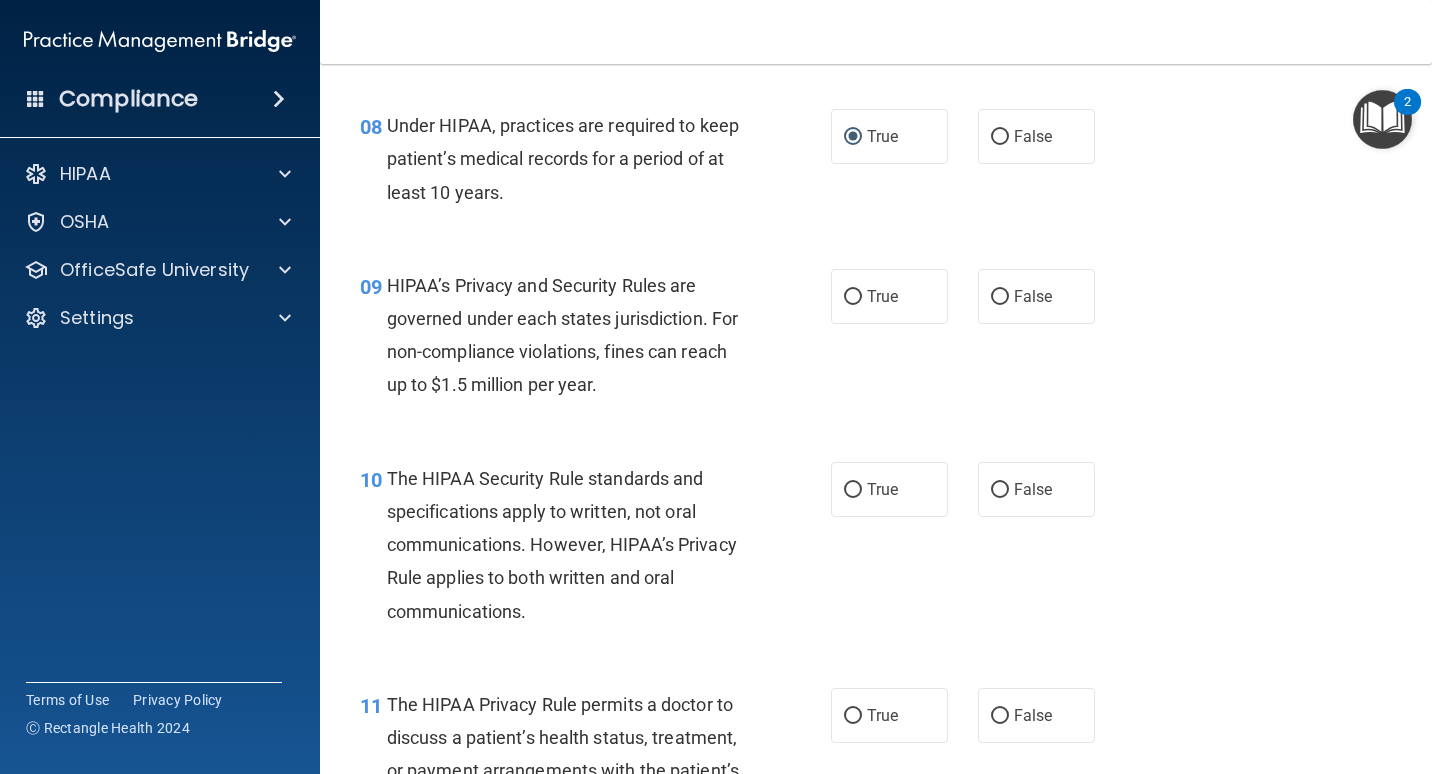 scroll, scrollTop: 1500, scrollLeft: 0, axis: vertical 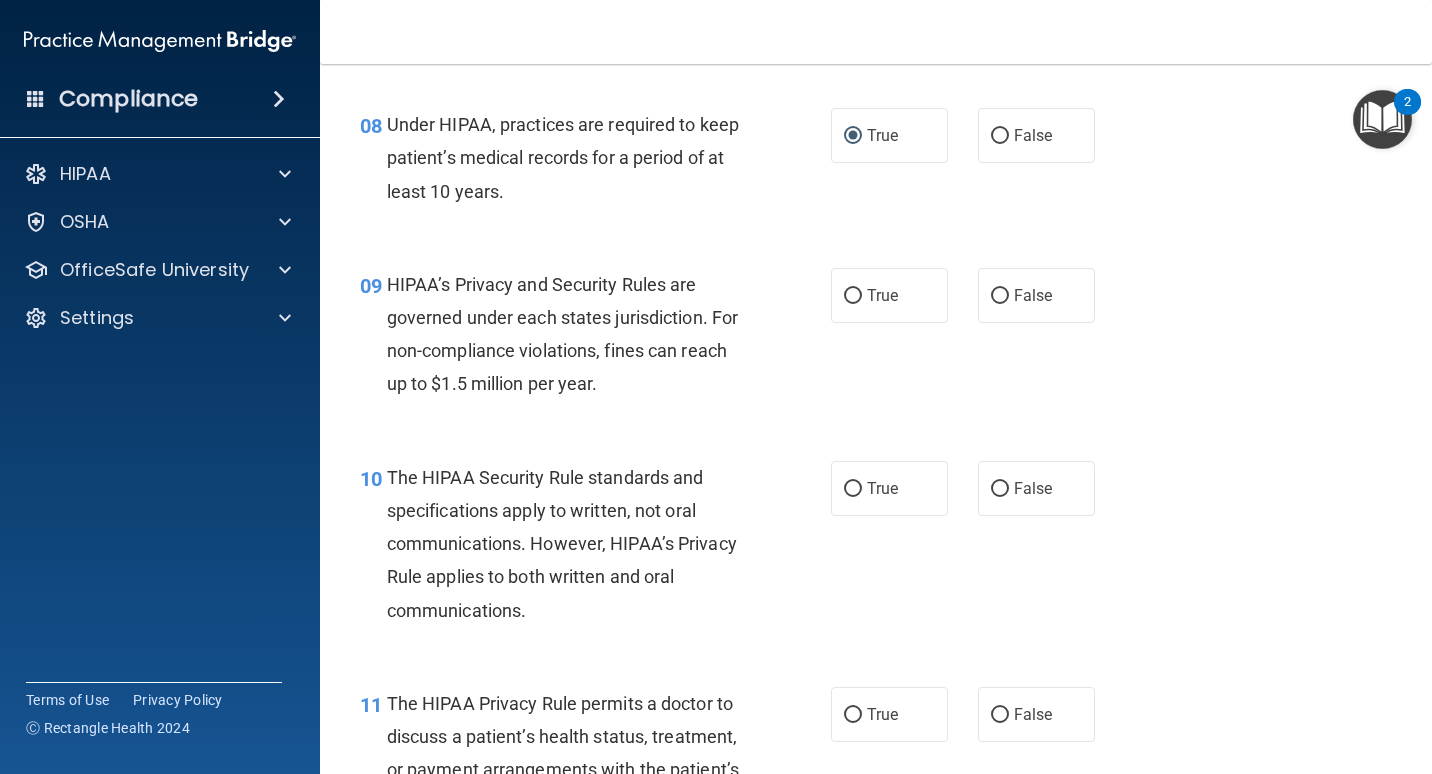 click on "10       The HIPAA Security Rule standards and specifications apply to written, not oral communications. However, HIPAA’s Privacy Rule applies to both written and oral communications.                 True           False" at bounding box center [876, 549] 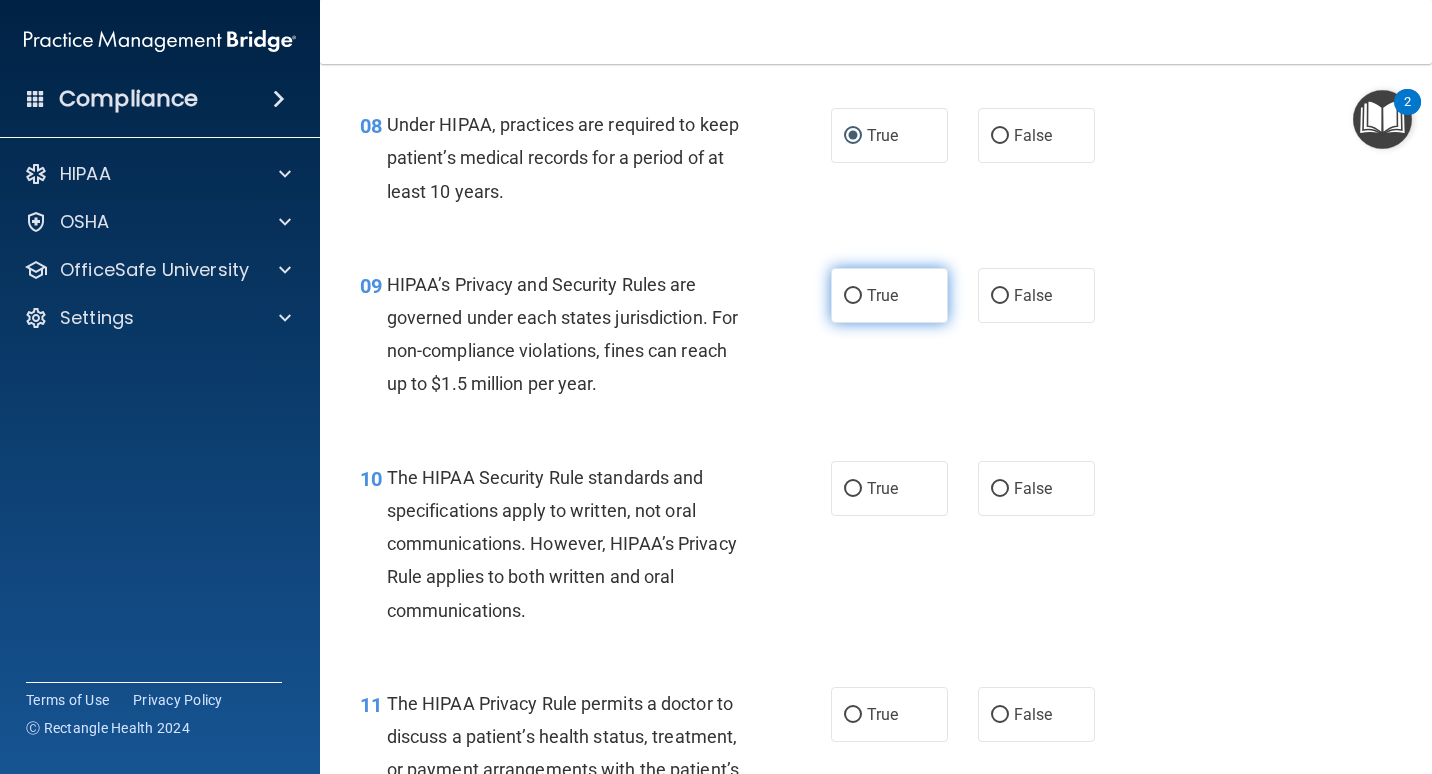click on "True" at bounding box center [889, 295] 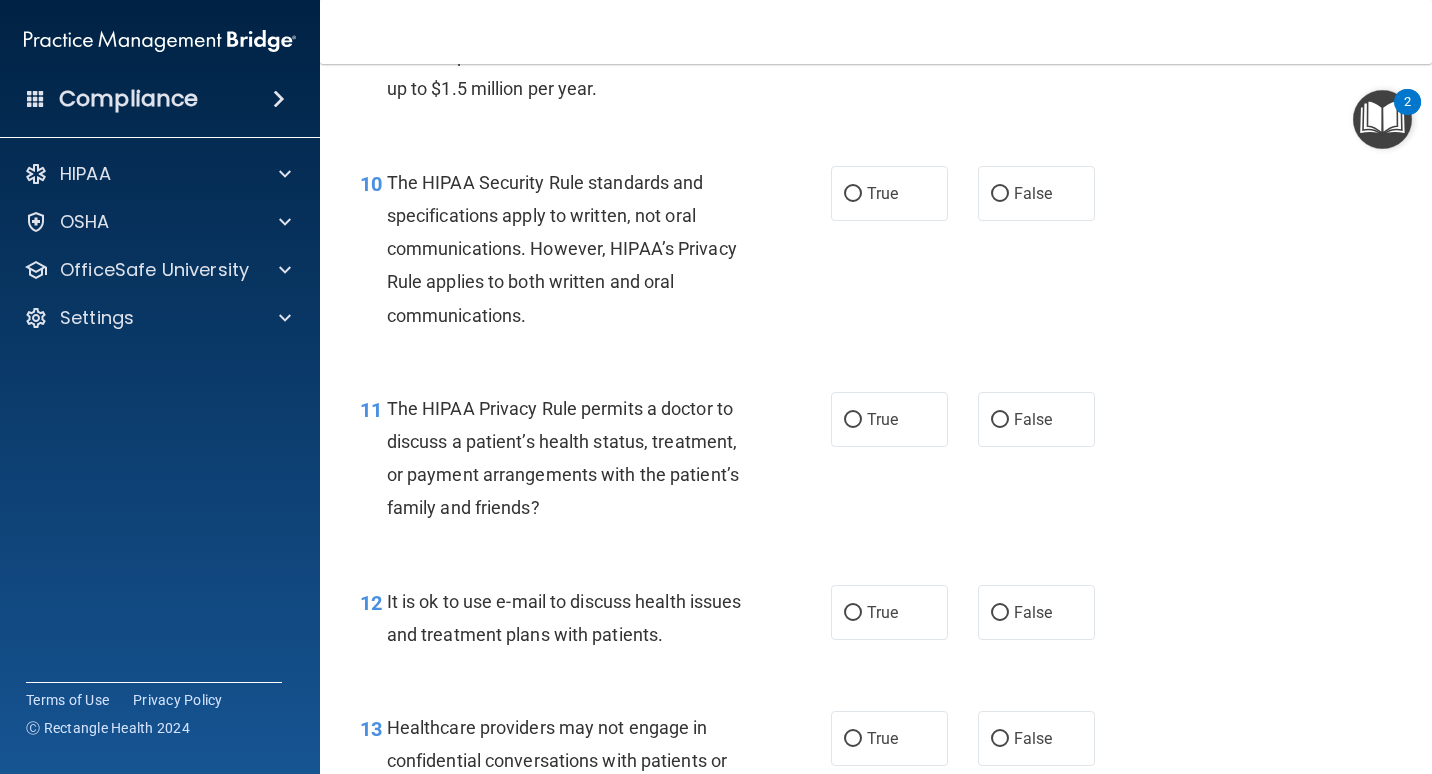 scroll, scrollTop: 1800, scrollLeft: 0, axis: vertical 